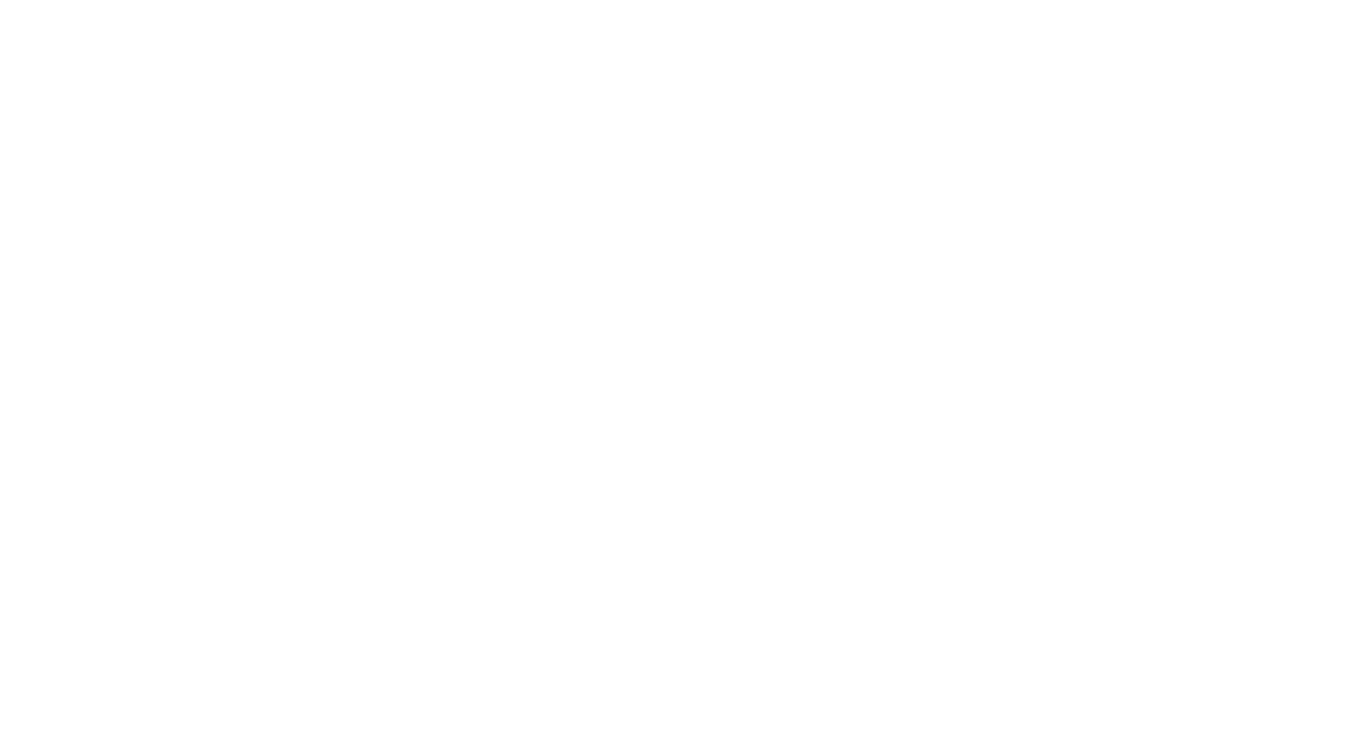 scroll, scrollTop: 0, scrollLeft: 0, axis: both 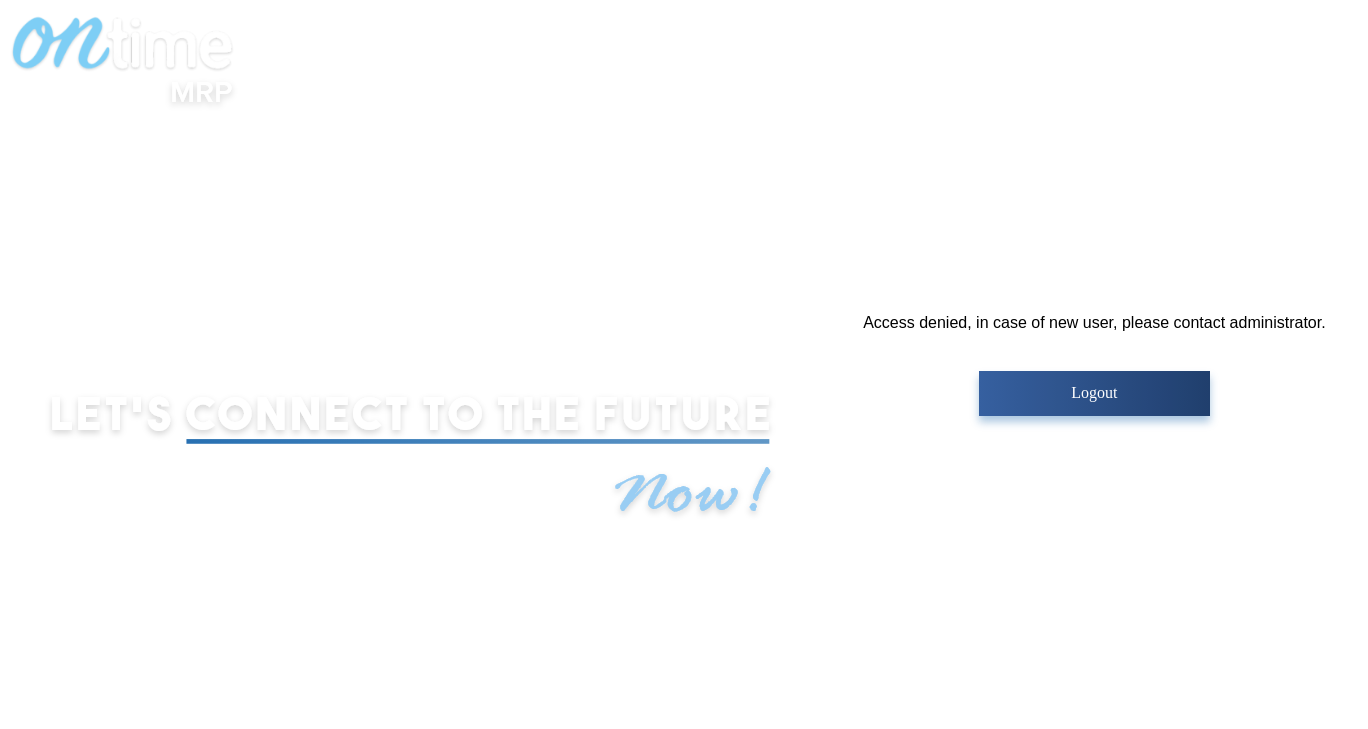 click on "Logout" at bounding box center (1094, 393) 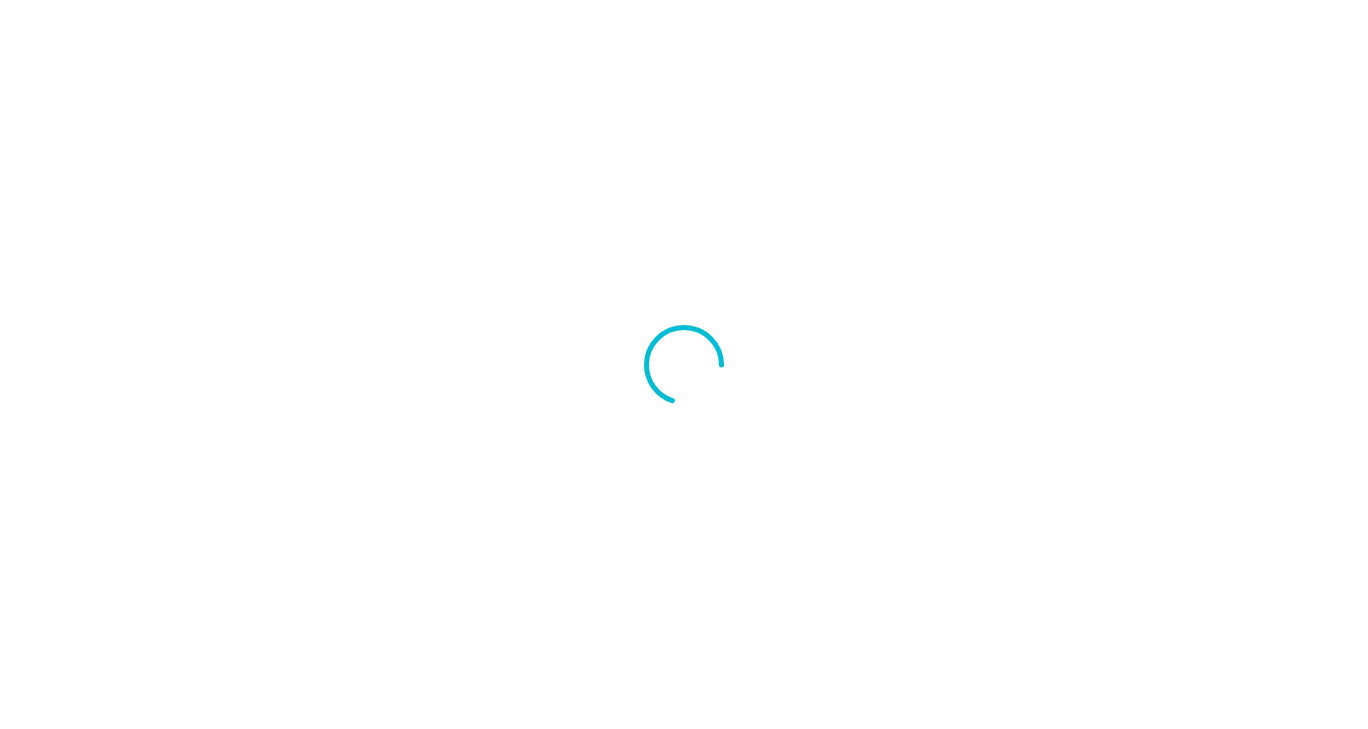 scroll, scrollTop: 0, scrollLeft: 0, axis: both 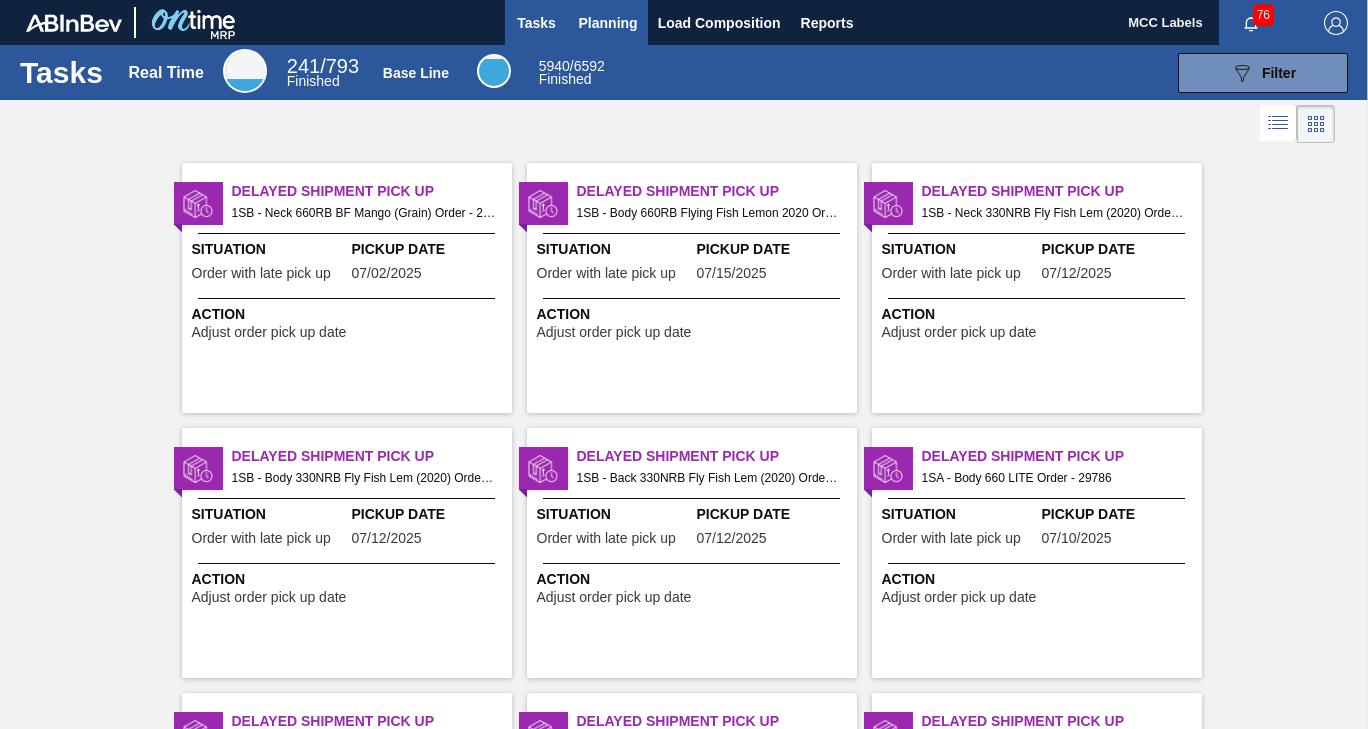 click on "Planning" at bounding box center (608, 23) 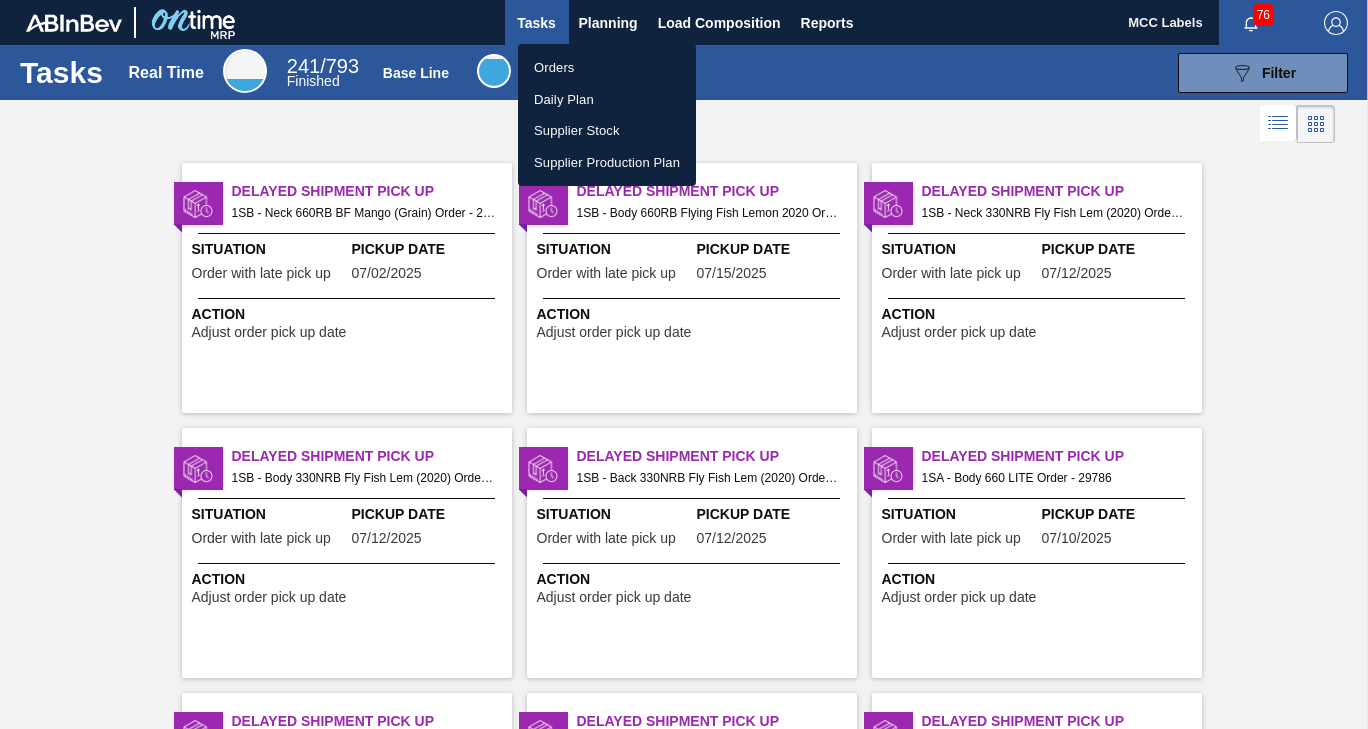 click on "Orders" at bounding box center (607, 68) 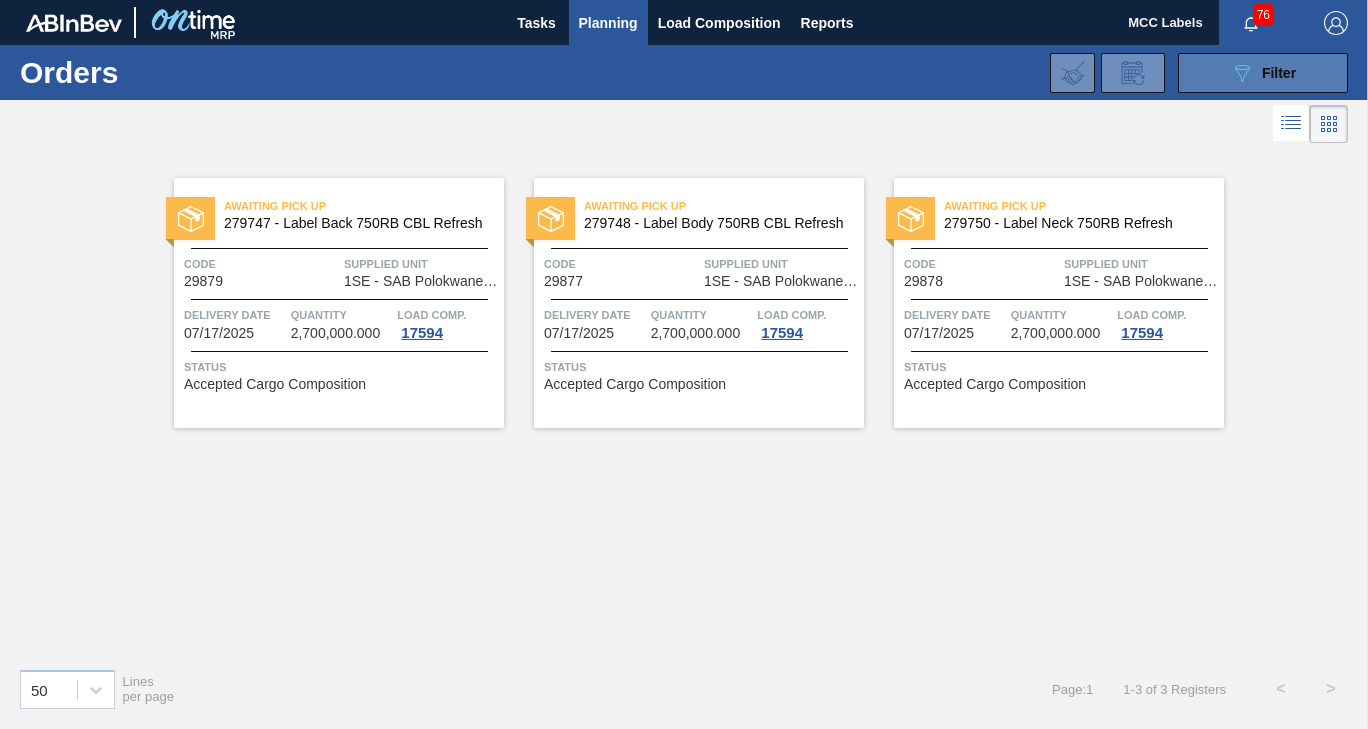 click on "089F7B8B-B2A5-4AFE-B5C0-19BA573D28AC Filter" at bounding box center [1263, 73] 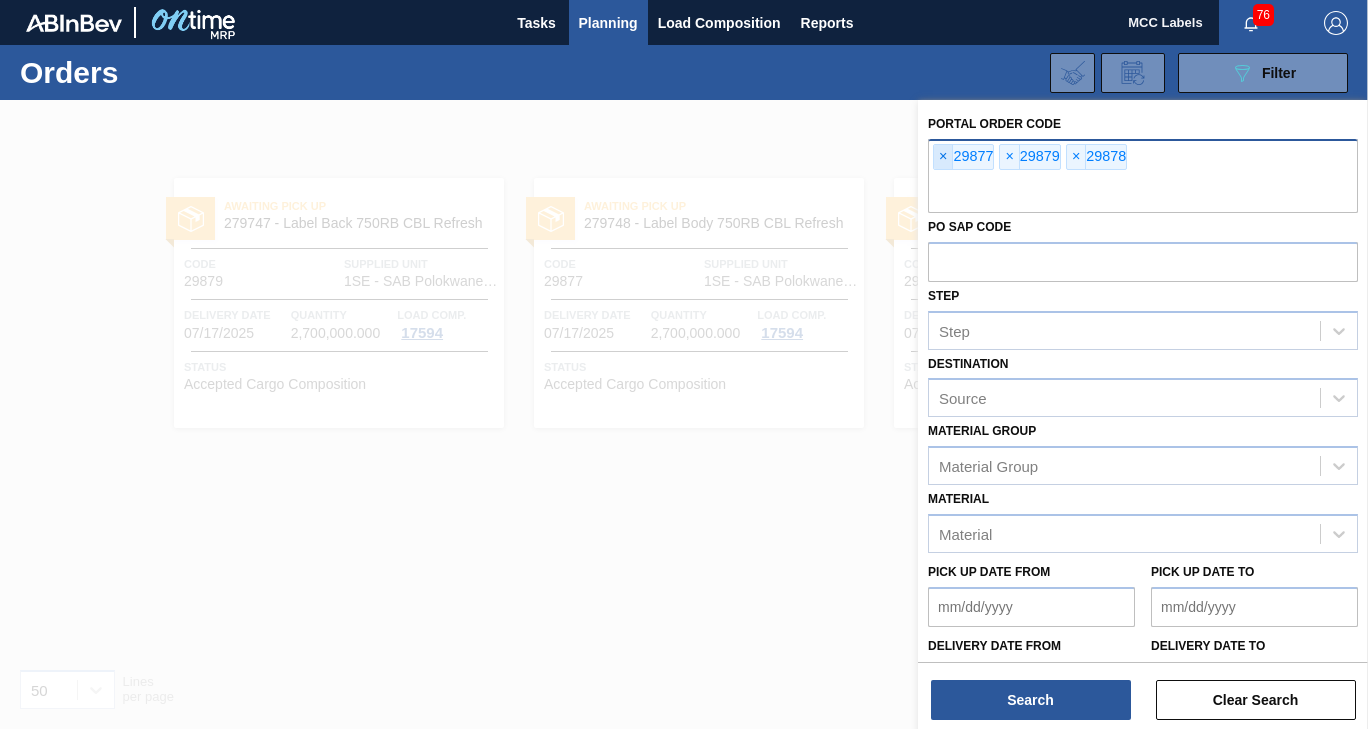 click on "×" at bounding box center [943, 157] 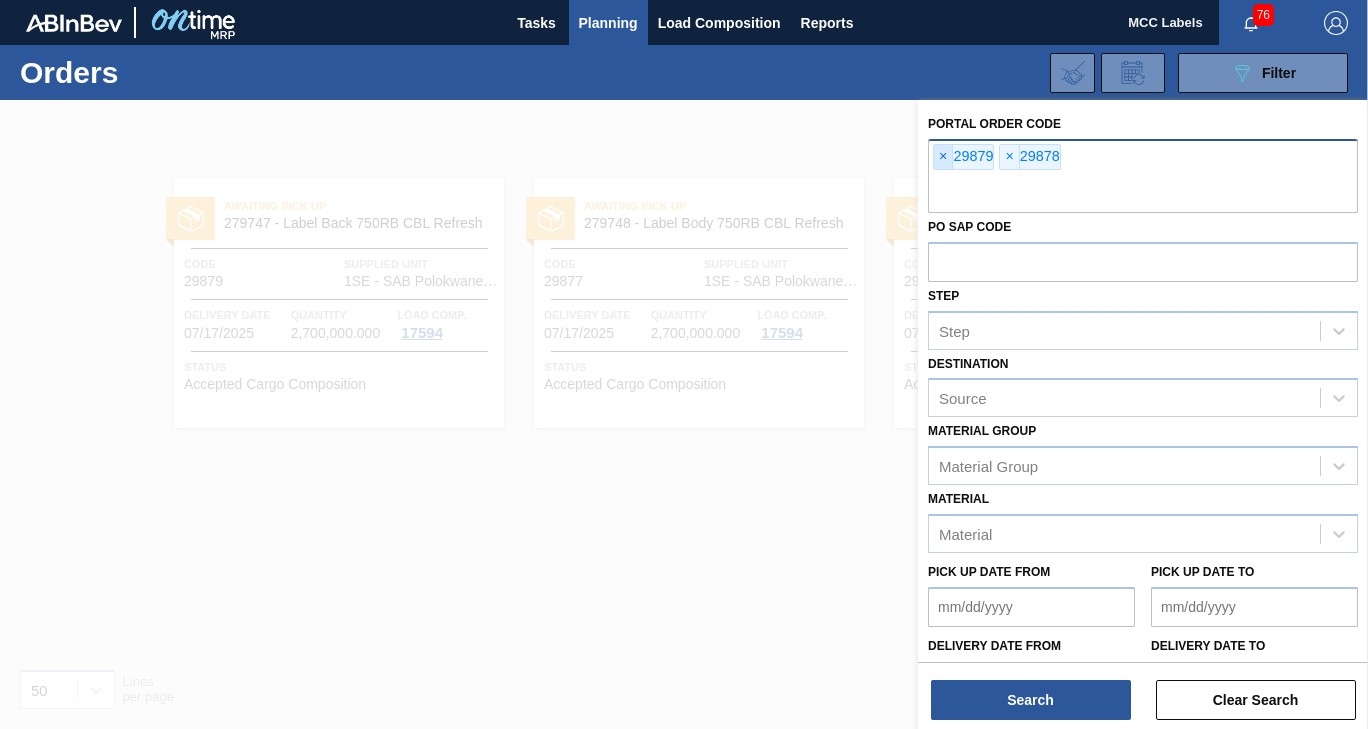 click on "×" at bounding box center [943, 157] 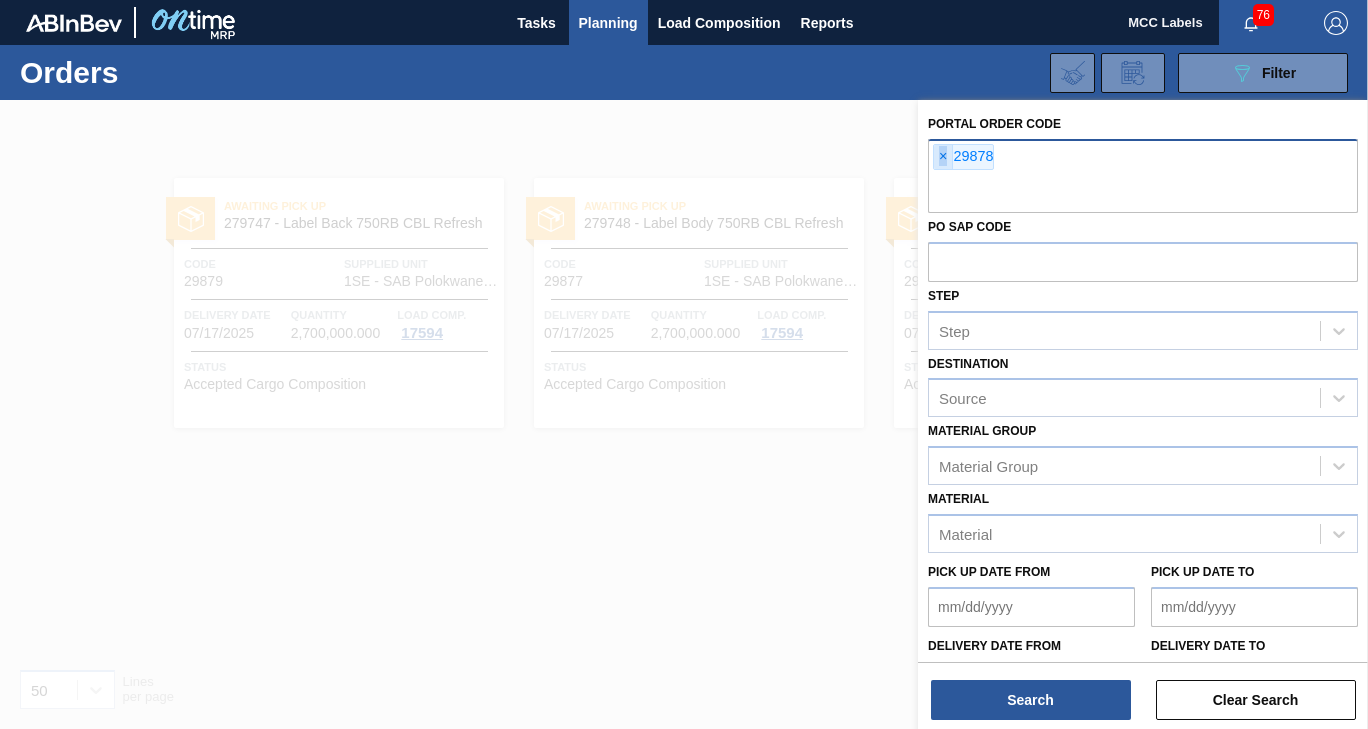 click on "×" at bounding box center [943, 157] 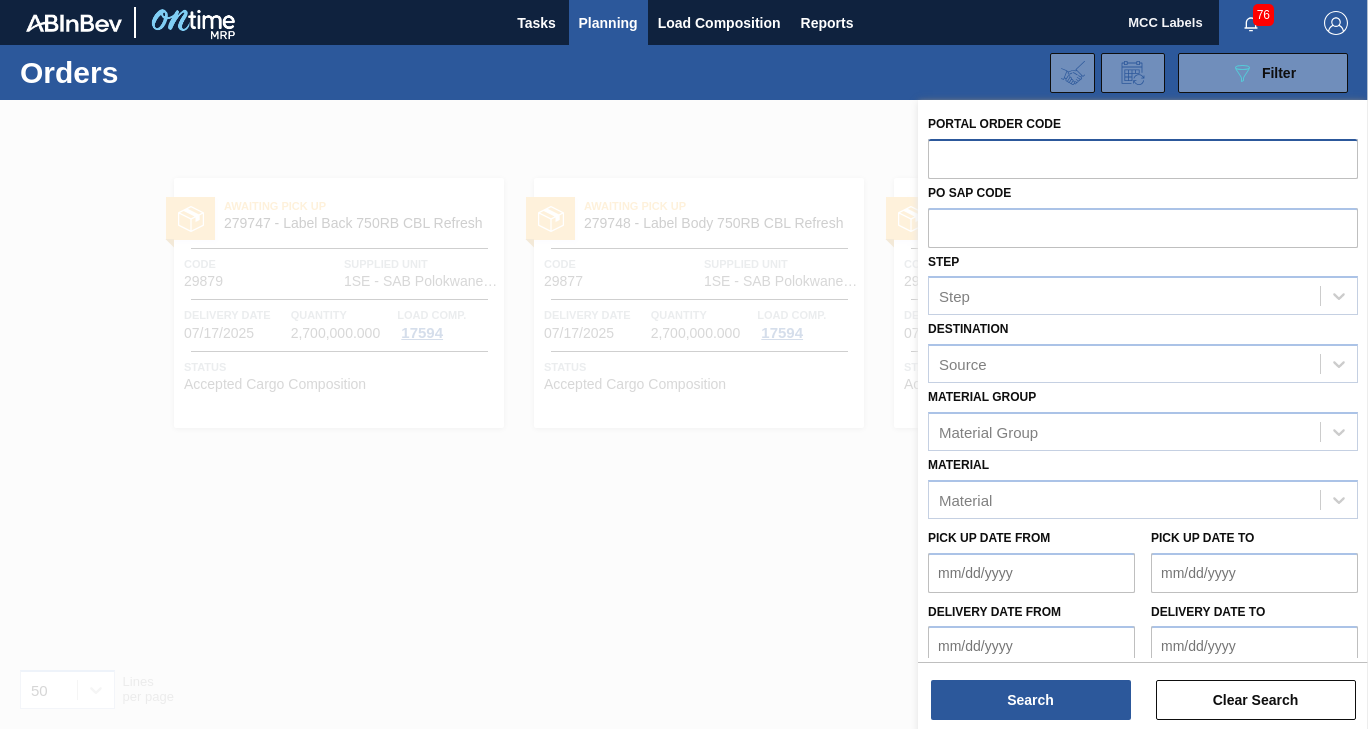 click at bounding box center [1143, 158] 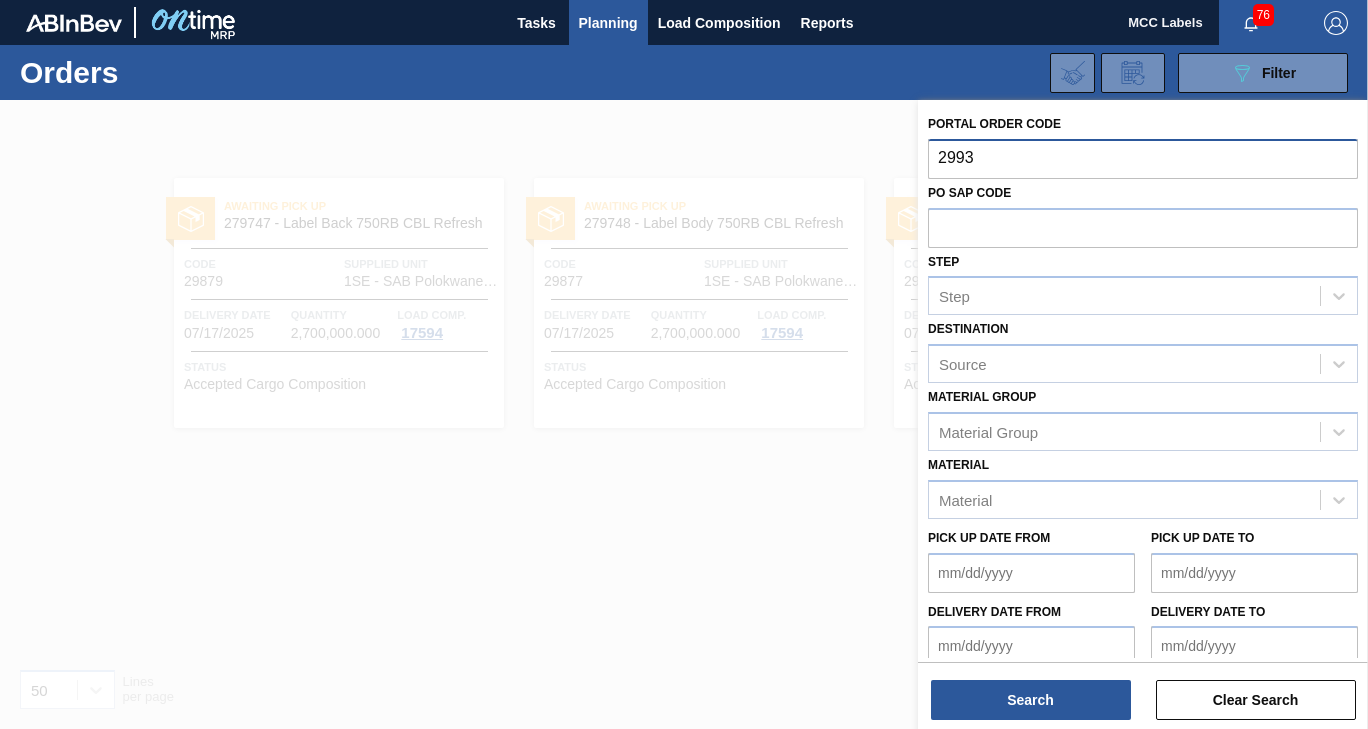 type on "29938" 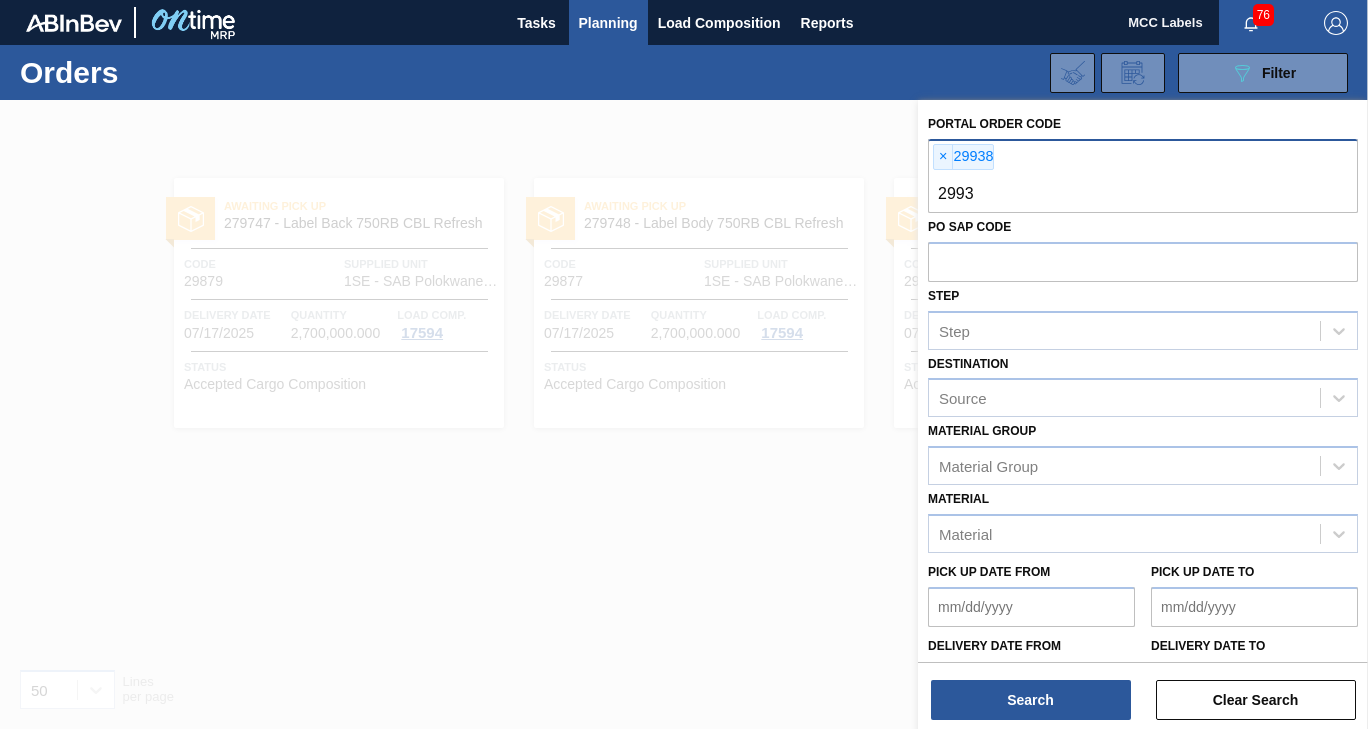 type on "29939" 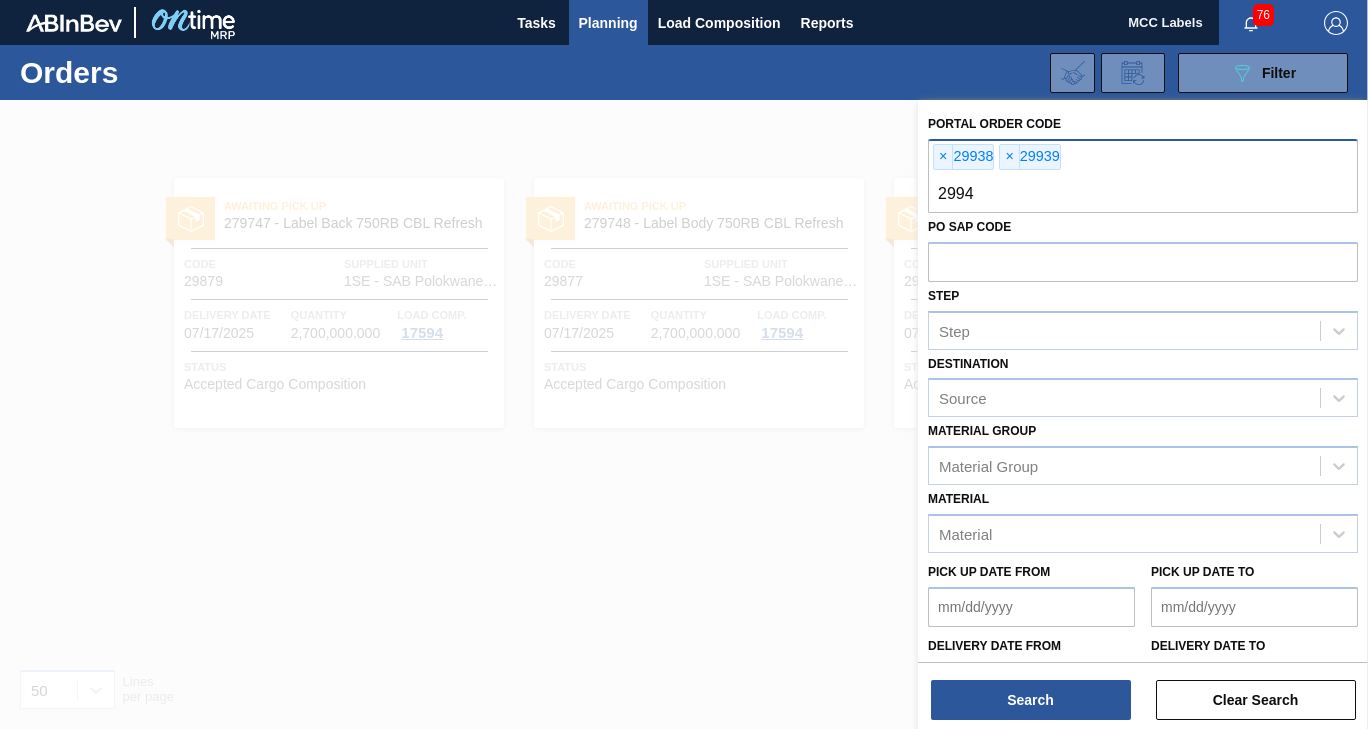 type on "29940" 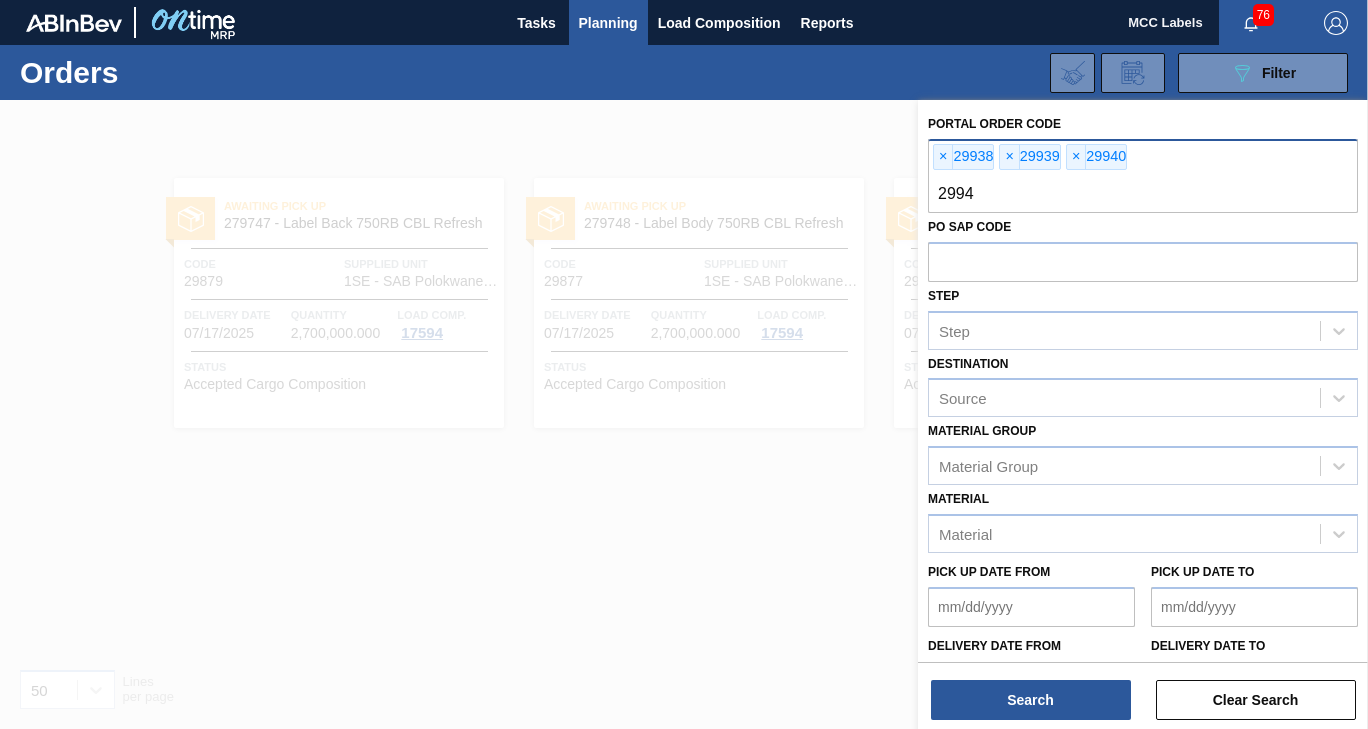 type on "29941" 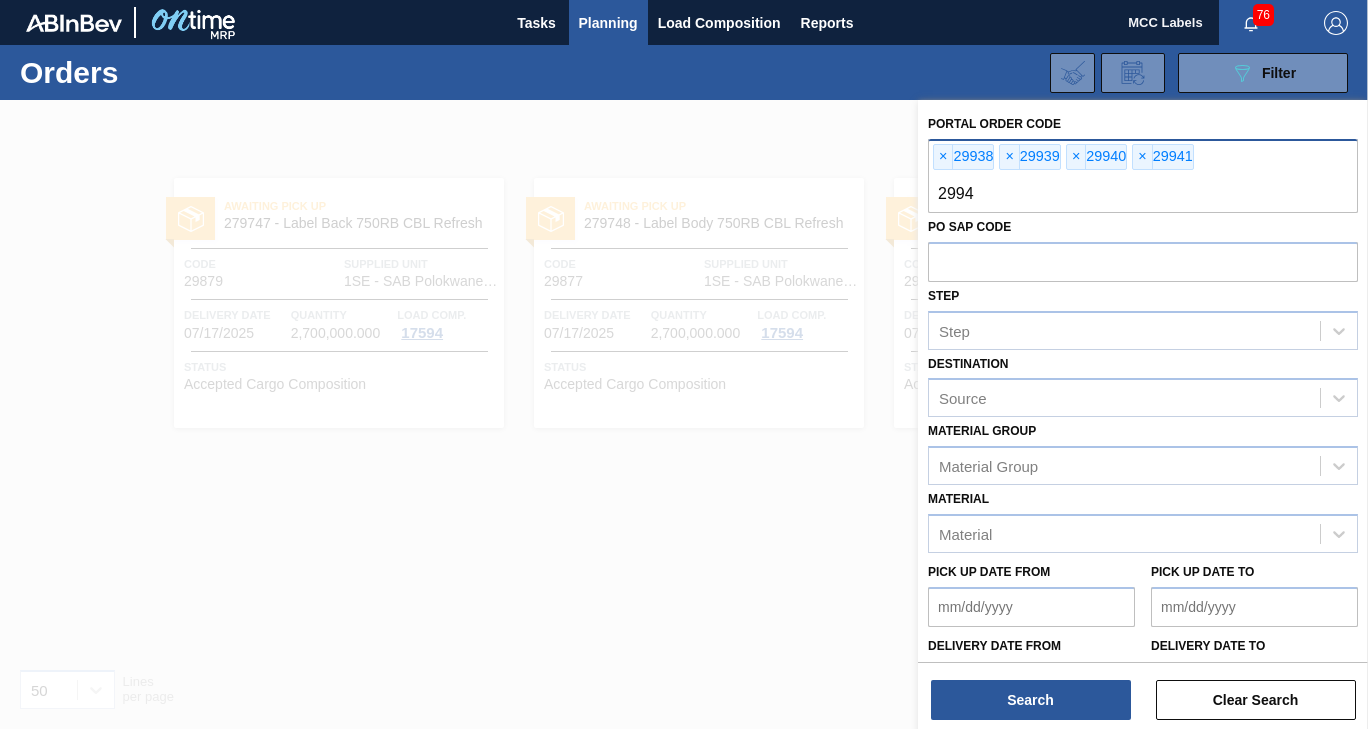 type on "29942" 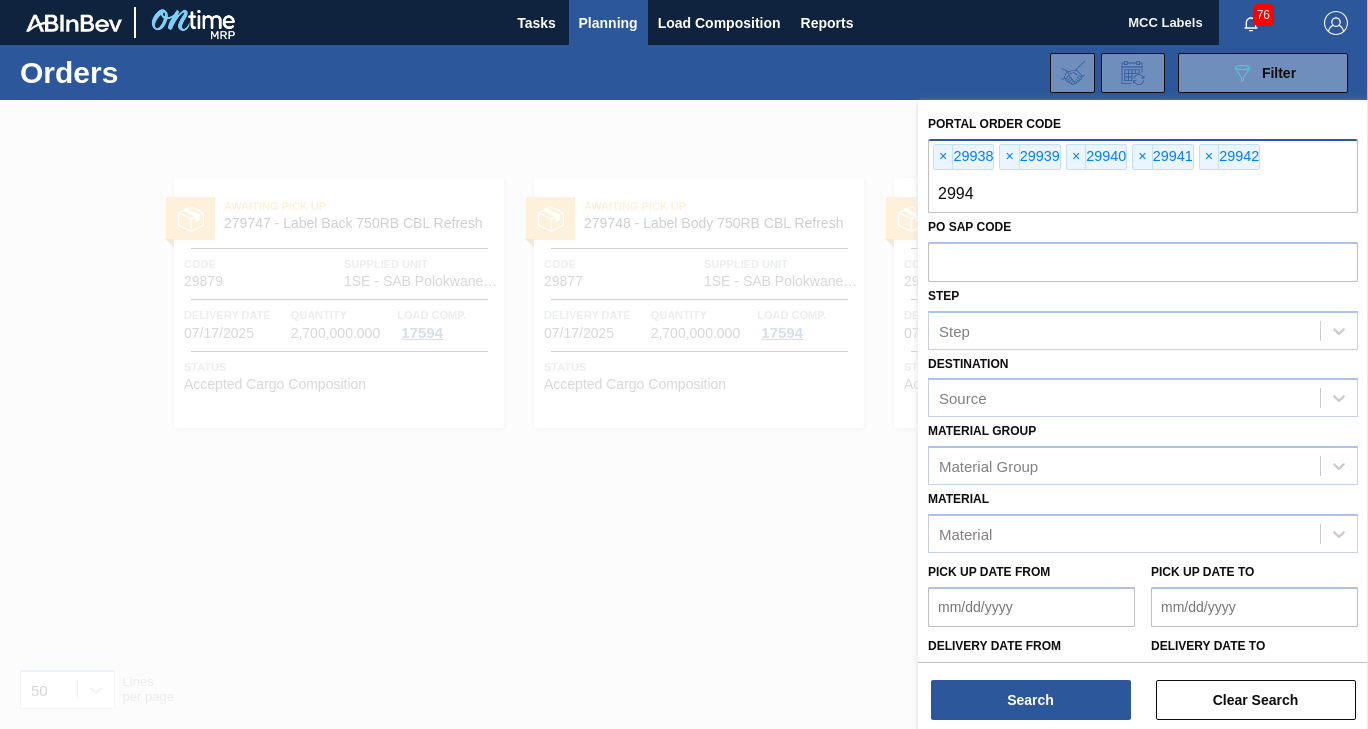 type on "29945" 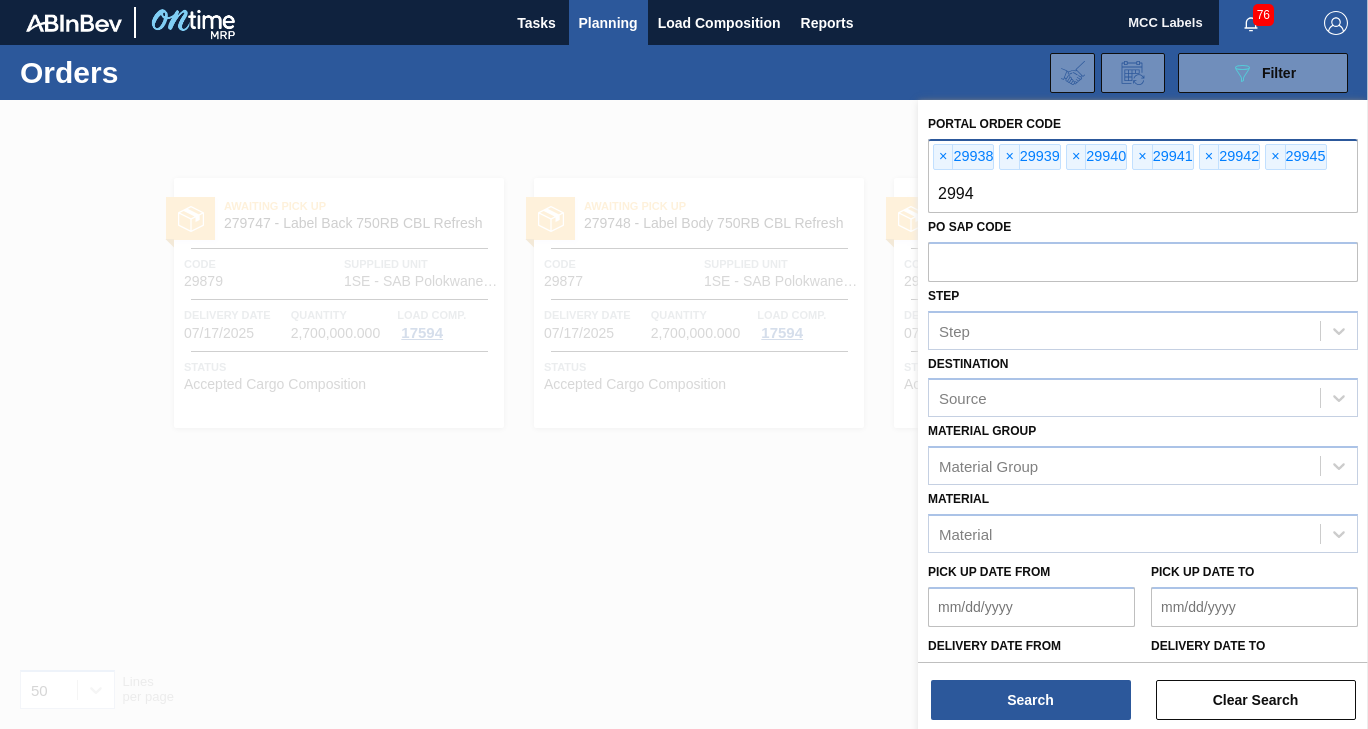 type on "29944" 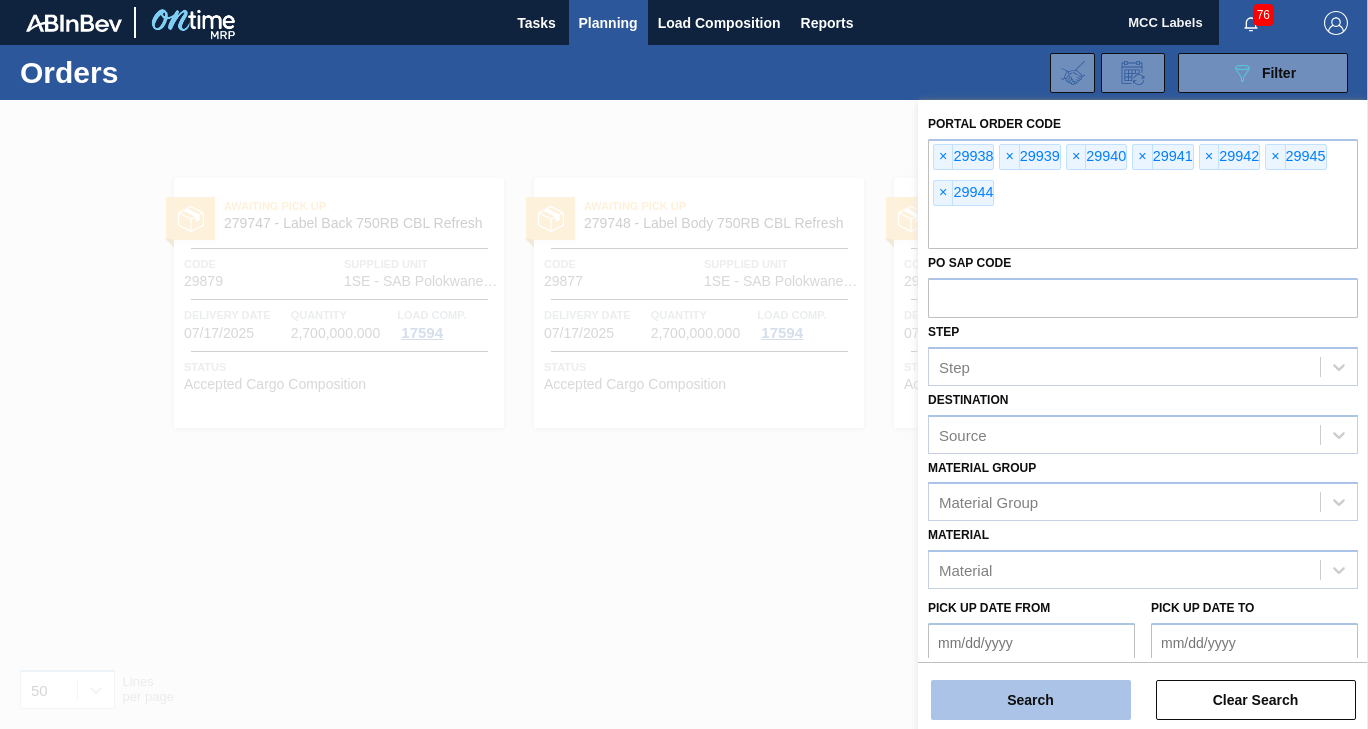 click on "Search" at bounding box center [1031, 700] 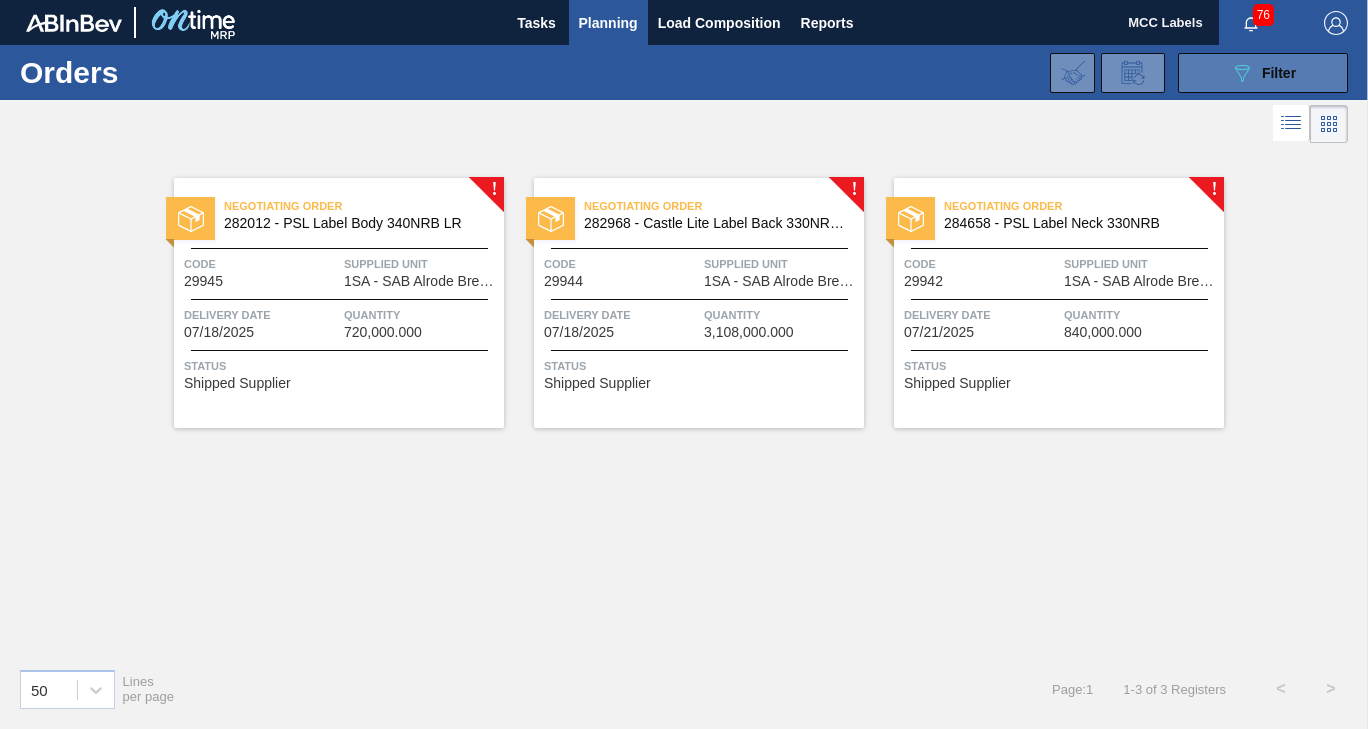 click on "089F7B8B-B2A5-4AFE-B5C0-19BA573D28AC Filter" at bounding box center [1263, 73] 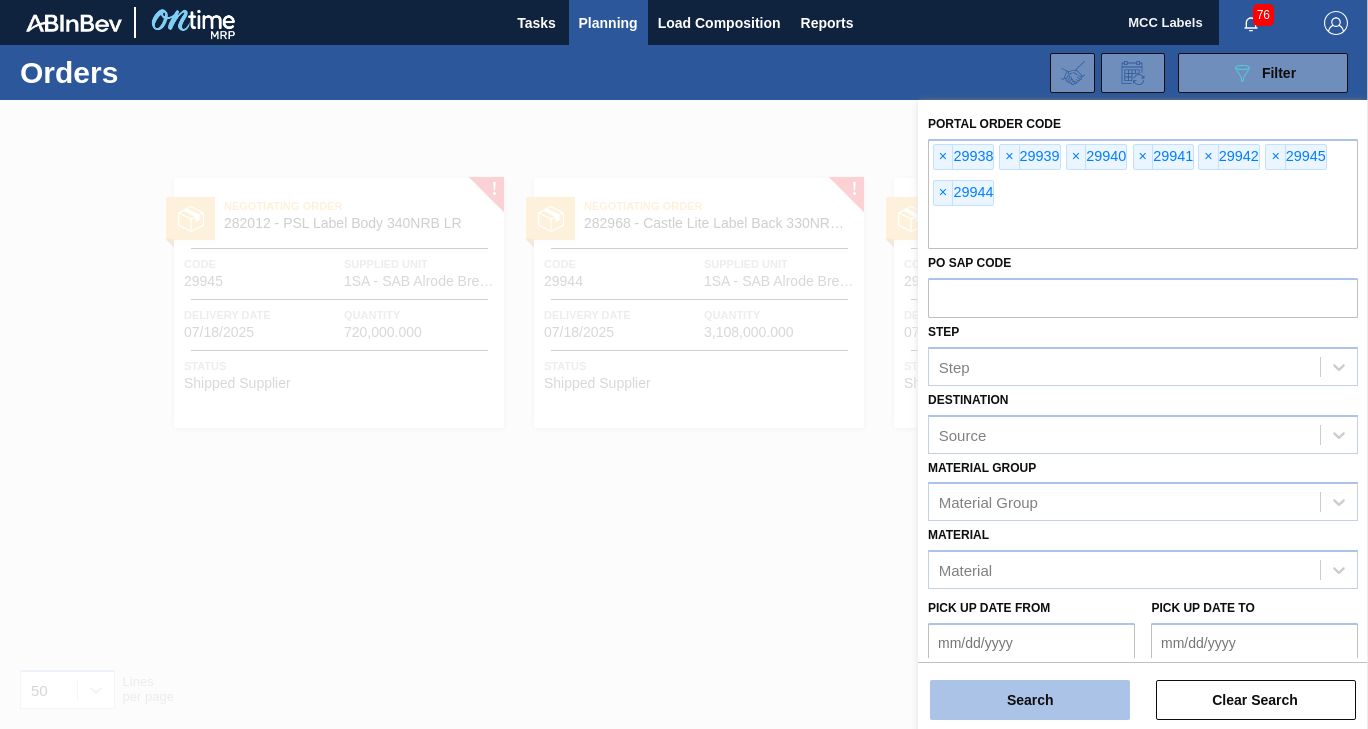 click on "Search" at bounding box center (1031, 700) 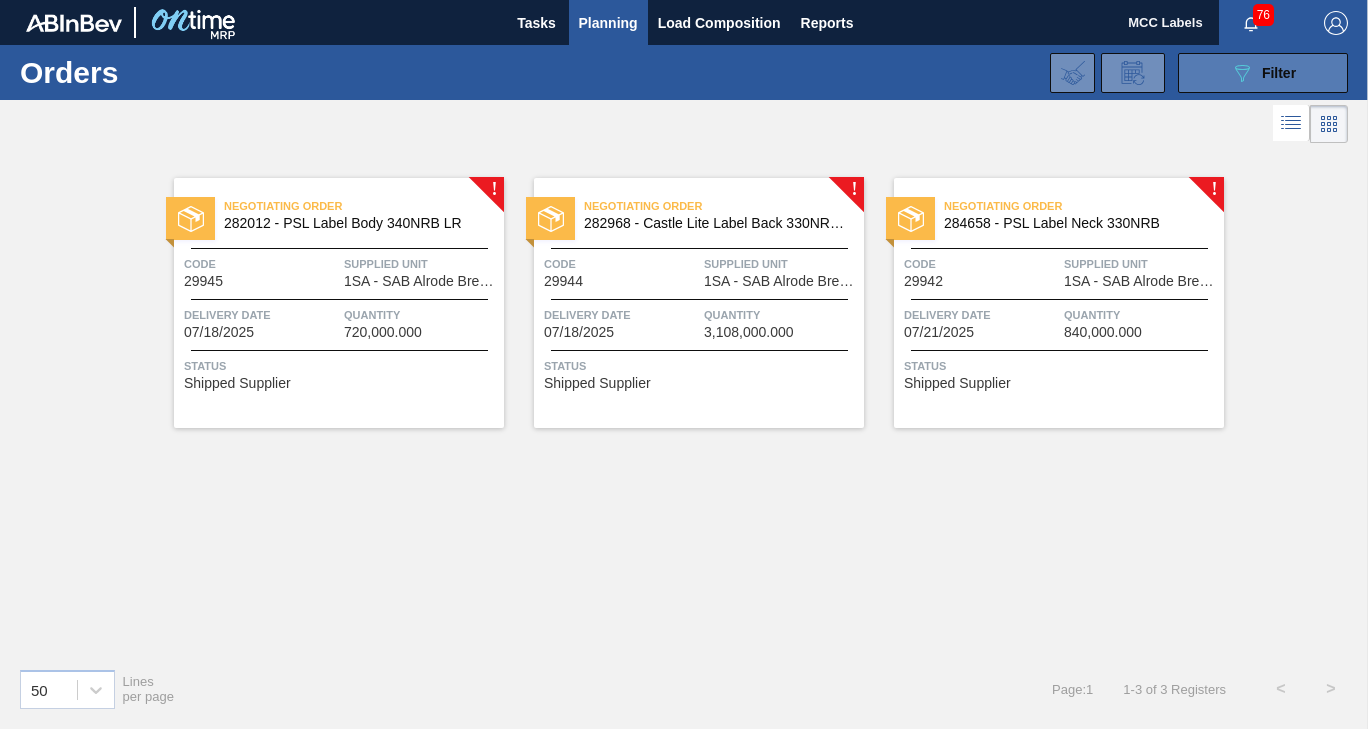 click on "089F7B8B-B2A5-4AFE-B5C0-19BA573D28AC Filter" at bounding box center (1263, 73) 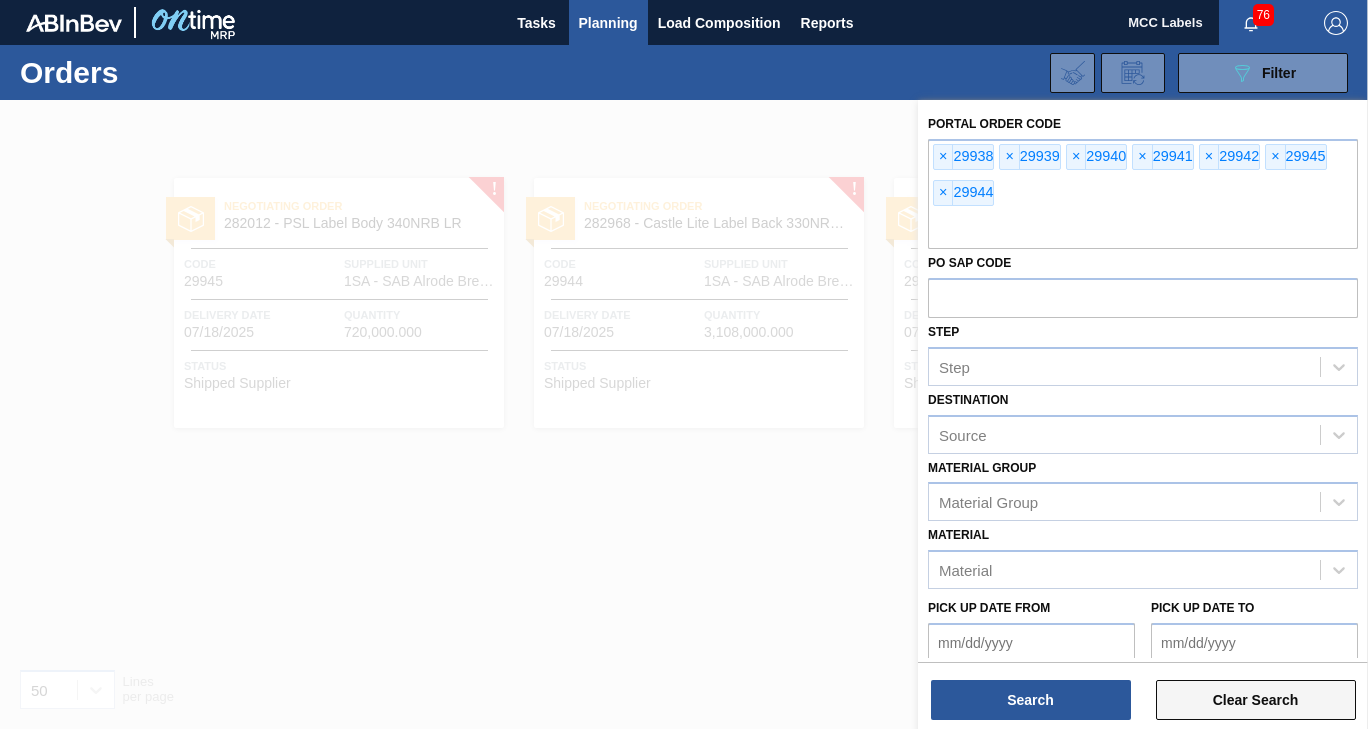 click on "Clear Search" at bounding box center (1256, 700) 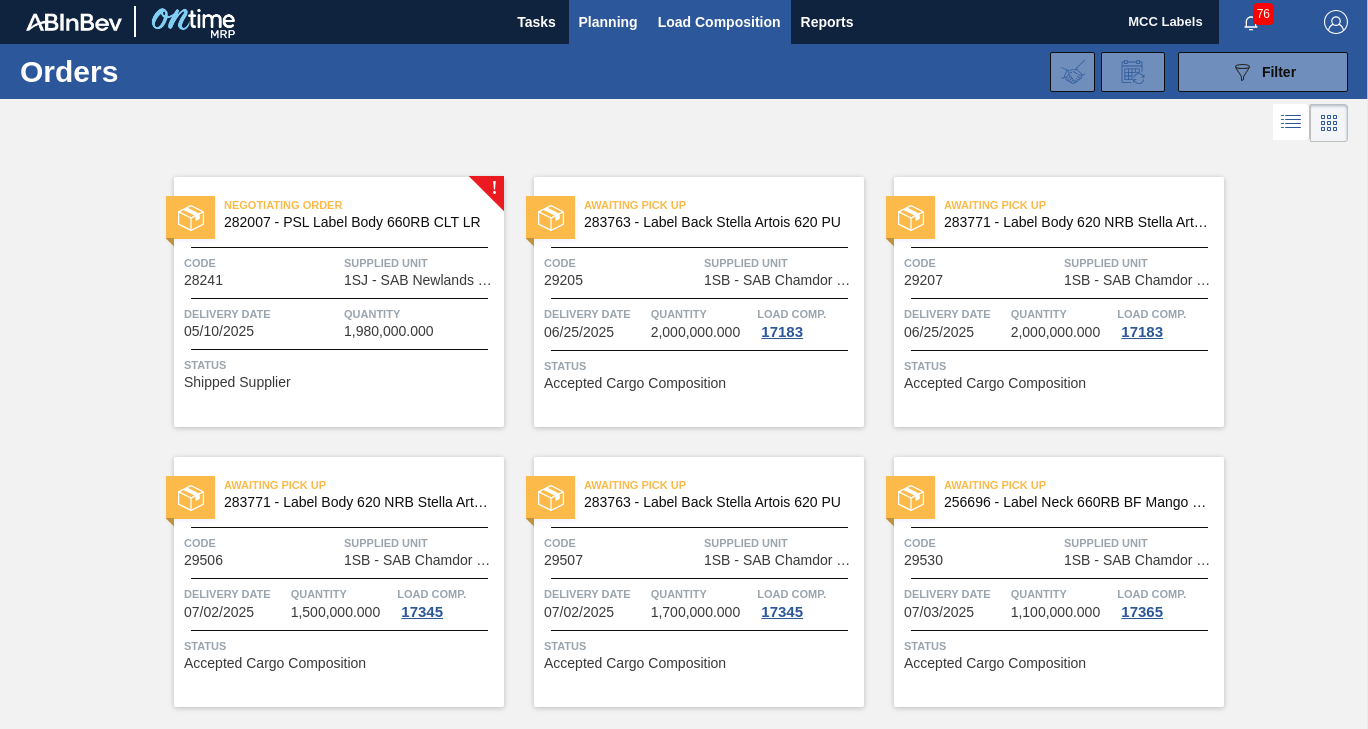 scroll, scrollTop: 0, scrollLeft: 0, axis: both 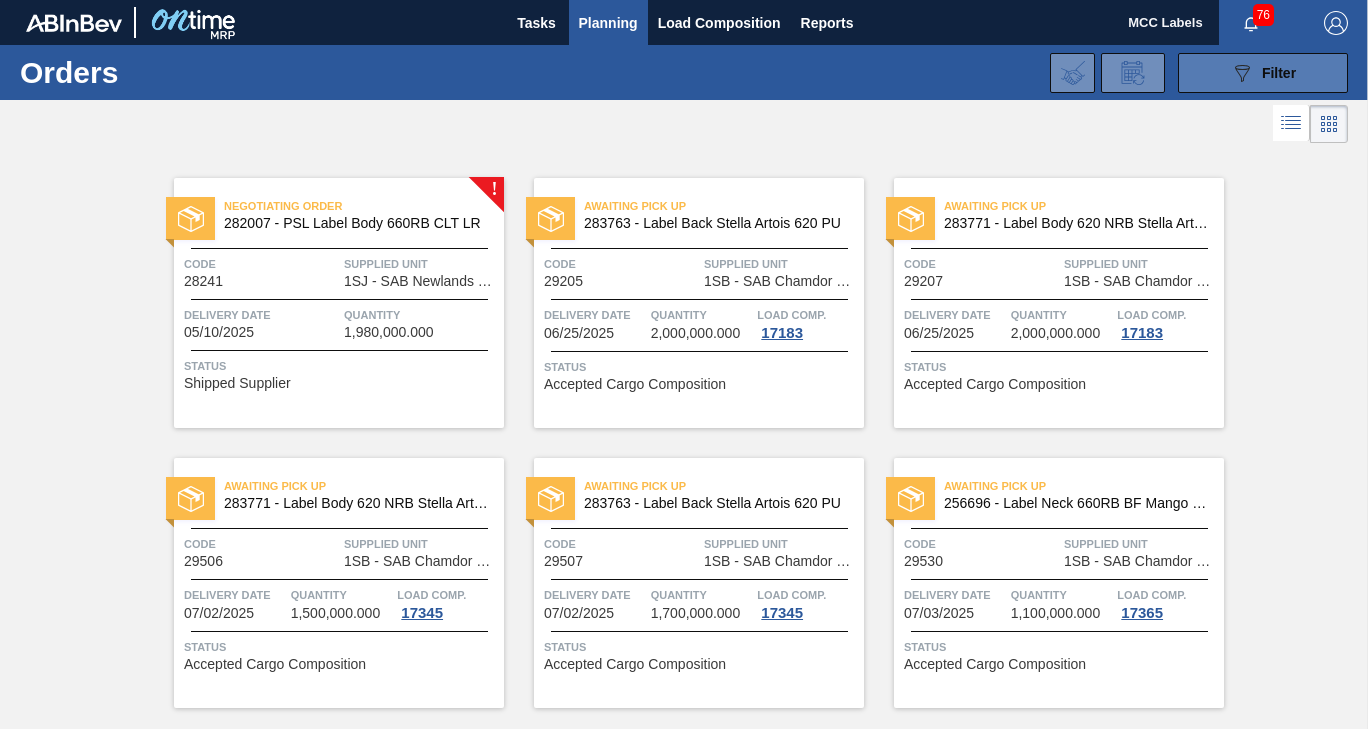 click on "089F7B8B-B2A5-4AFE-B5C0-19BA573D28AC Filter" at bounding box center [1263, 73] 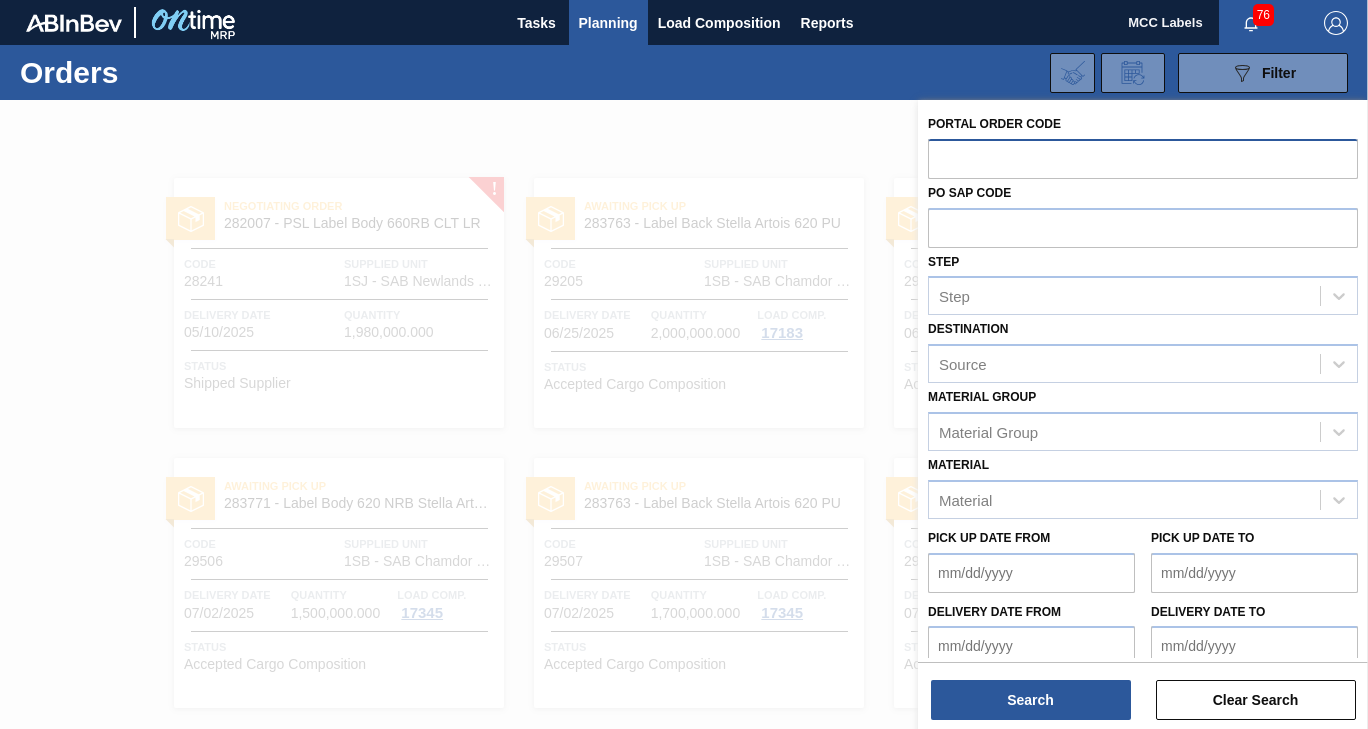 click at bounding box center [1143, 158] 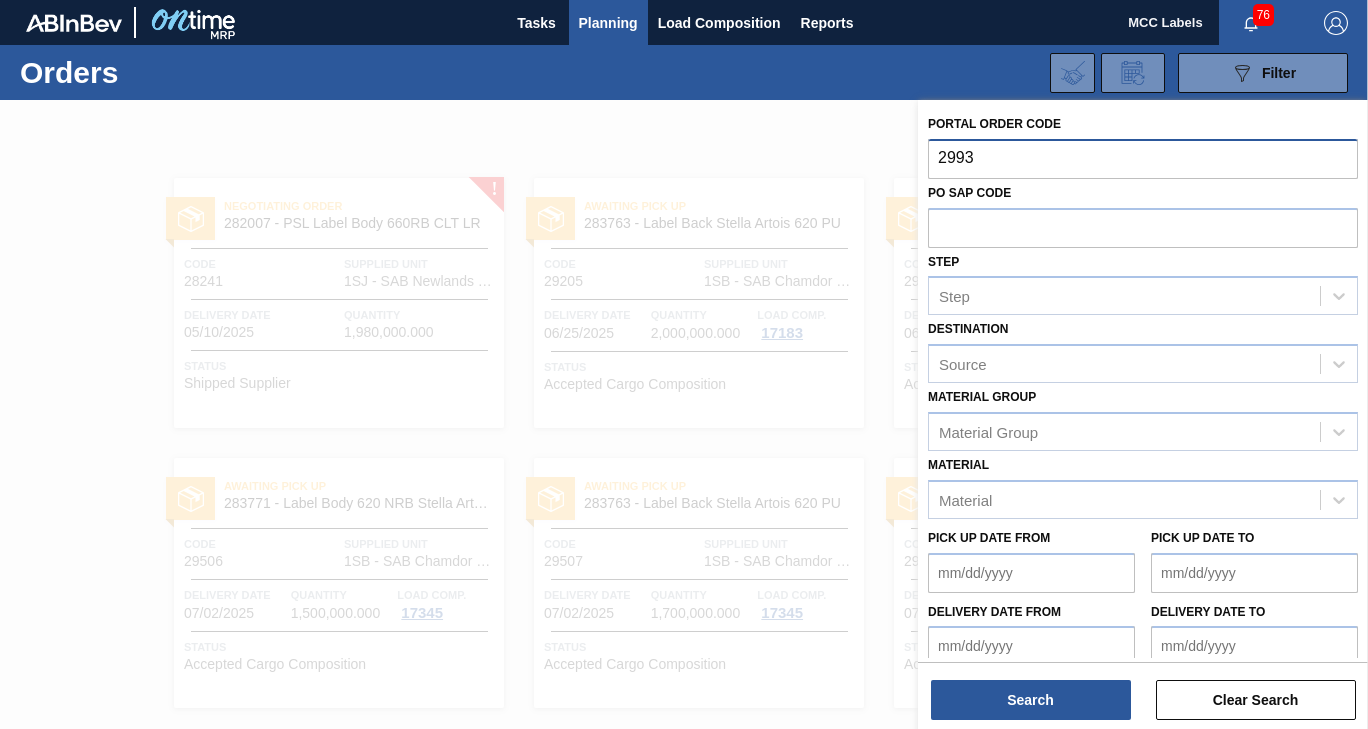 type on "29938" 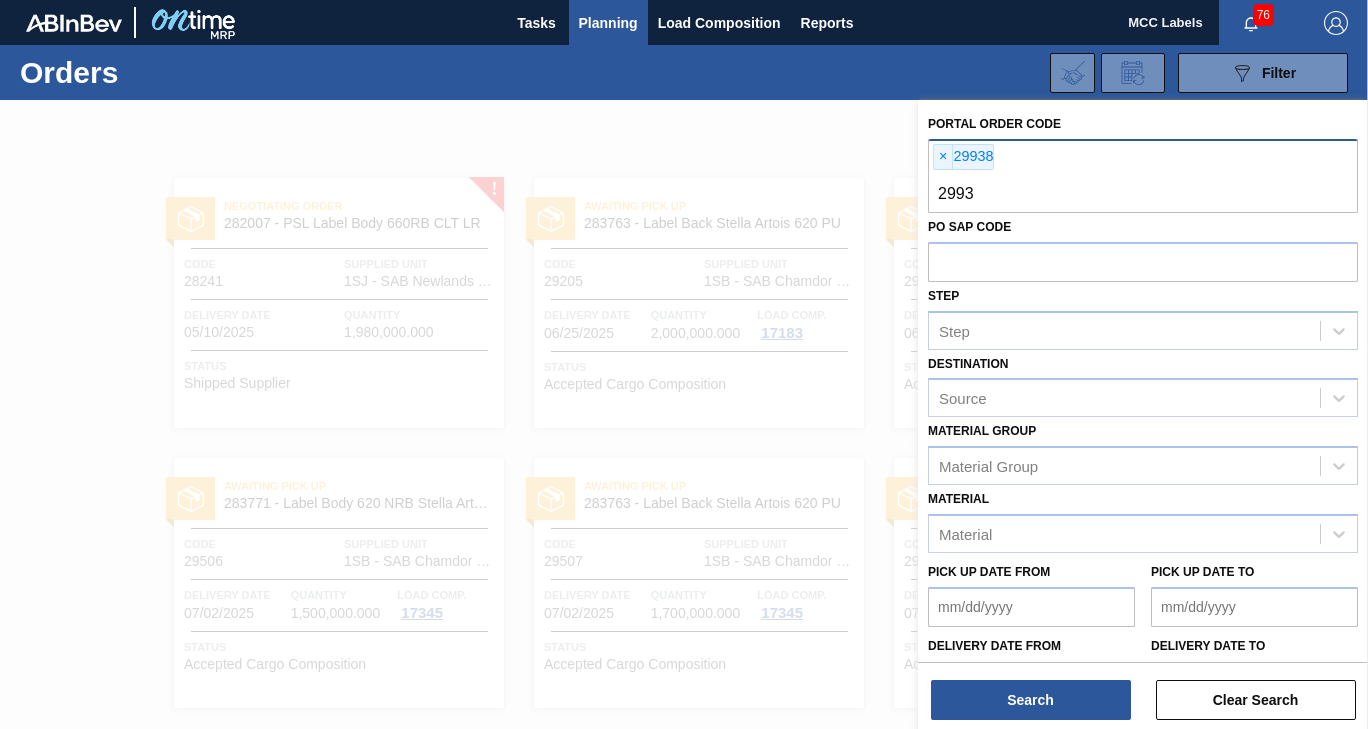 type on "29939" 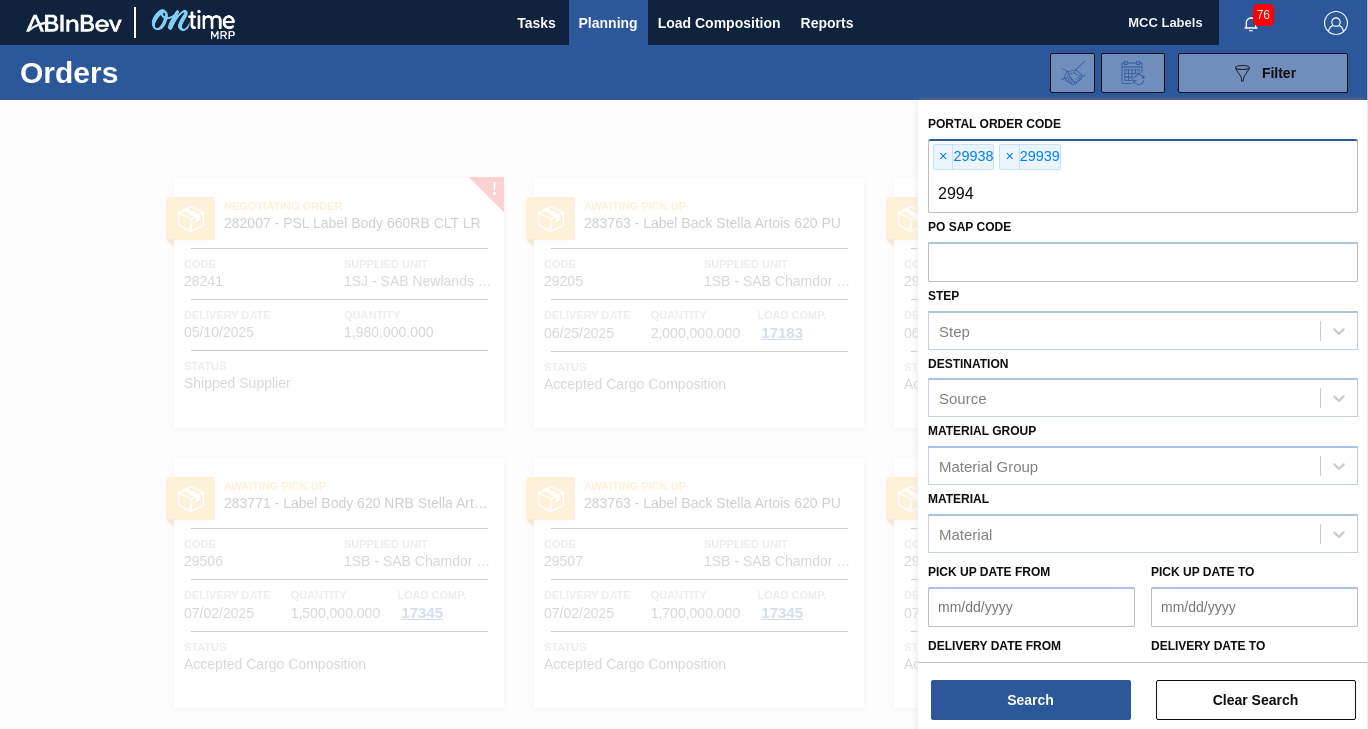 type on "29940" 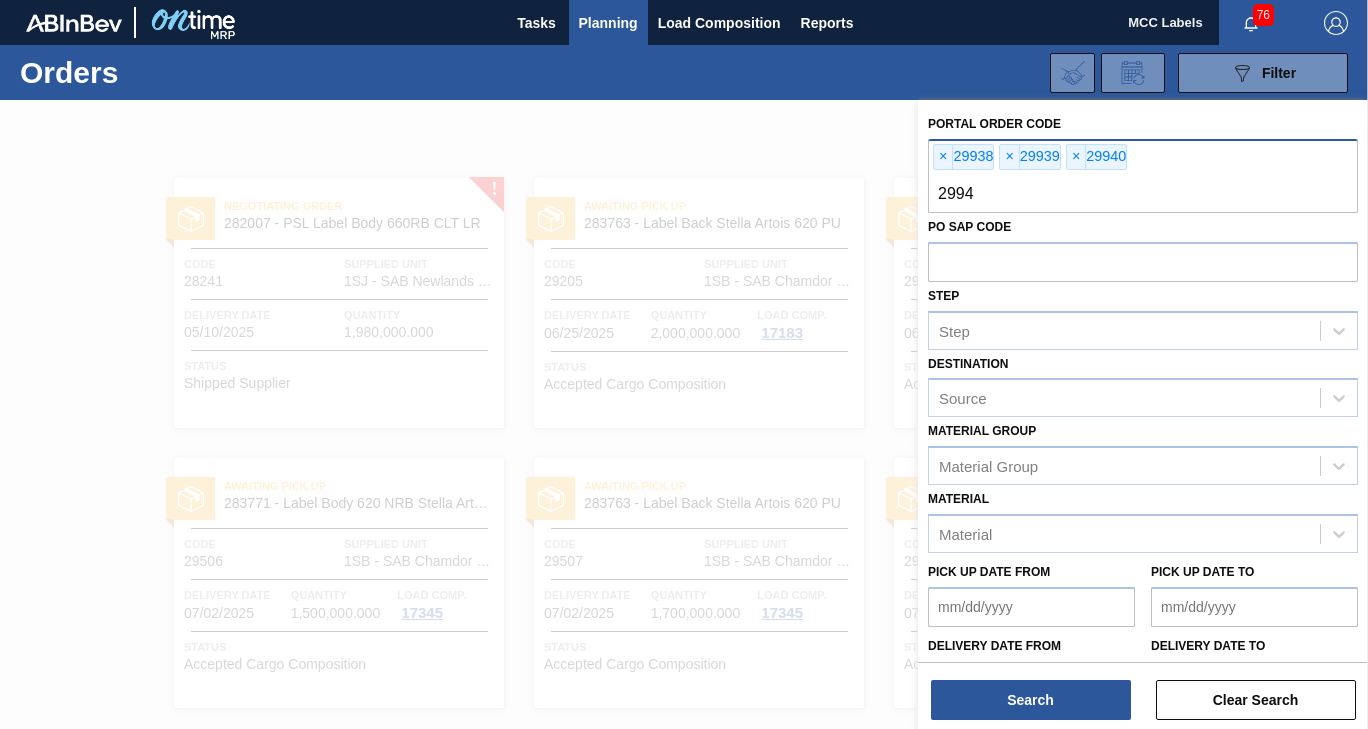 type on "29941" 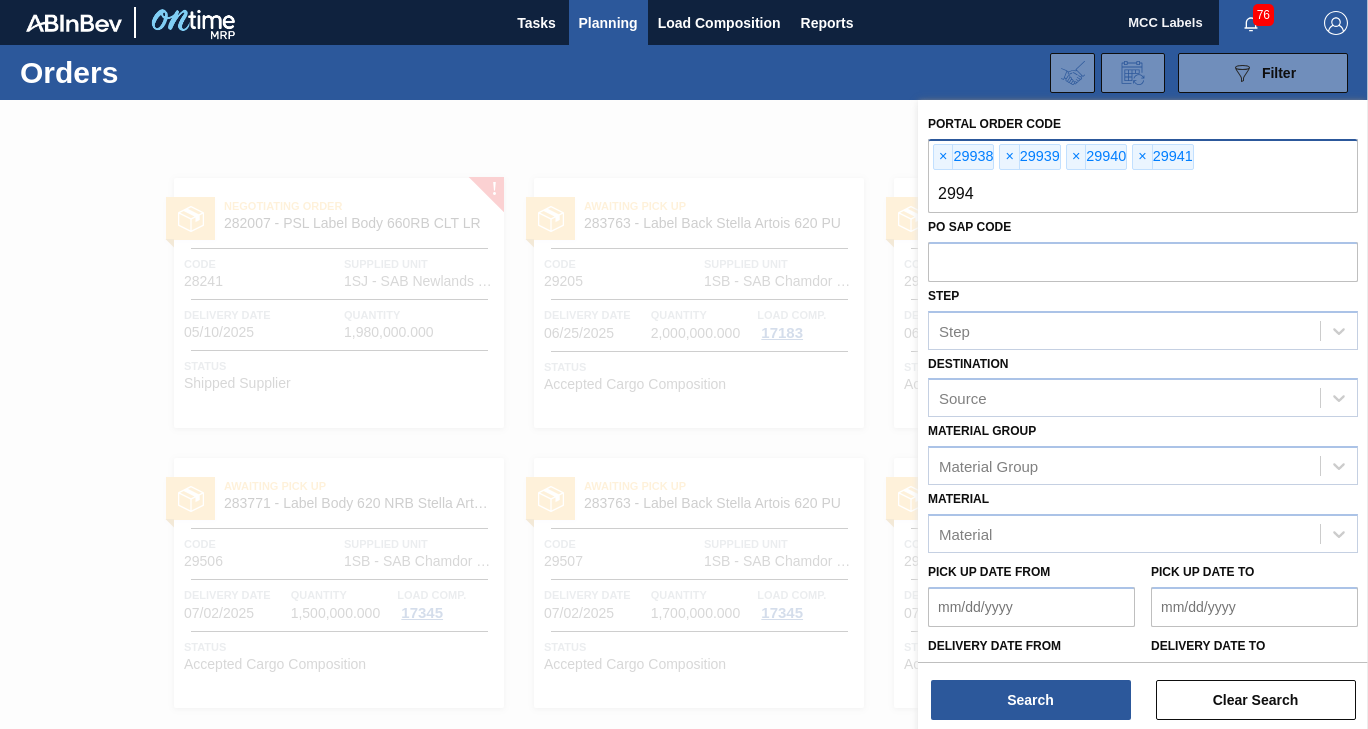 type on "29942" 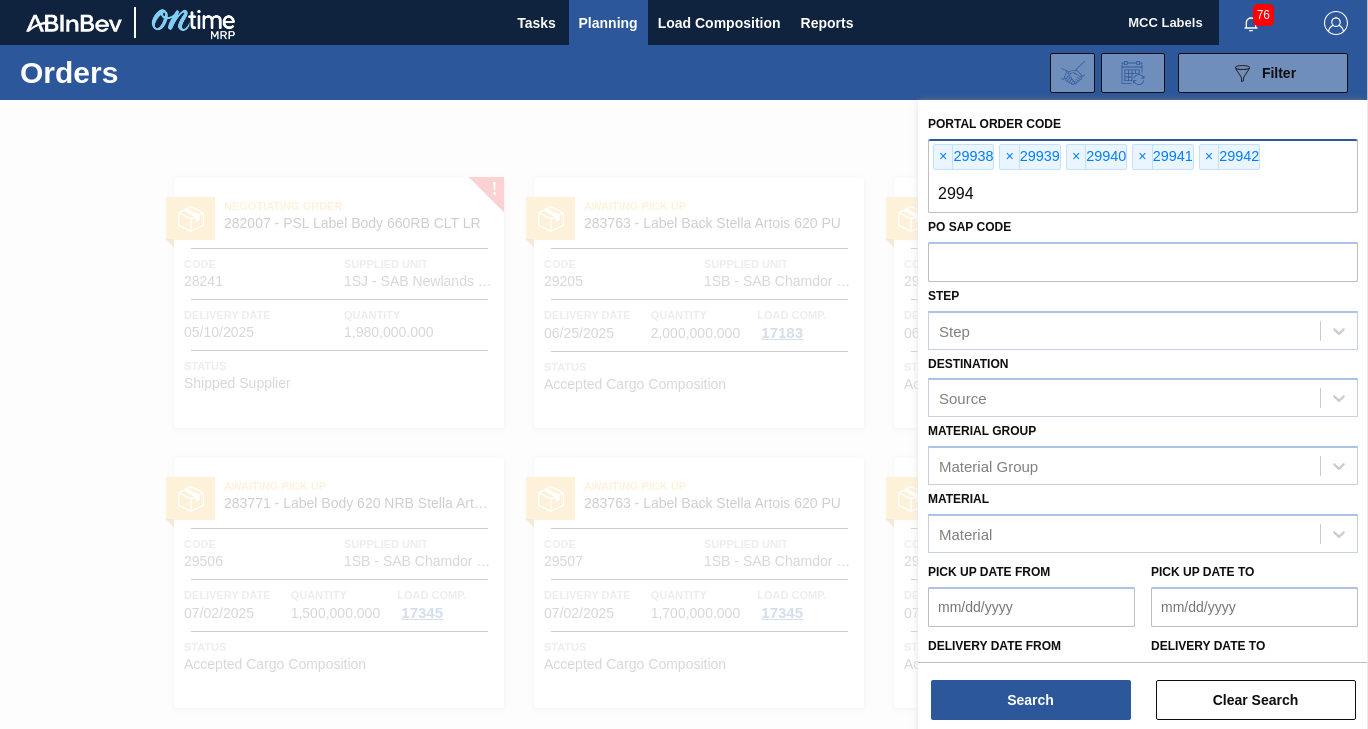 type on "29945" 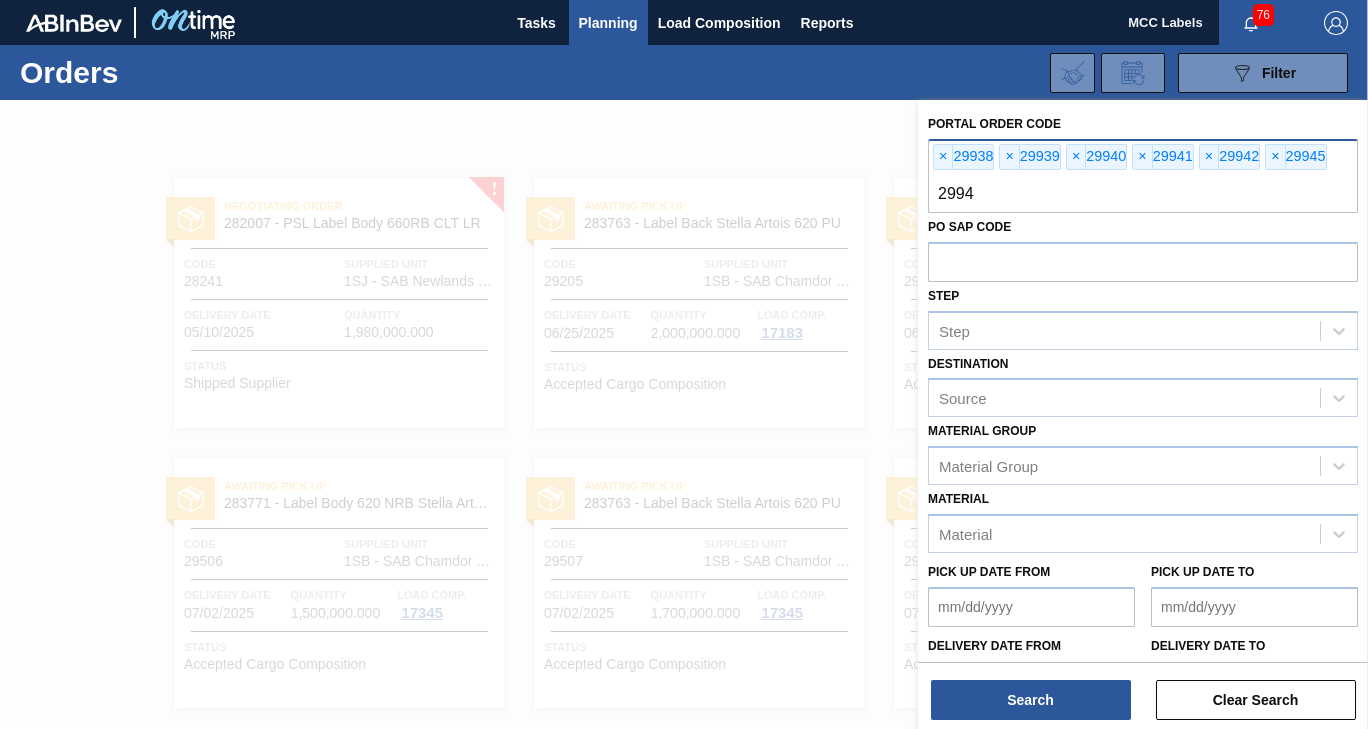 type on "29944" 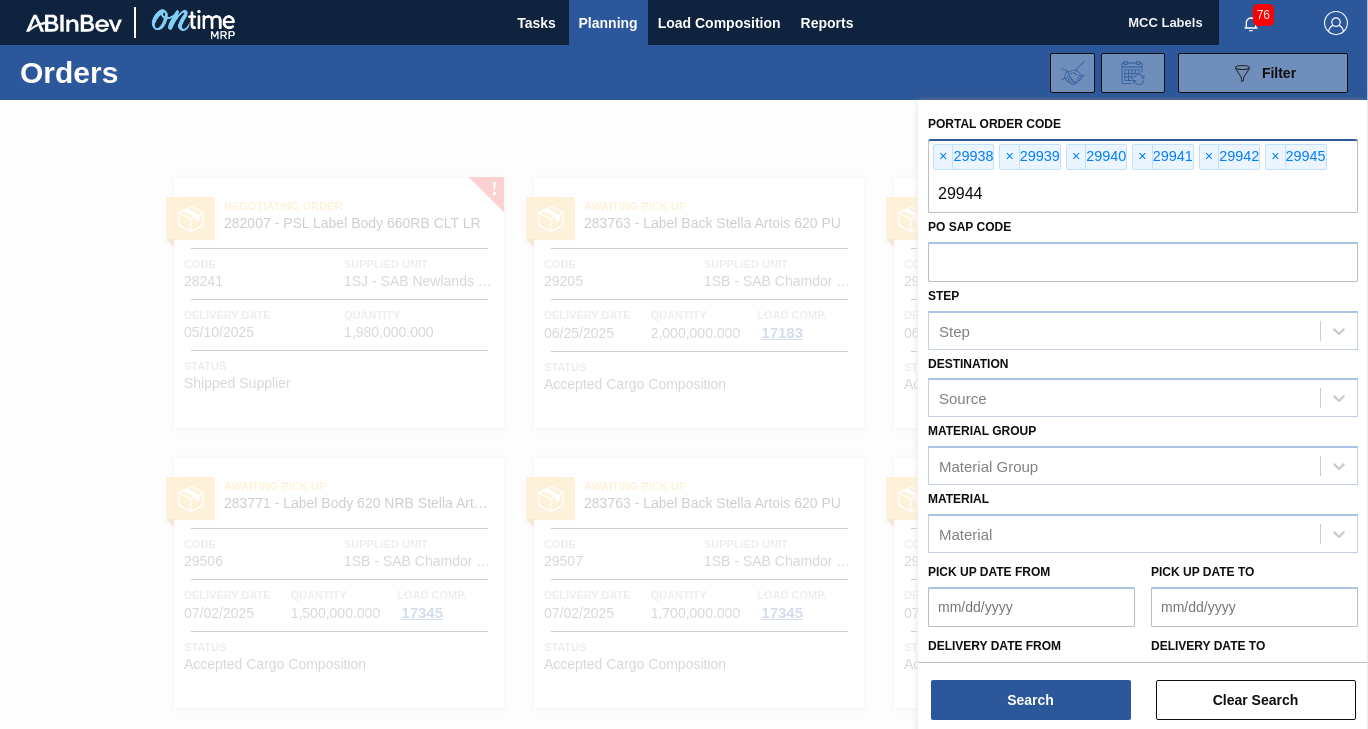 type 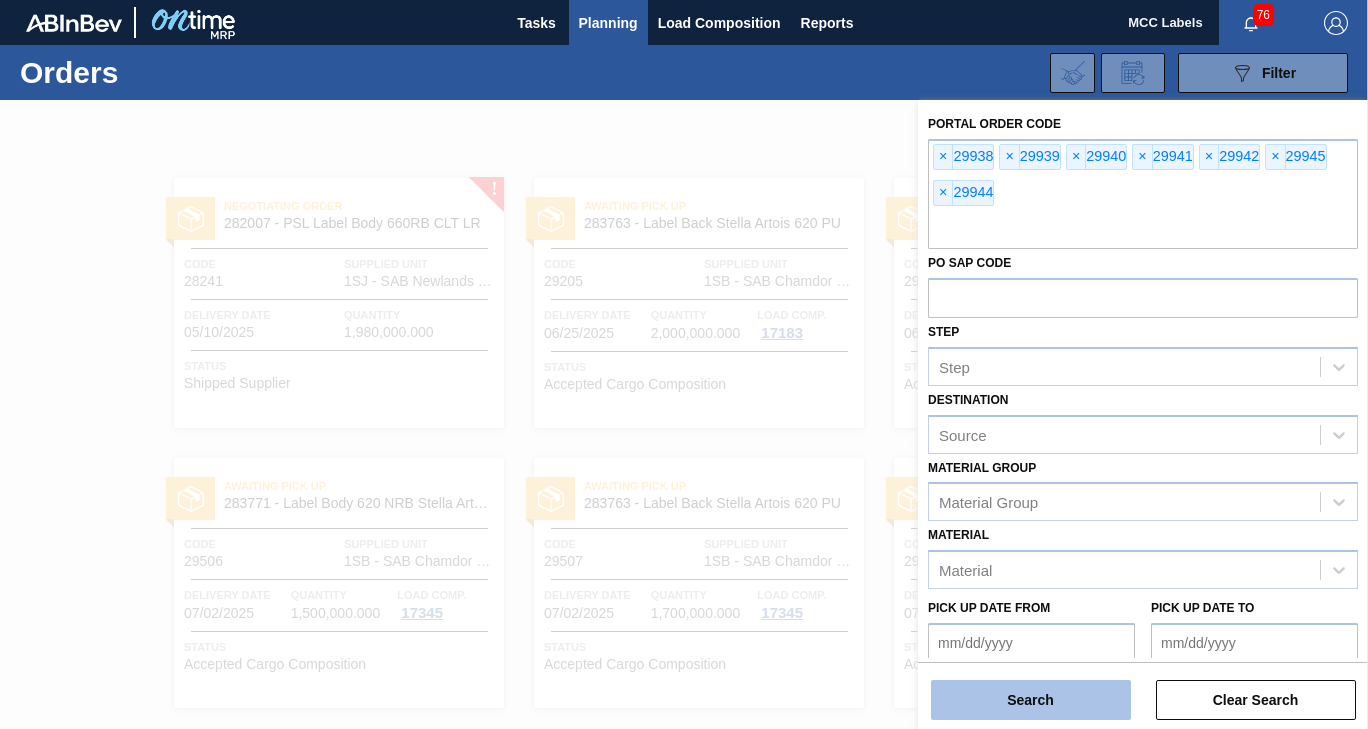 click on "Search" at bounding box center [1031, 700] 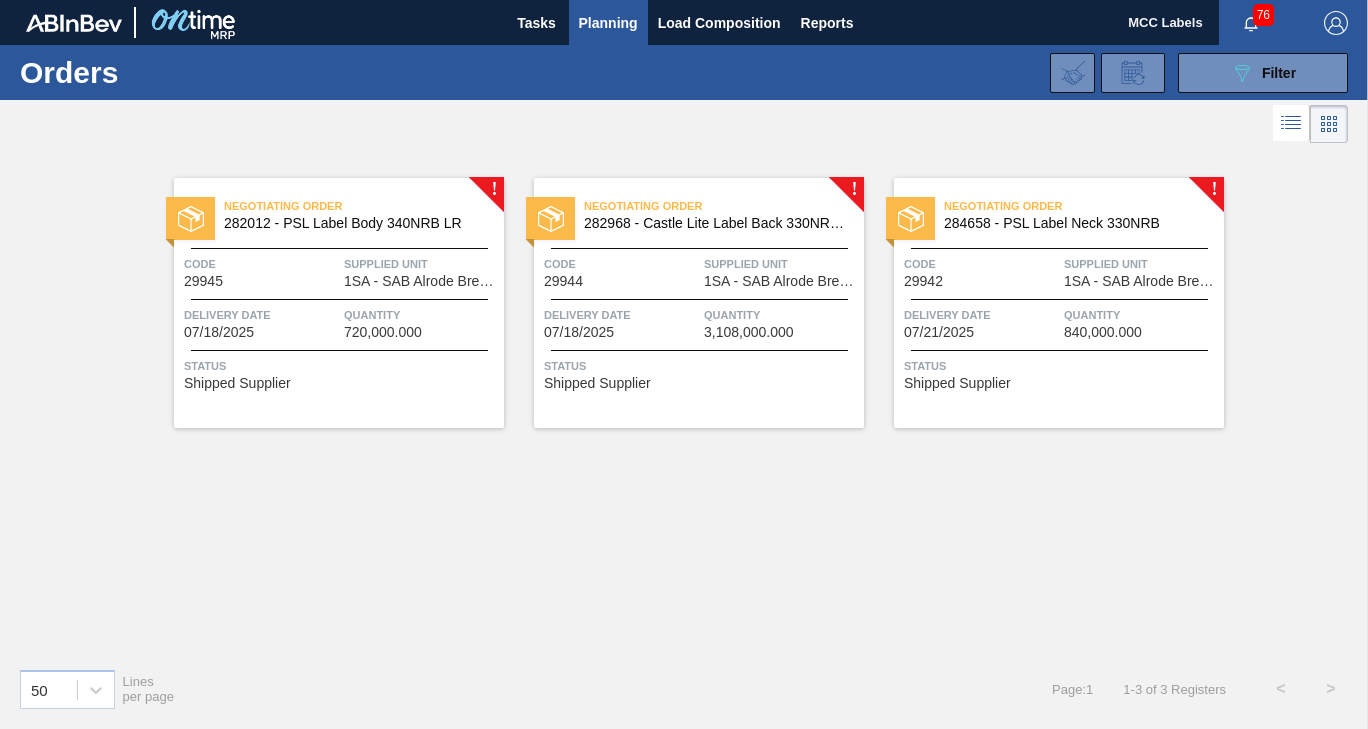 click on "Quantity 720,000.000" at bounding box center (421, 322) 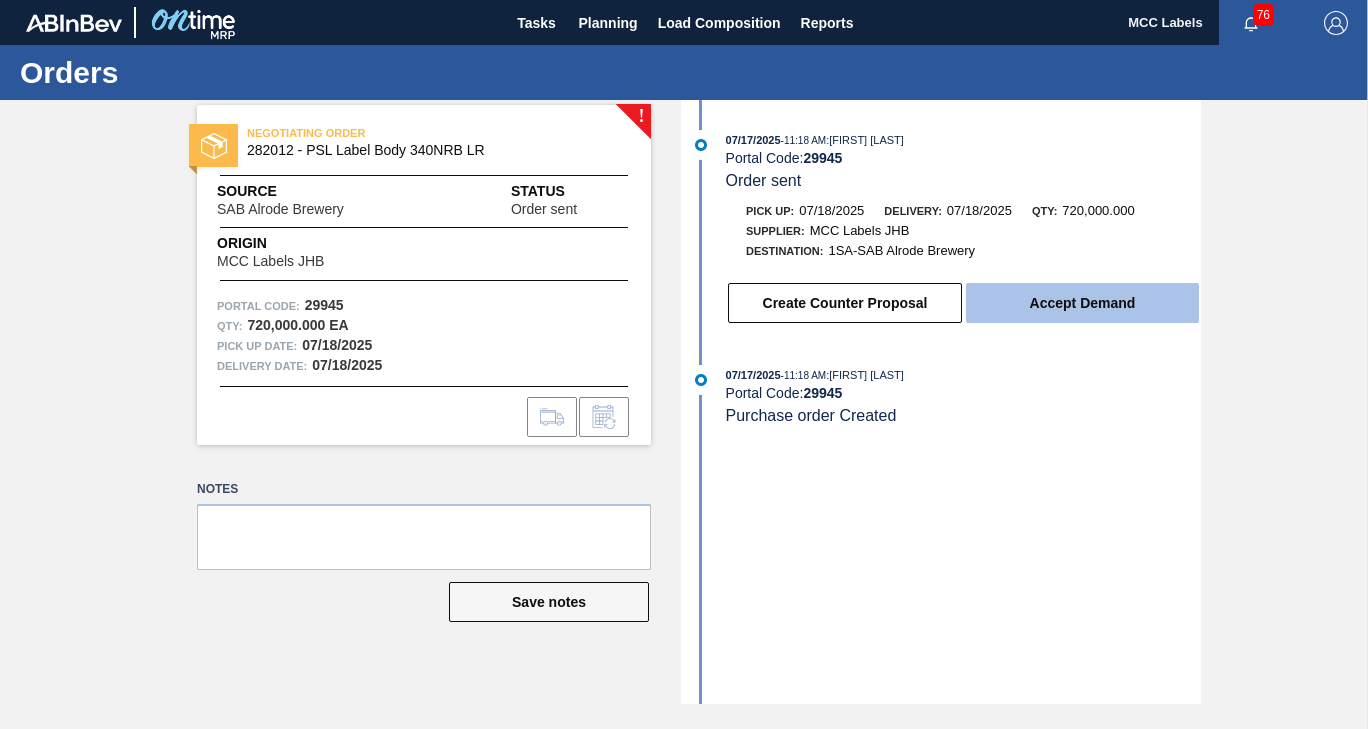 click on "Accept Demand" at bounding box center [1082, 303] 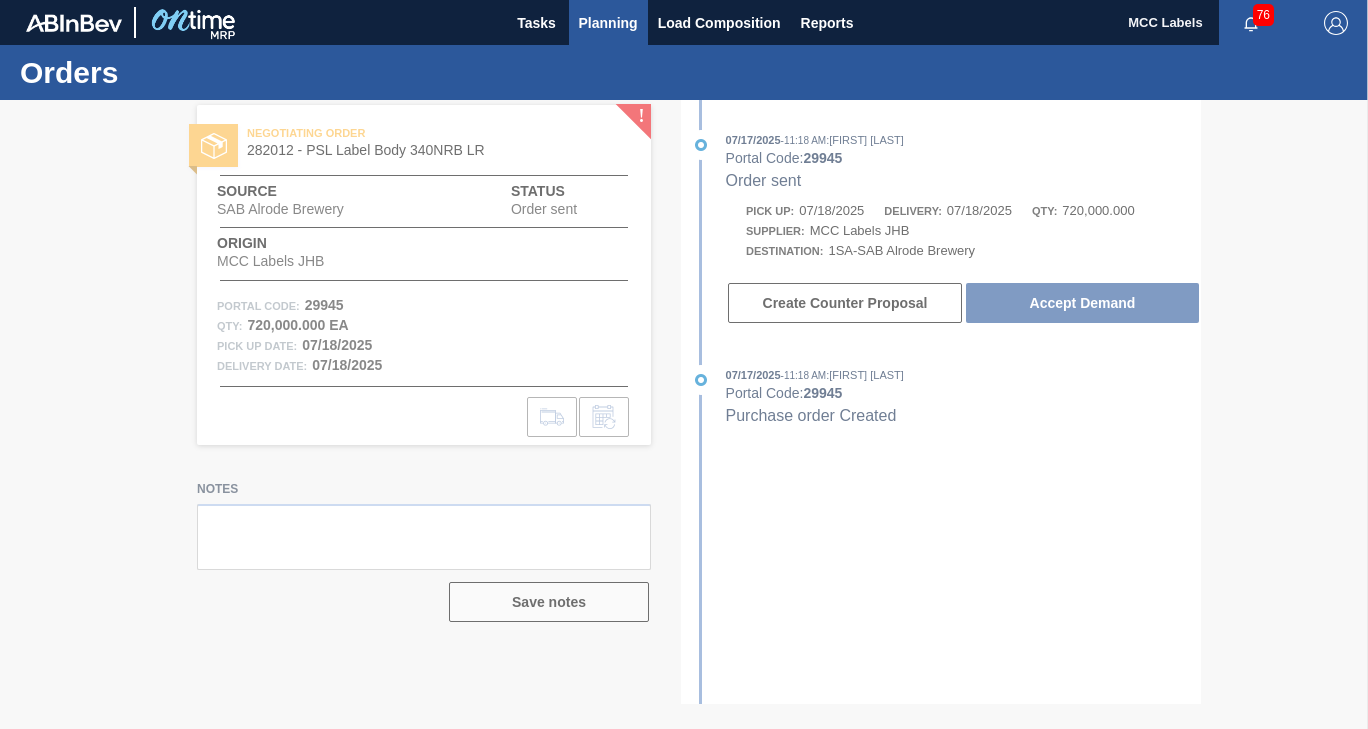 click on "Planning" at bounding box center (608, 23) 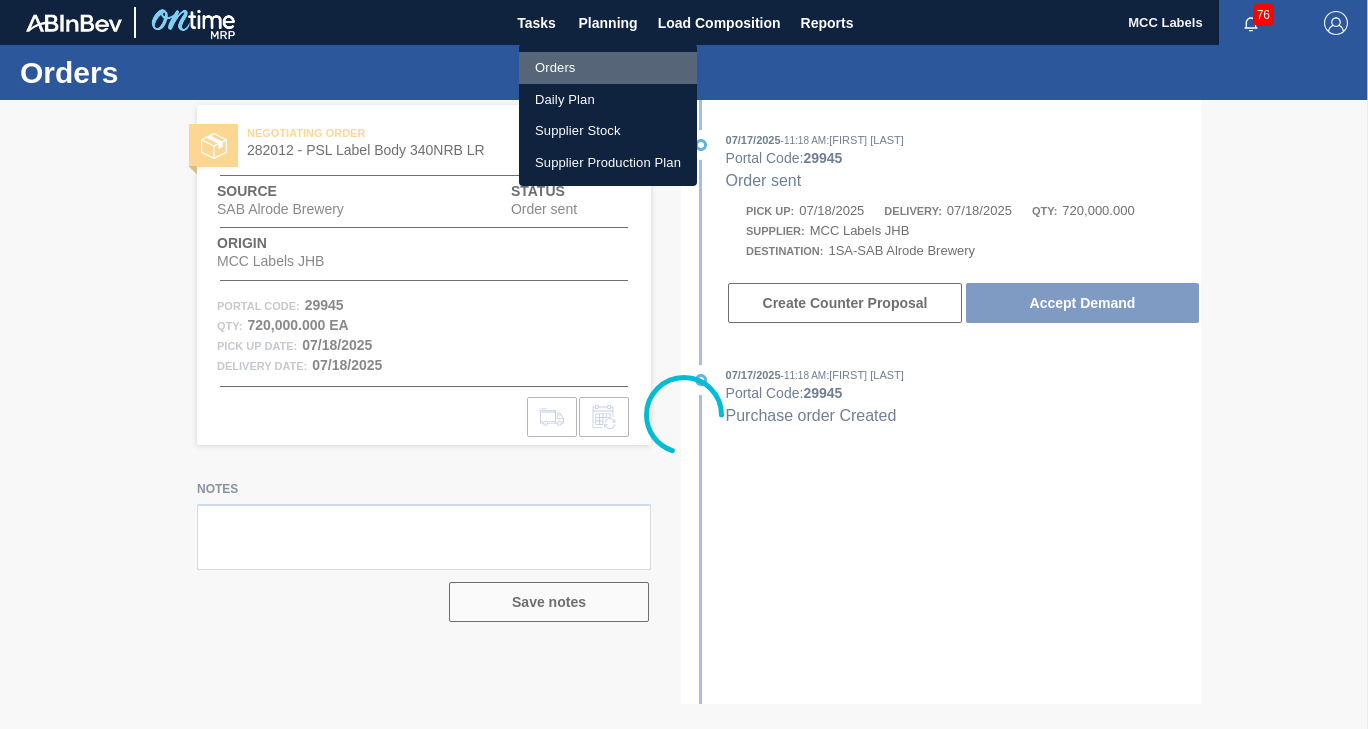 click on "Orders" at bounding box center (608, 68) 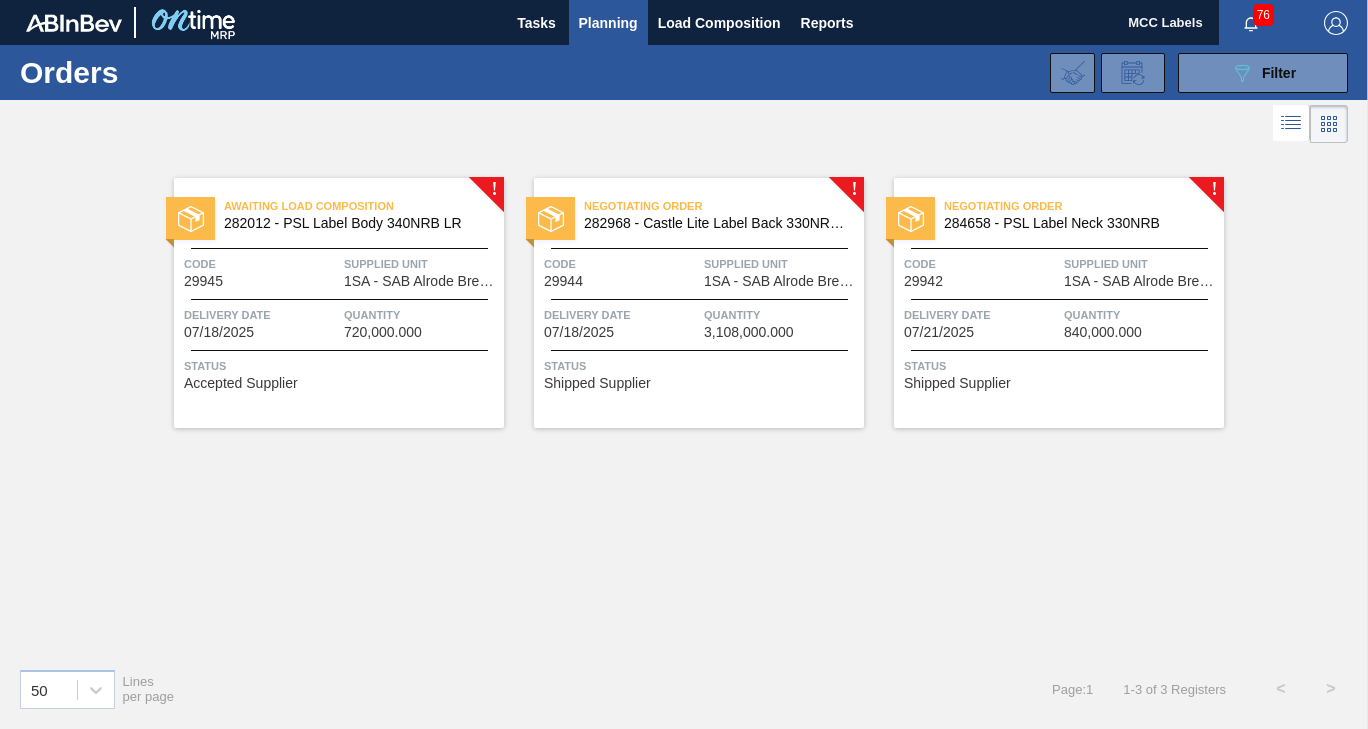 click on "Delivery Date" at bounding box center (621, 315) 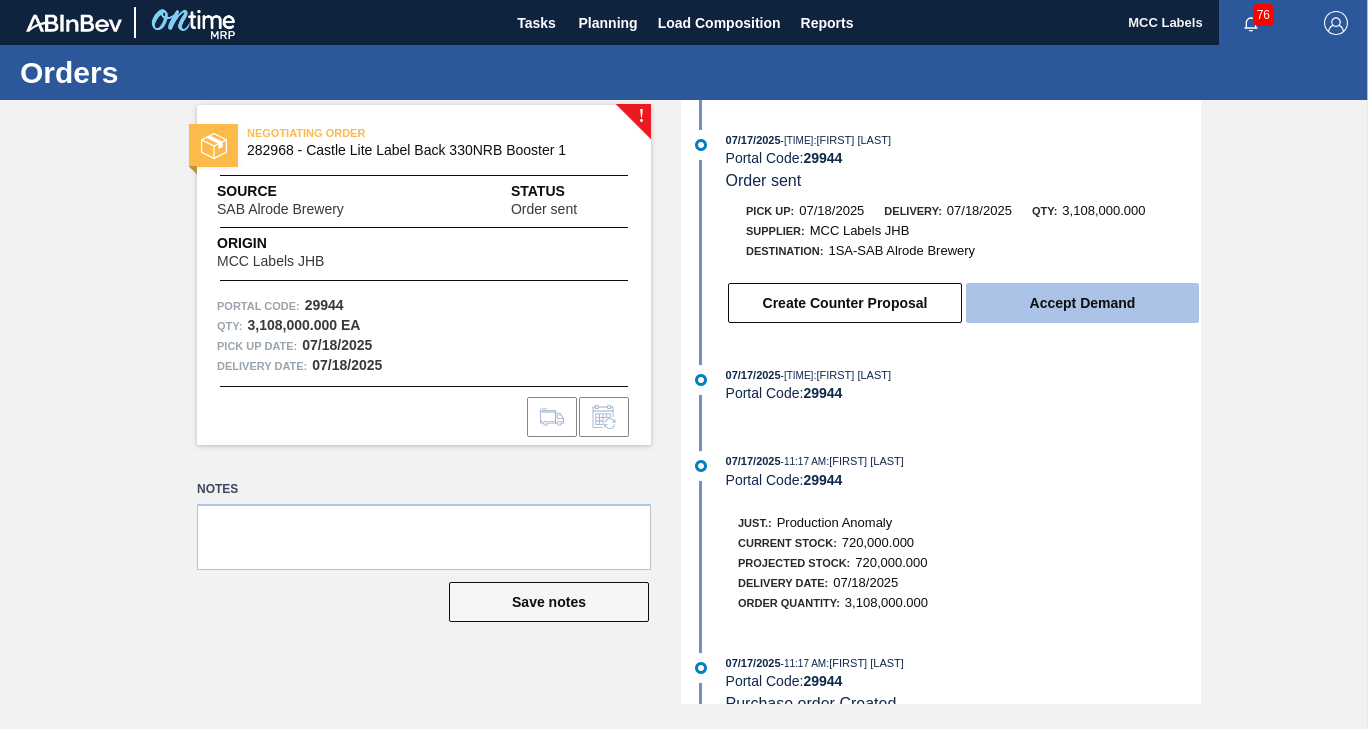 click on "Accept Demand" at bounding box center [1082, 303] 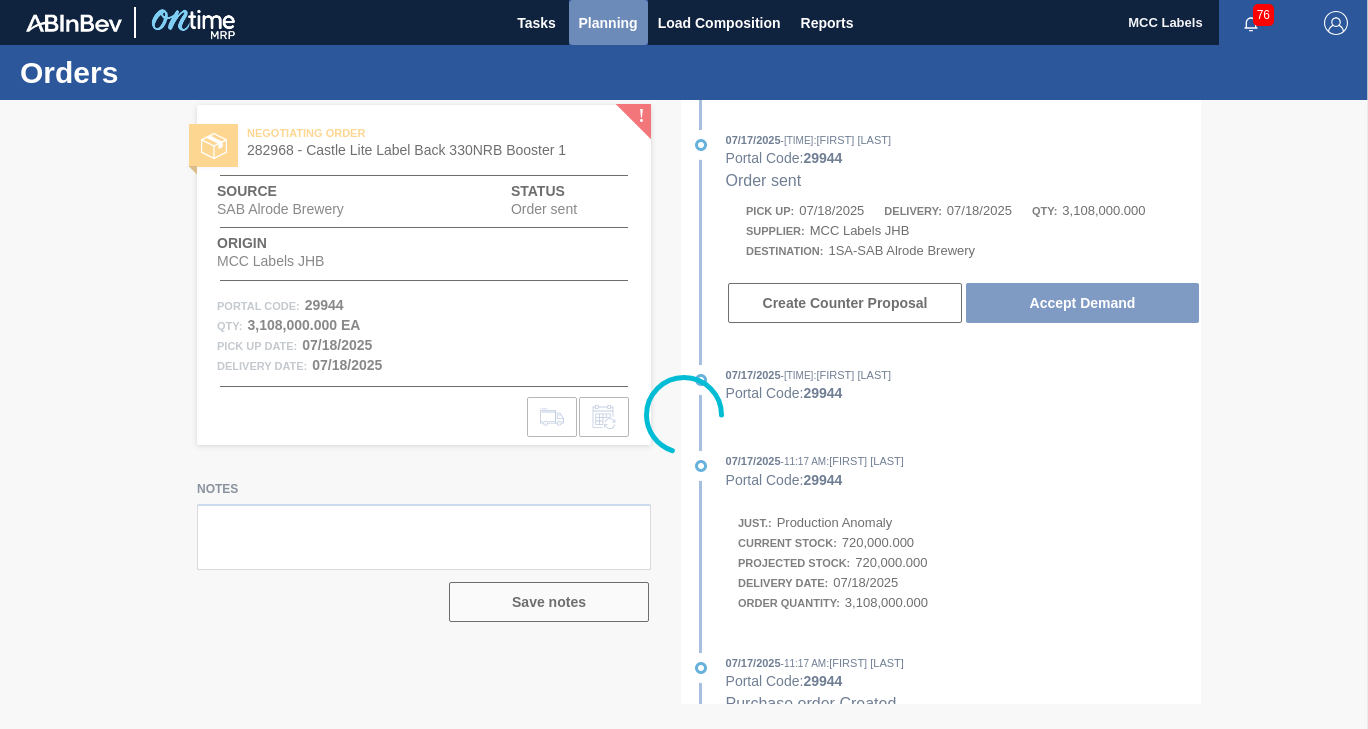 click on "Planning" at bounding box center [608, 23] 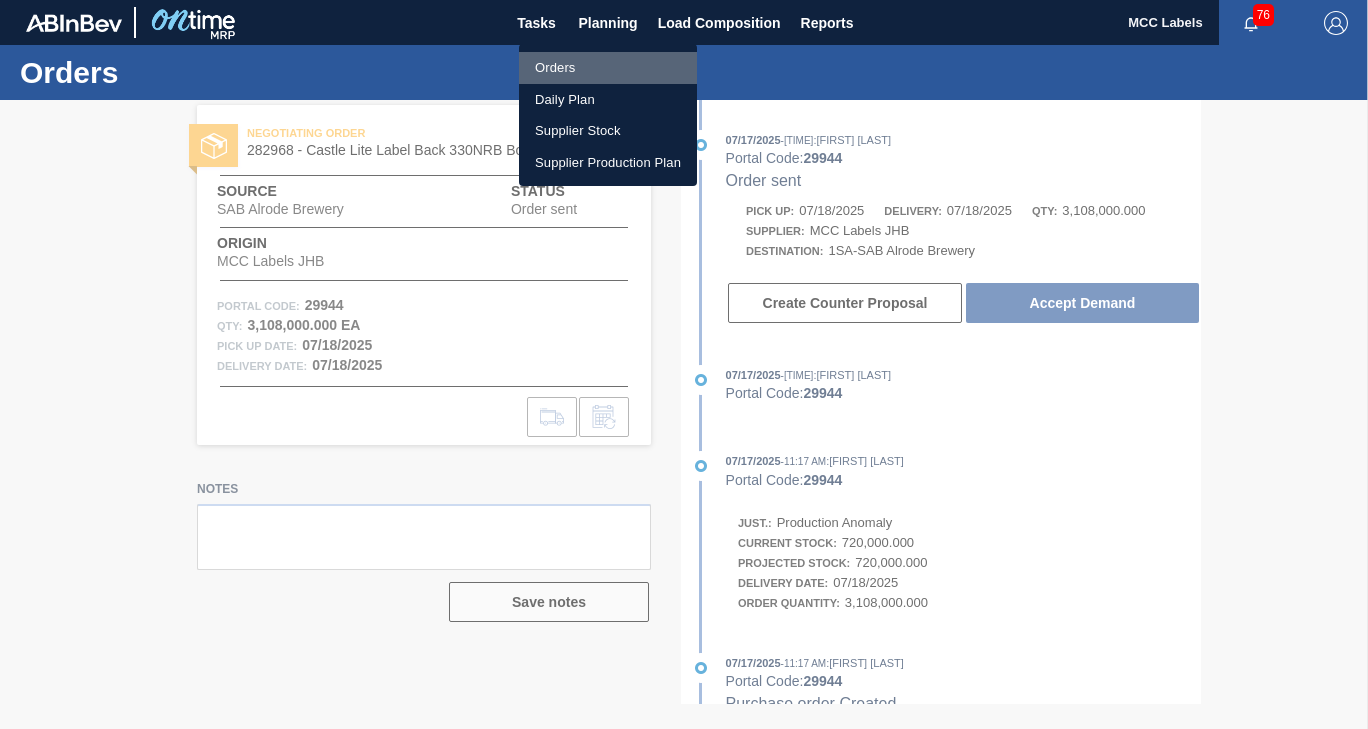 click on "Orders" at bounding box center (608, 68) 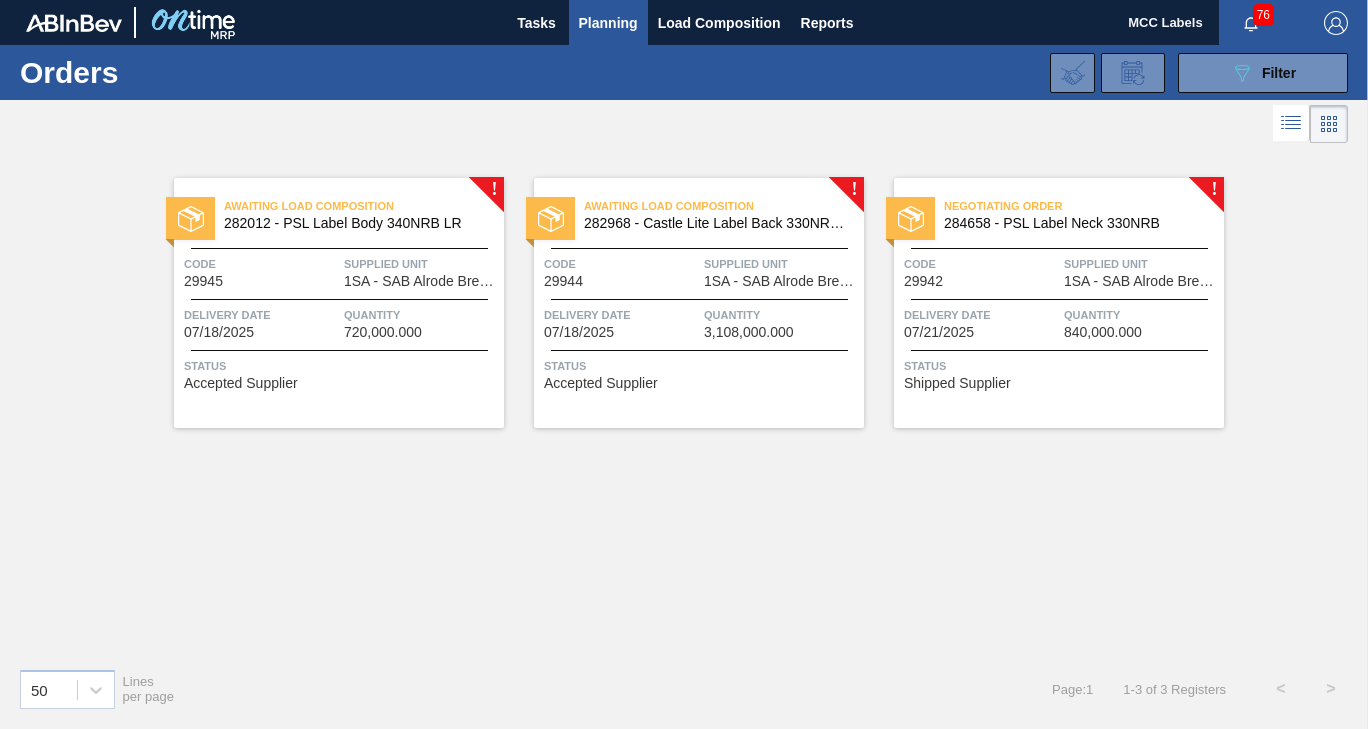 click on "Status" at bounding box center [1061, 366] 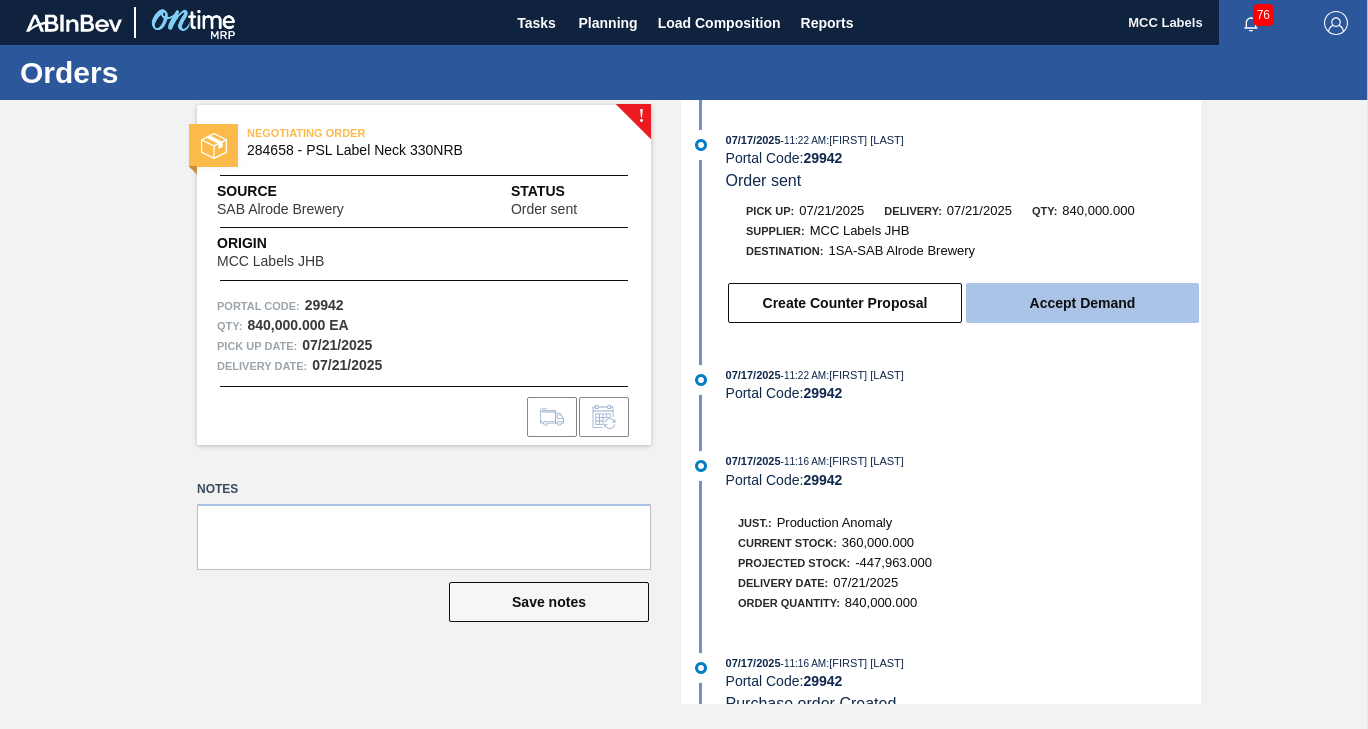 click on "Accept Demand" at bounding box center (1082, 303) 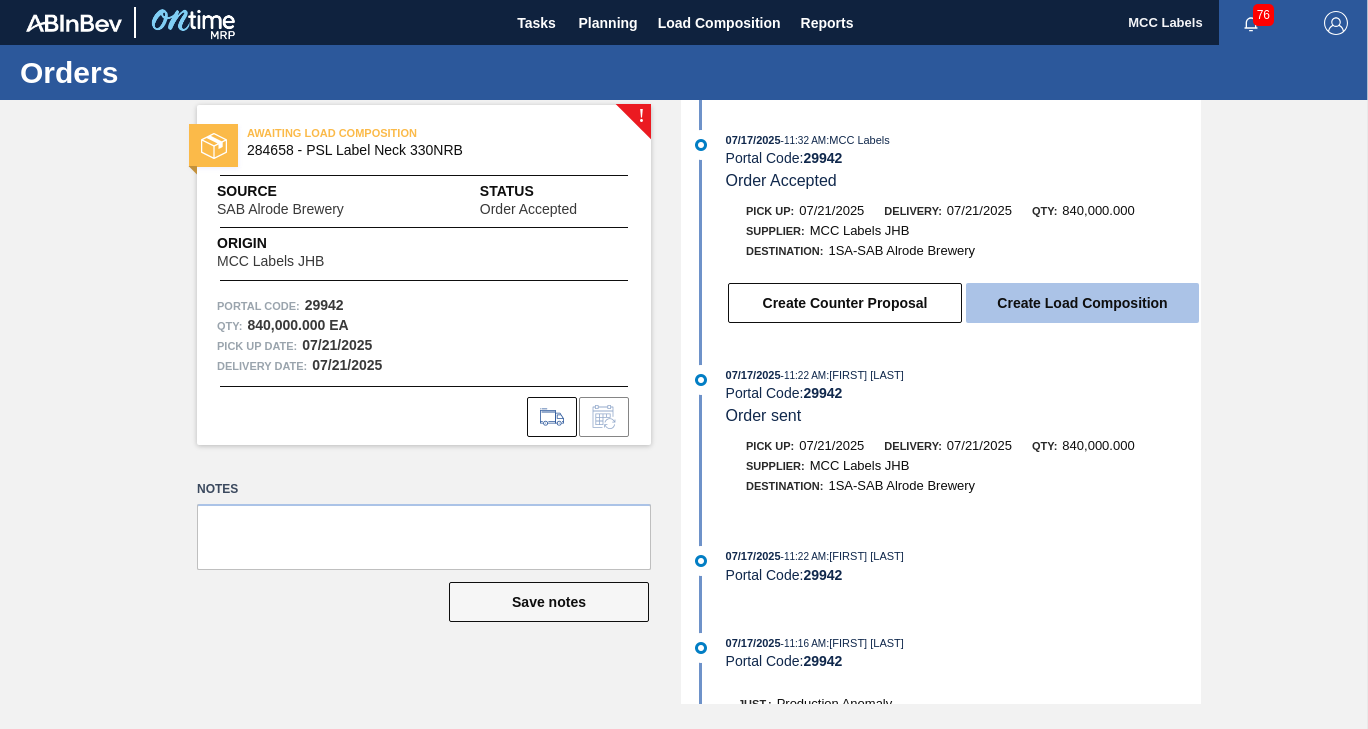 click on "Create Load Composition" at bounding box center (1082, 303) 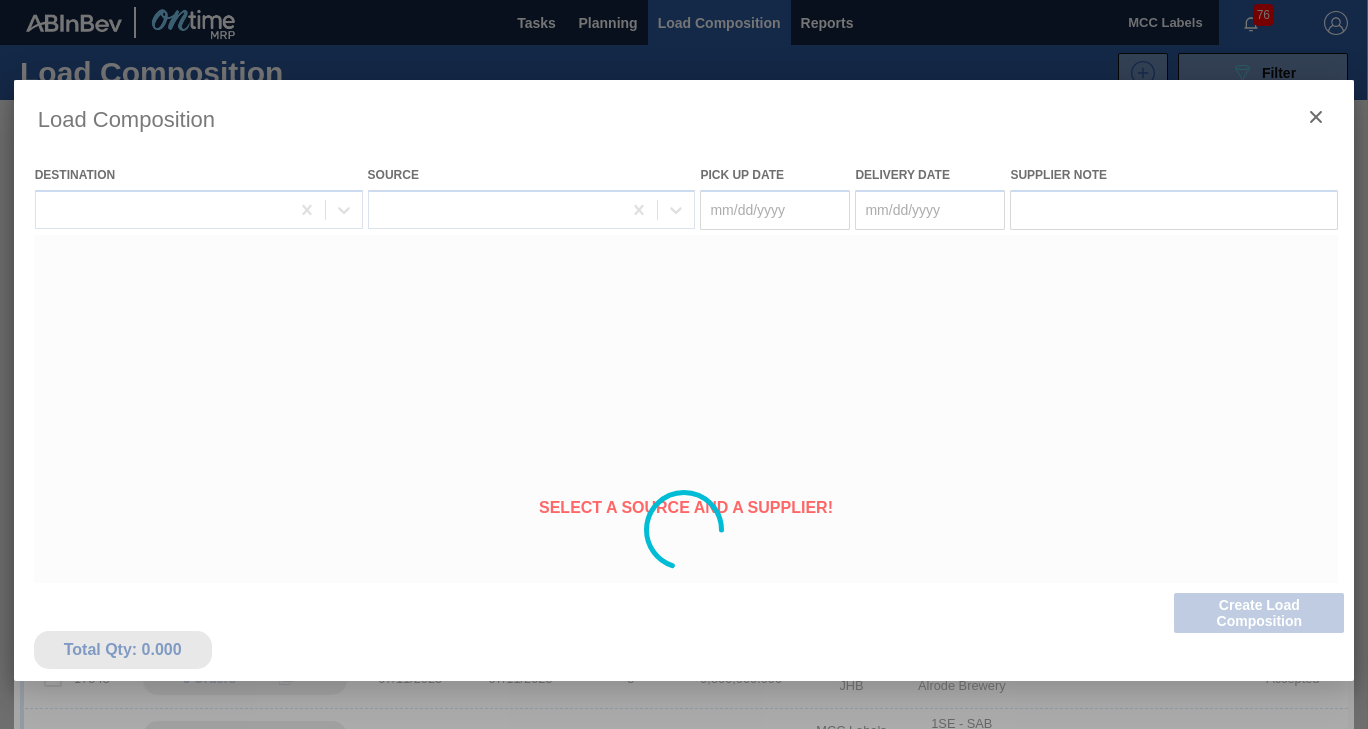 type on "07/21/2025" 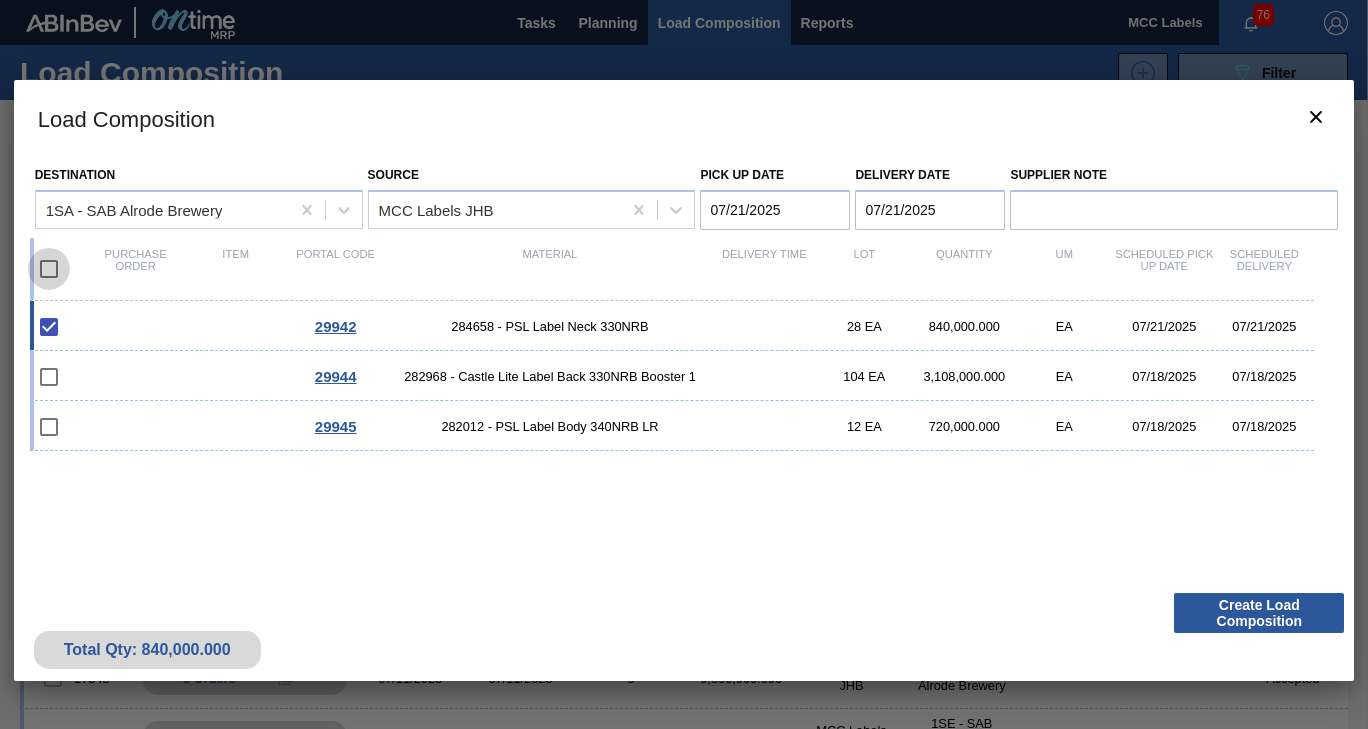 click at bounding box center (49, 269) 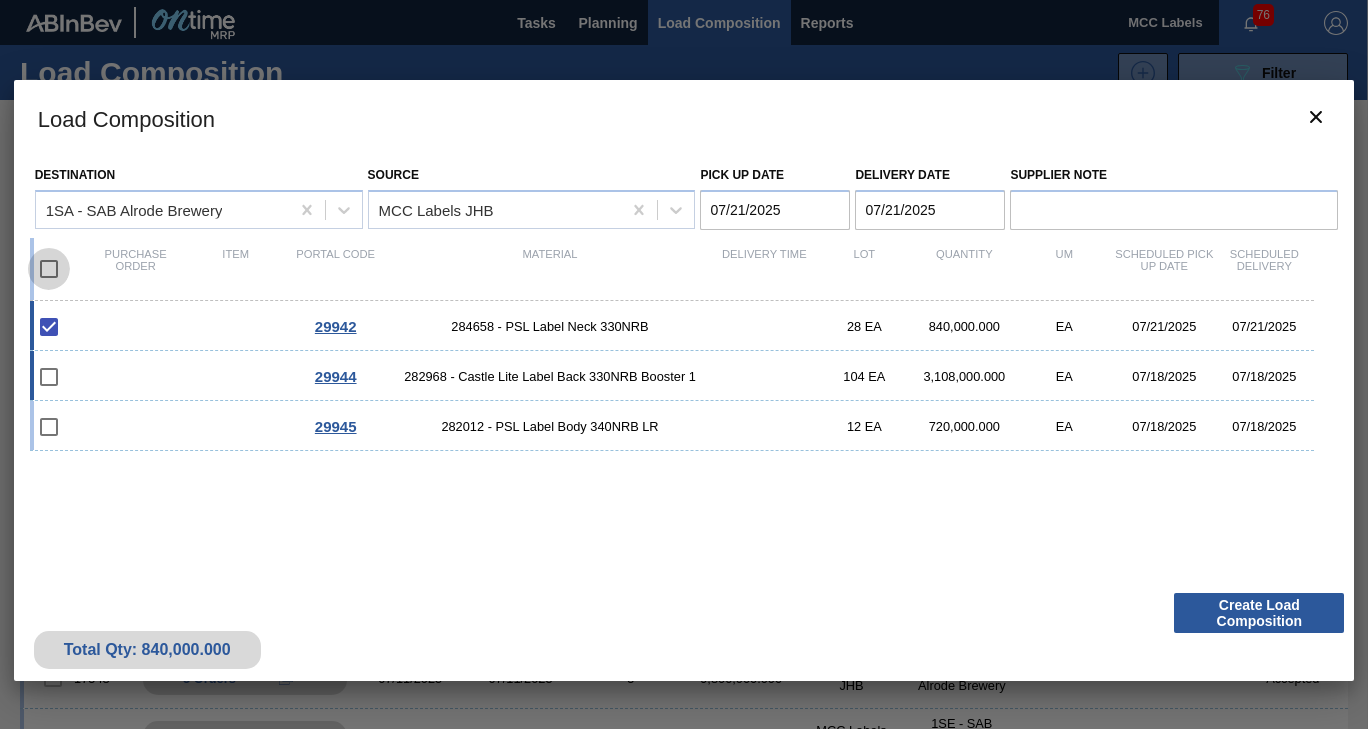type 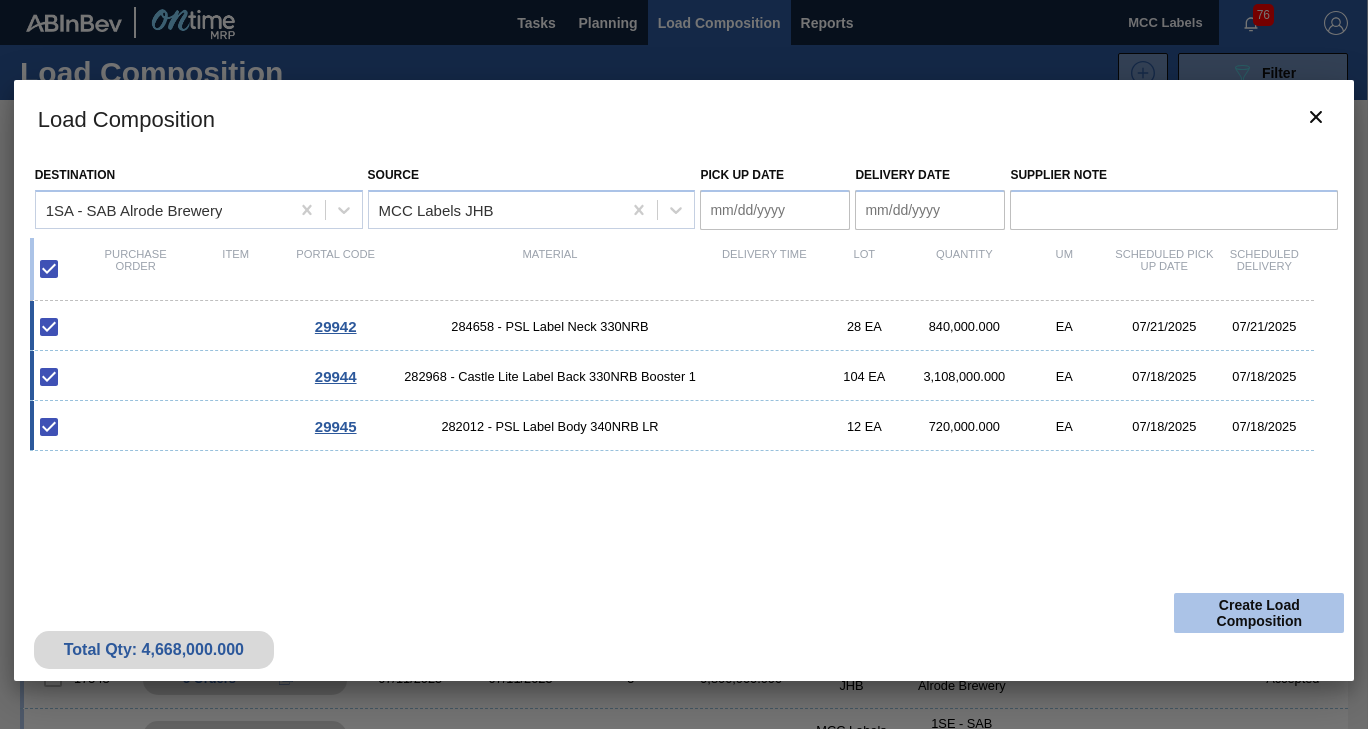 click on "Create Load Composition" at bounding box center [1259, 613] 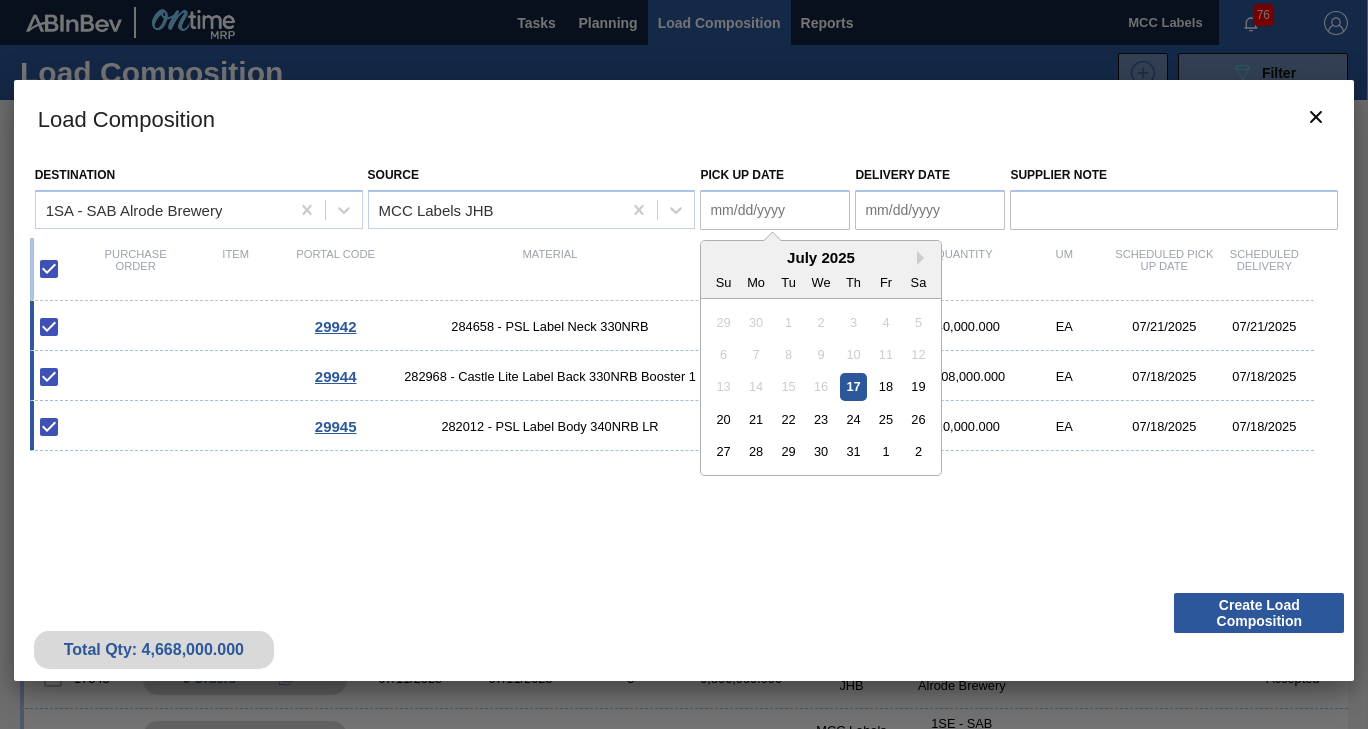drag, startPoint x: 755, startPoint y: 208, endPoint x: 794, endPoint y: 285, distance: 86.313385 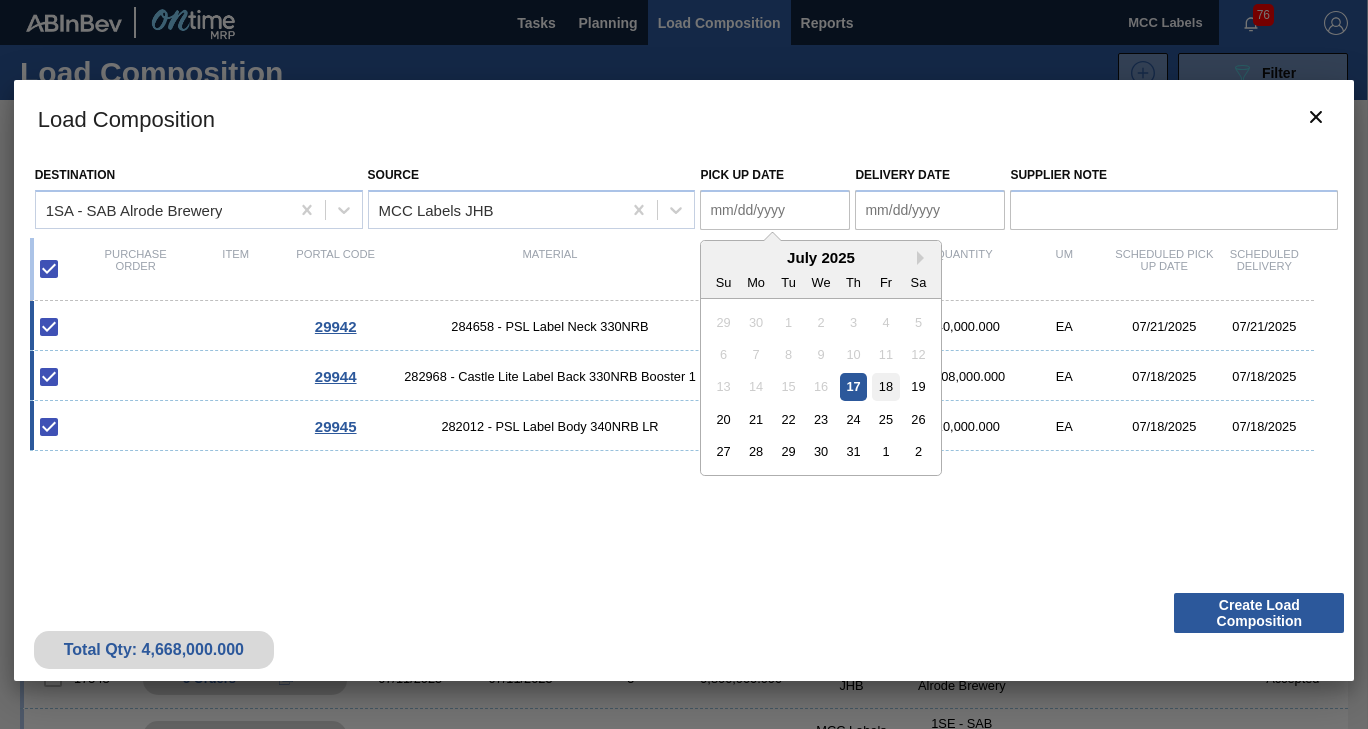 click on "18" at bounding box center [886, 386] 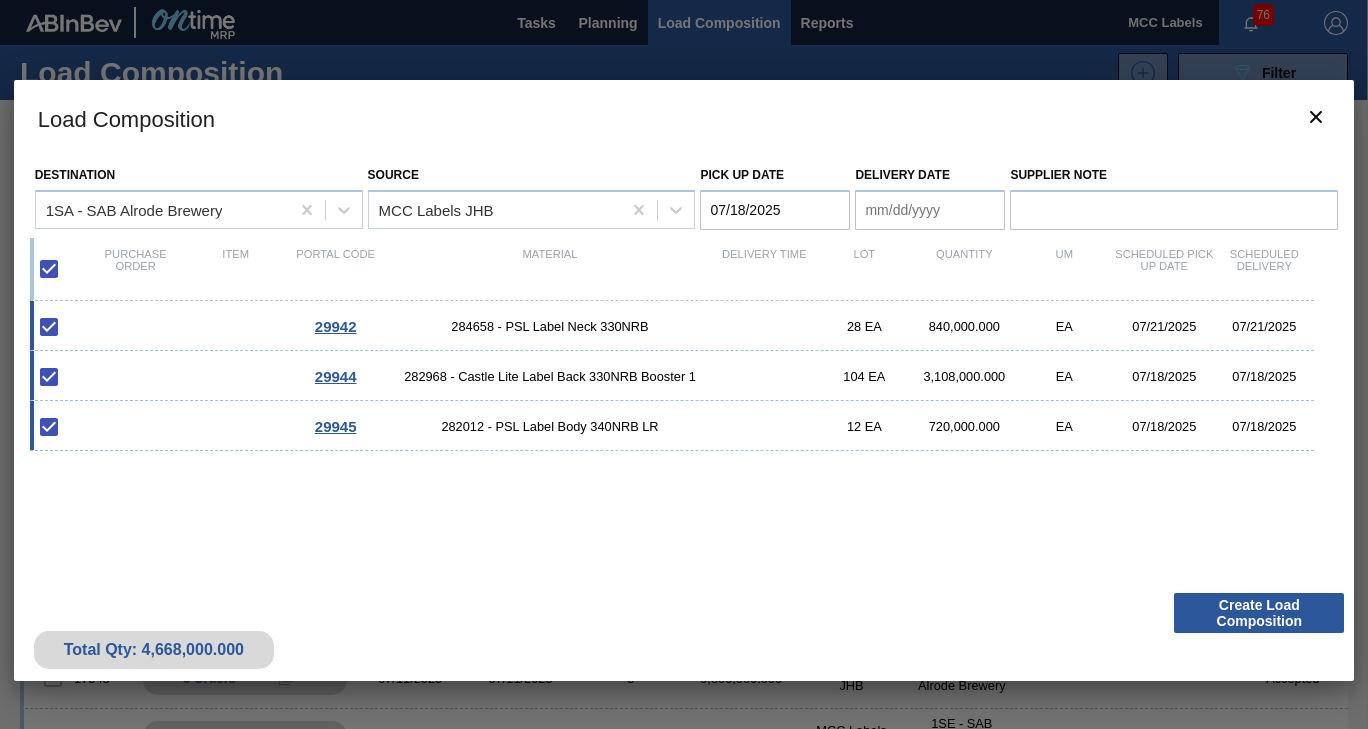click on "Delivery Date" at bounding box center (930, 210) 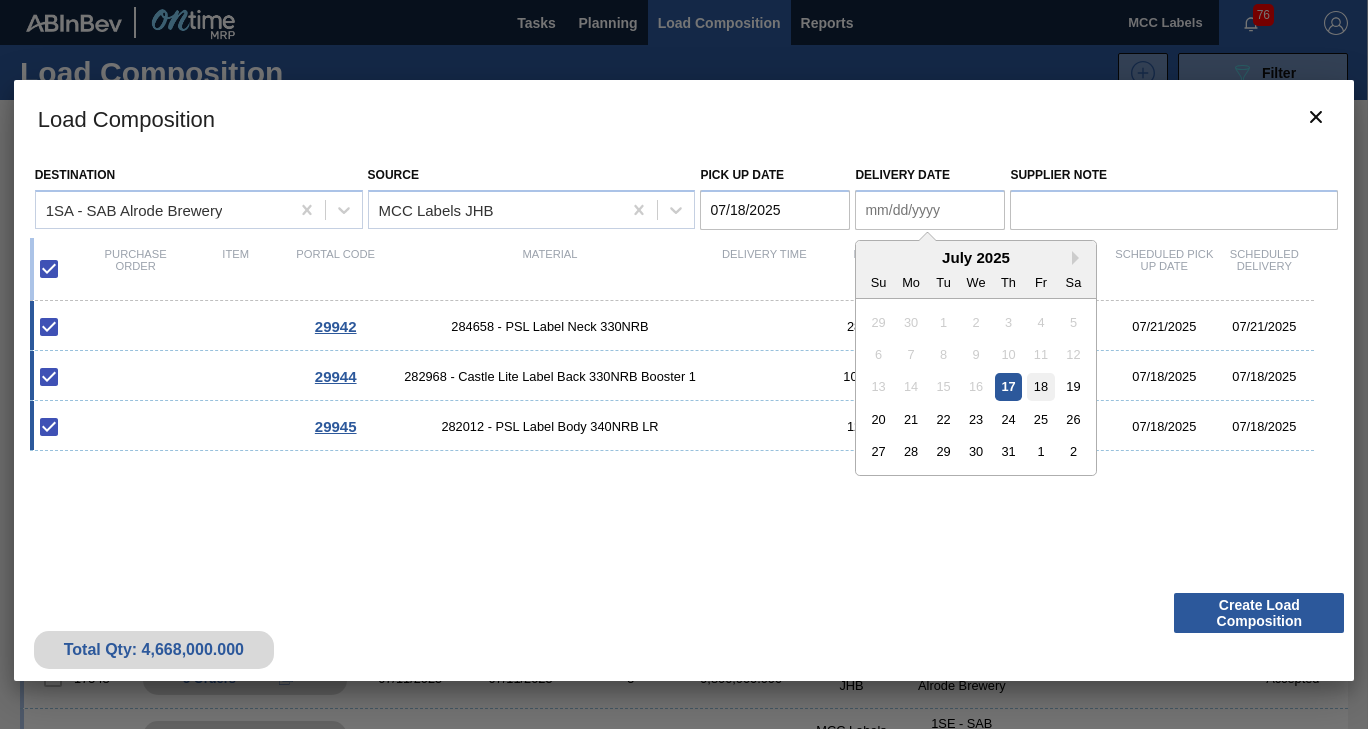 click on "18" at bounding box center [1041, 386] 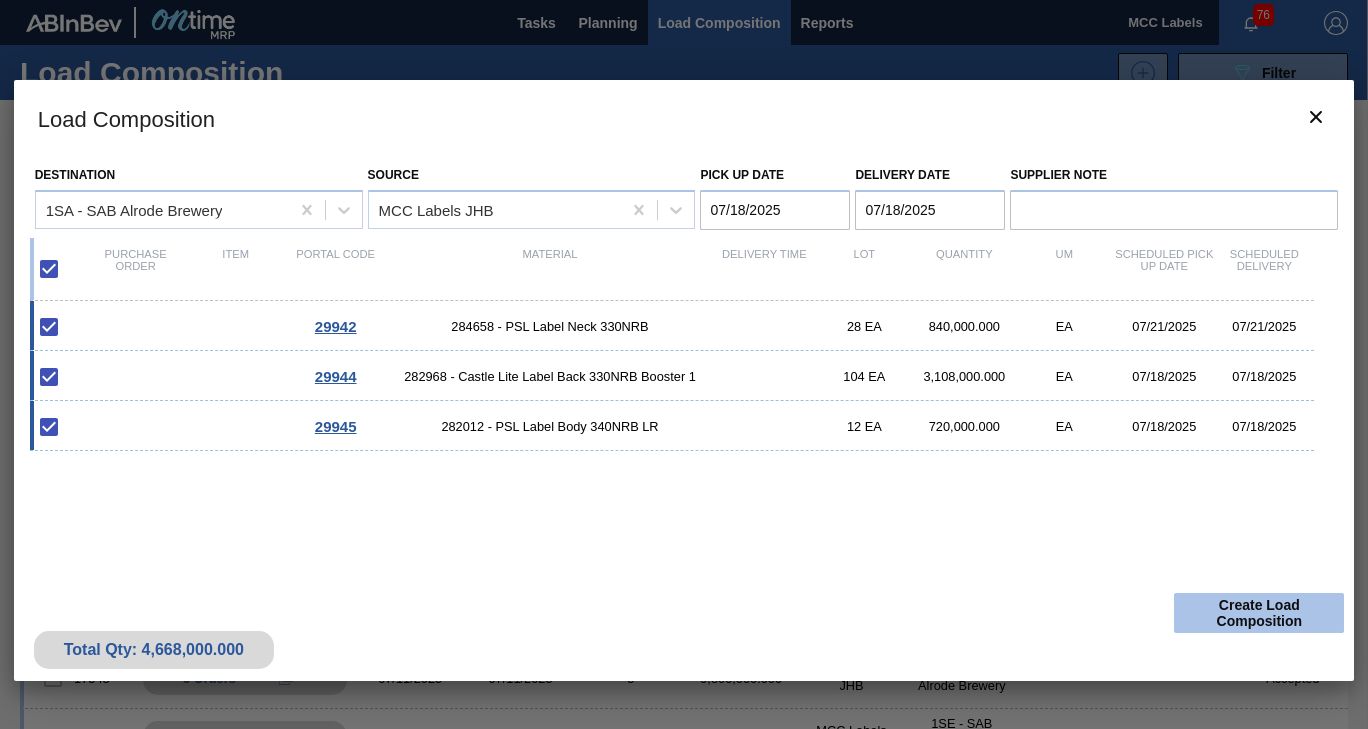 click on "Create Load Composition" at bounding box center [1259, 613] 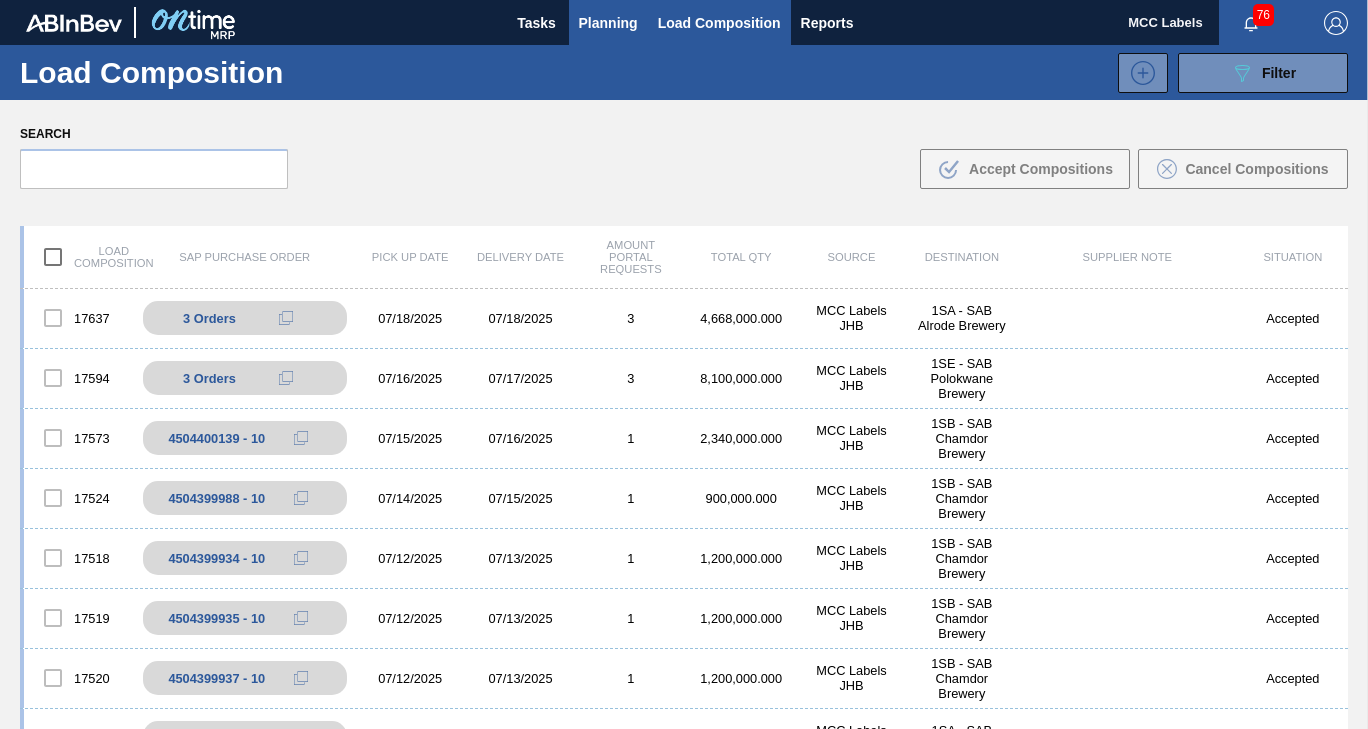 click on "Planning" at bounding box center (608, 22) 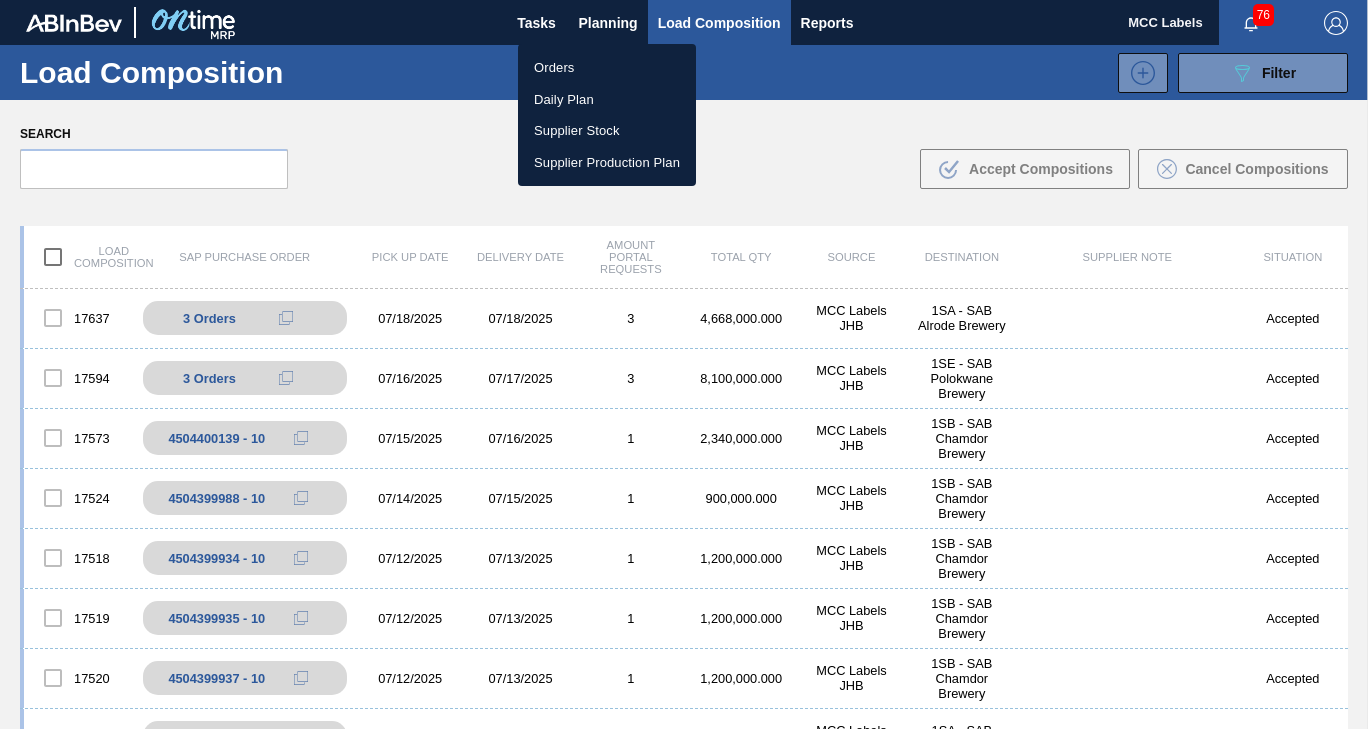 click on "Orders" at bounding box center (607, 68) 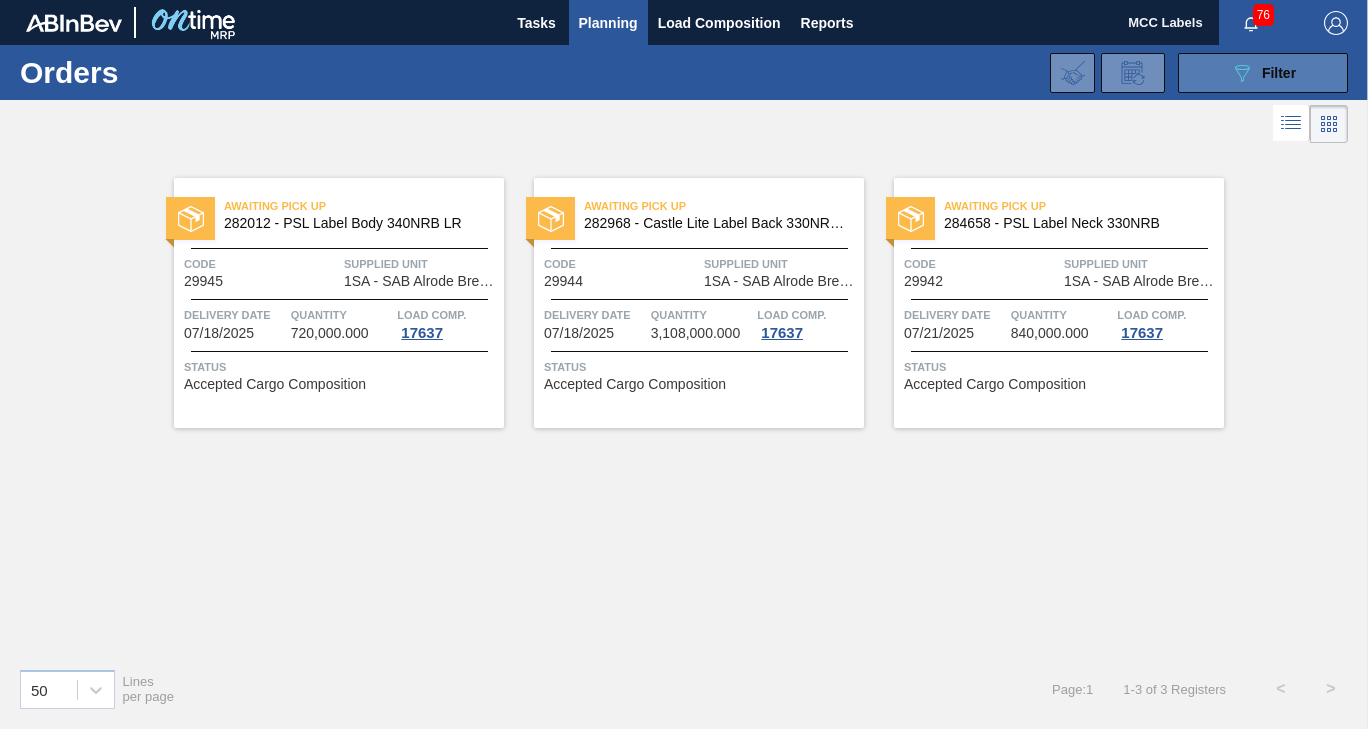click on "089F7B8B-B2A5-4AFE-B5C0-19BA573D28AC Filter" at bounding box center [1263, 73] 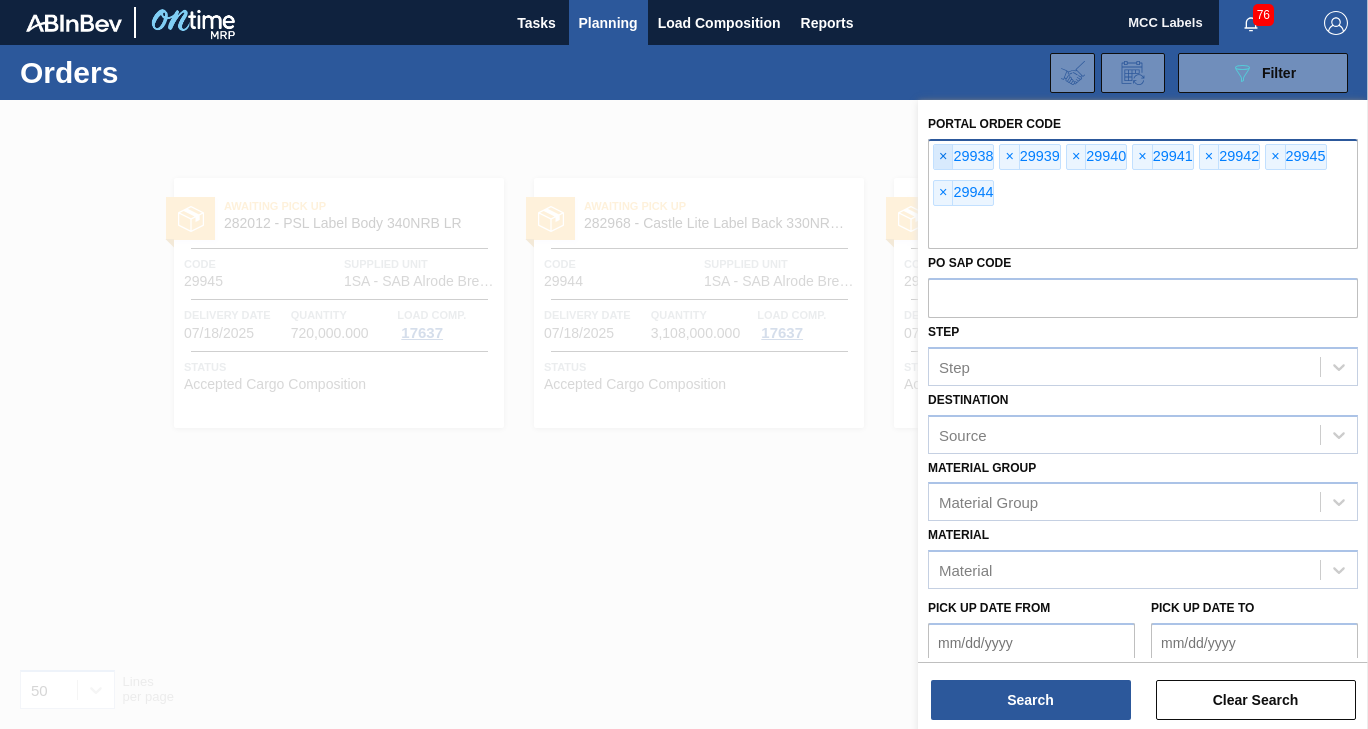 click on "×" at bounding box center (943, 157) 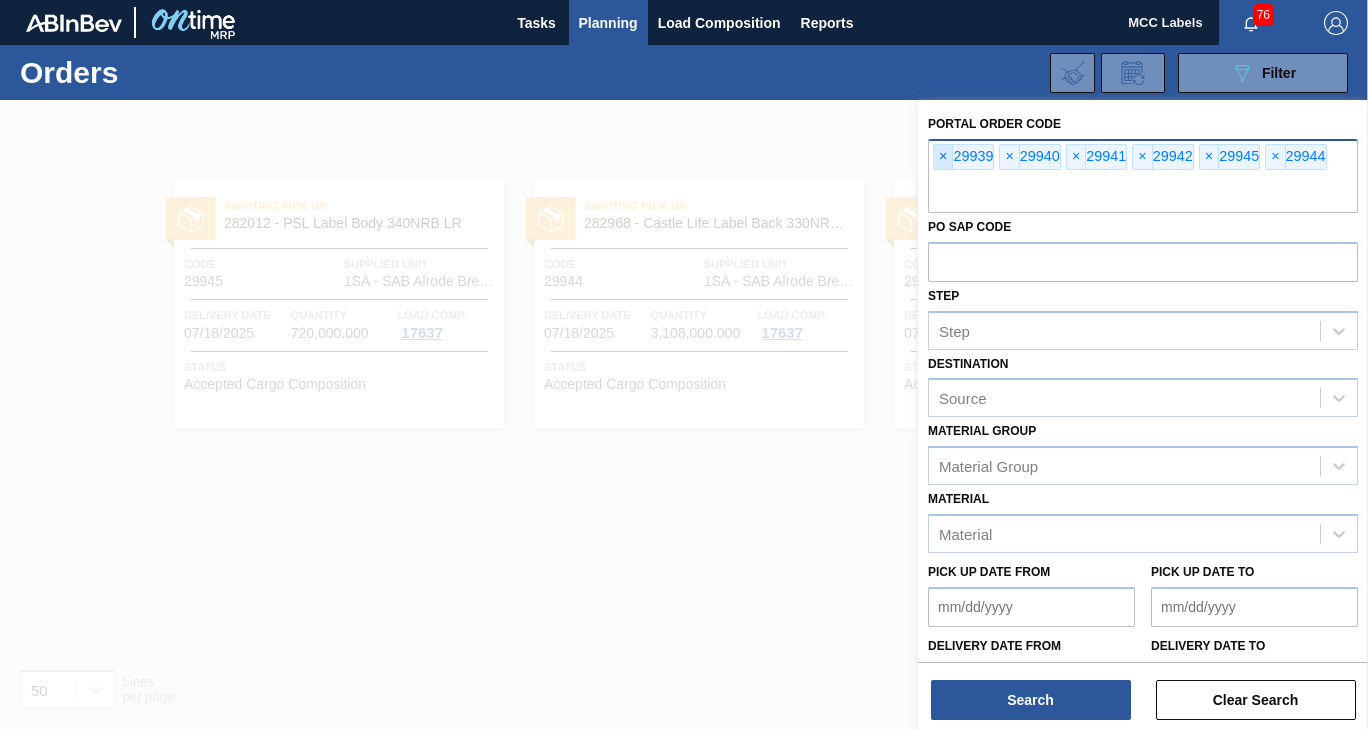 click on "×" at bounding box center (943, 157) 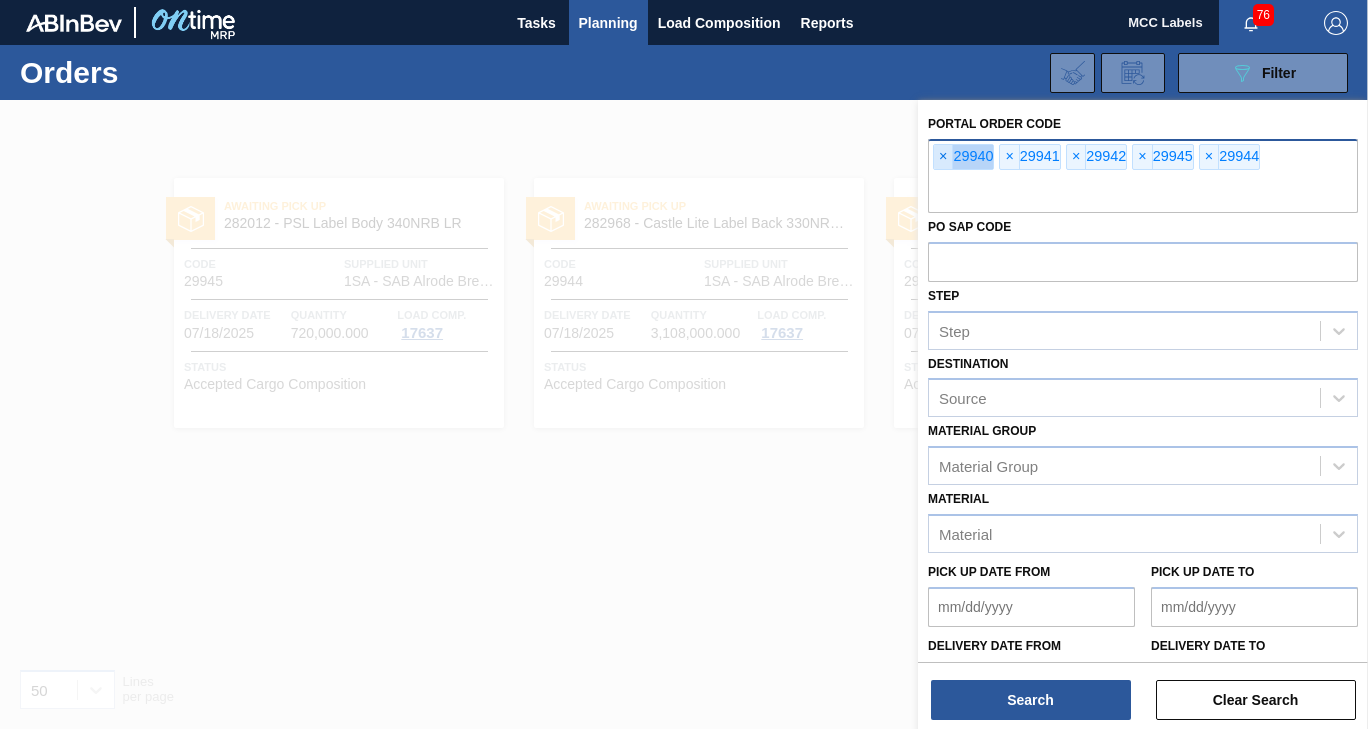 click on "×" at bounding box center [943, 157] 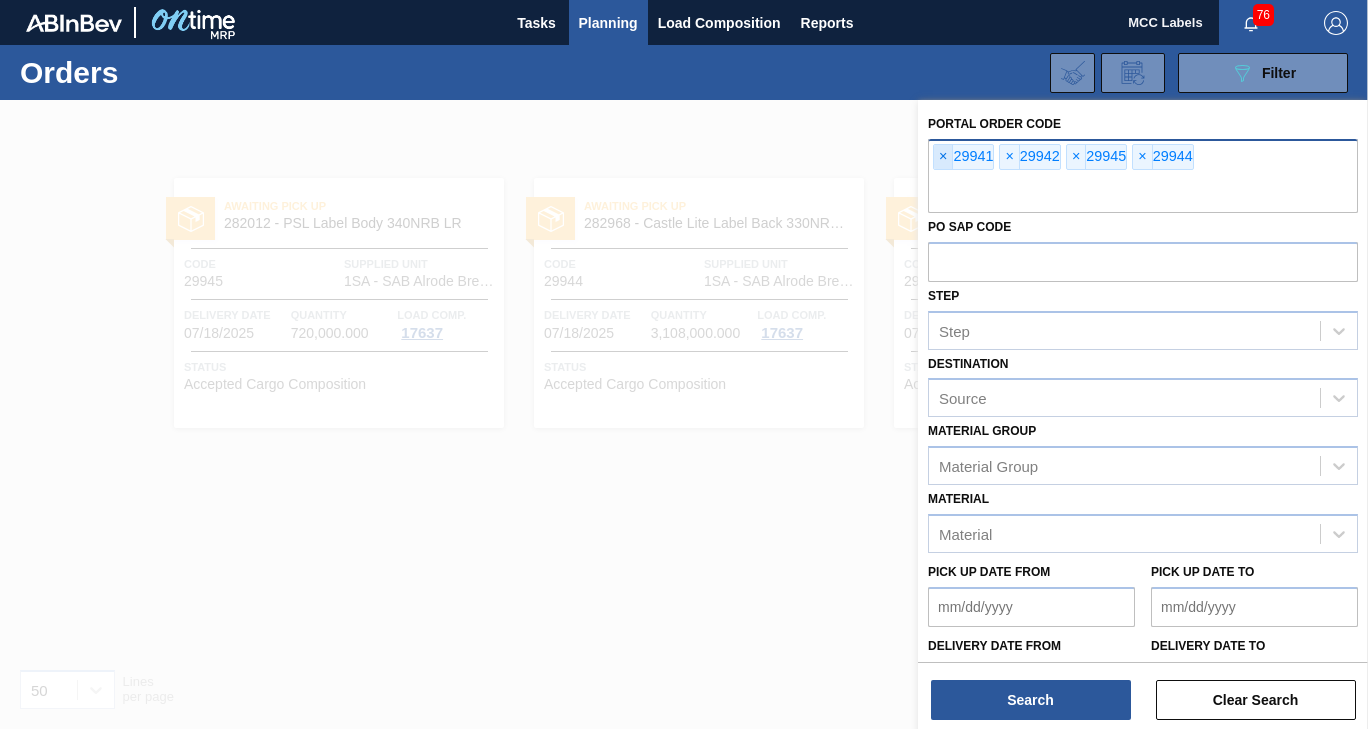 click on "×" at bounding box center (943, 157) 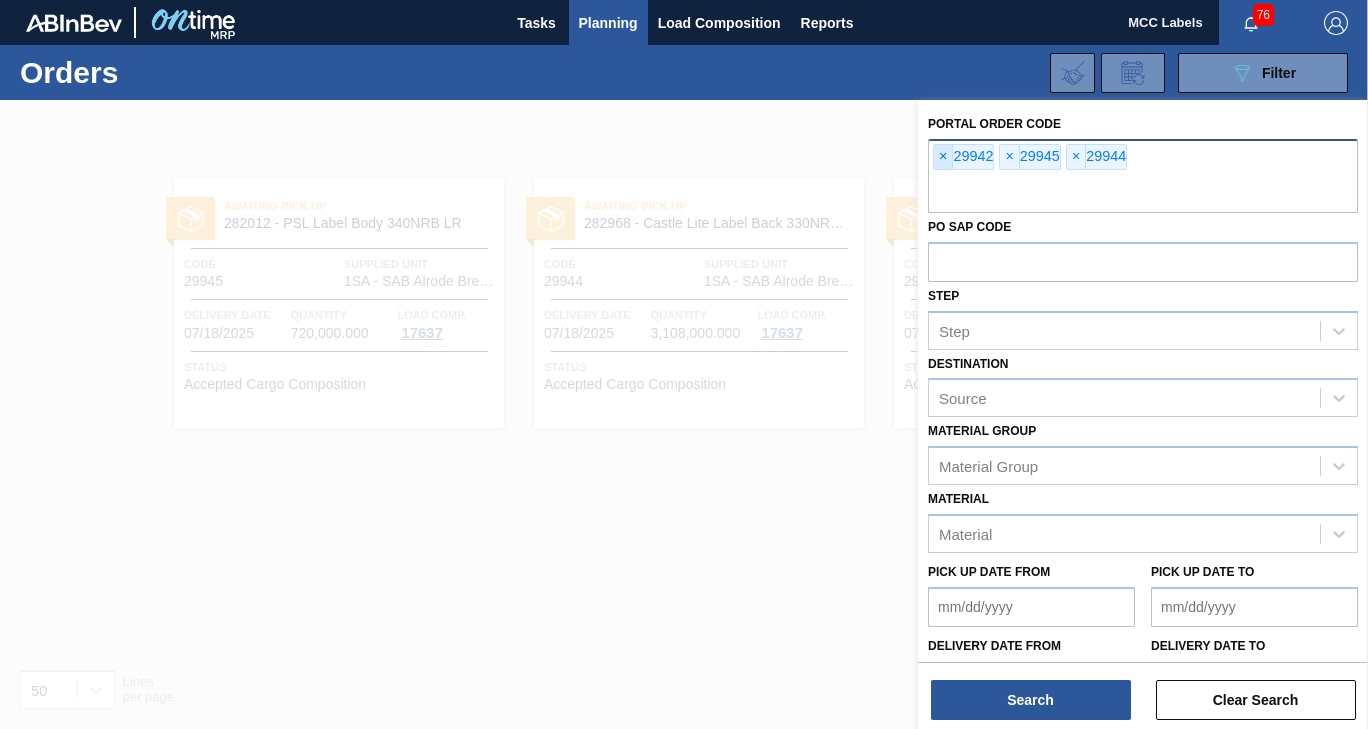 click on "×" at bounding box center [943, 157] 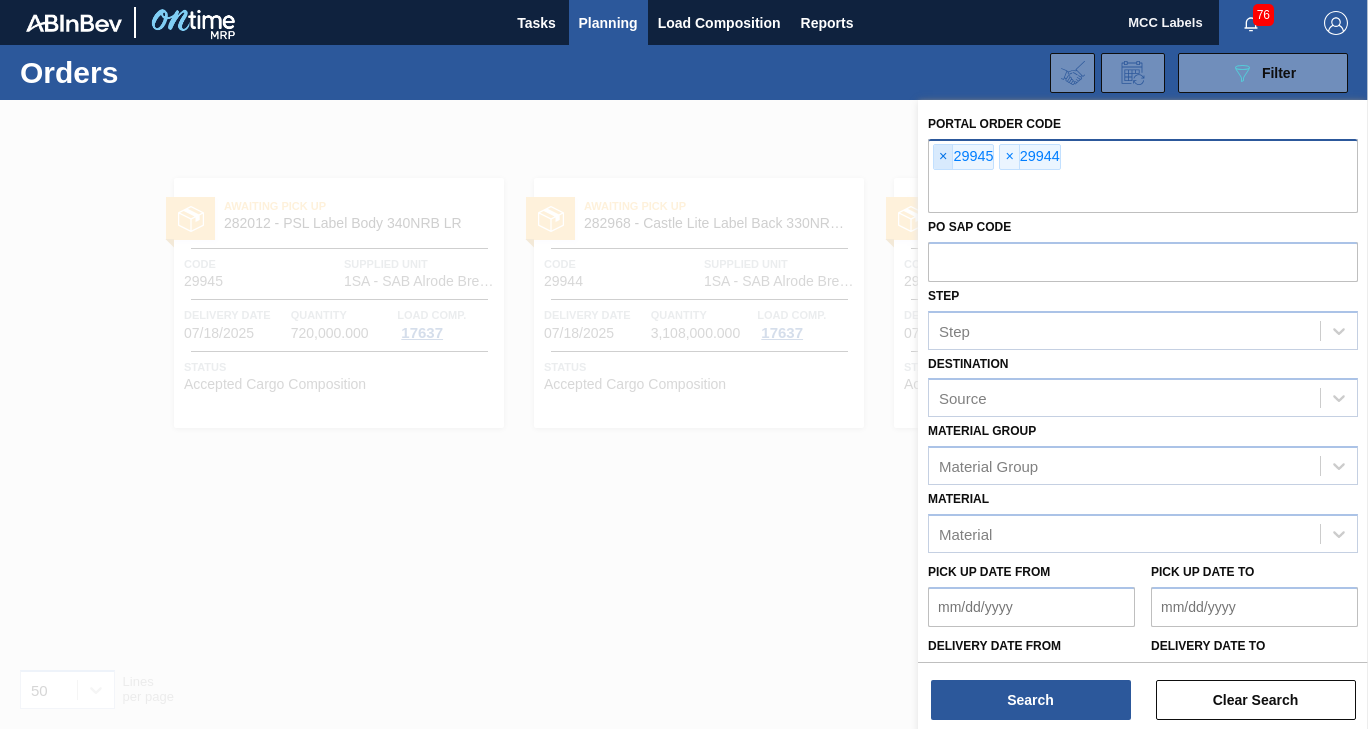 click on "×" at bounding box center [943, 157] 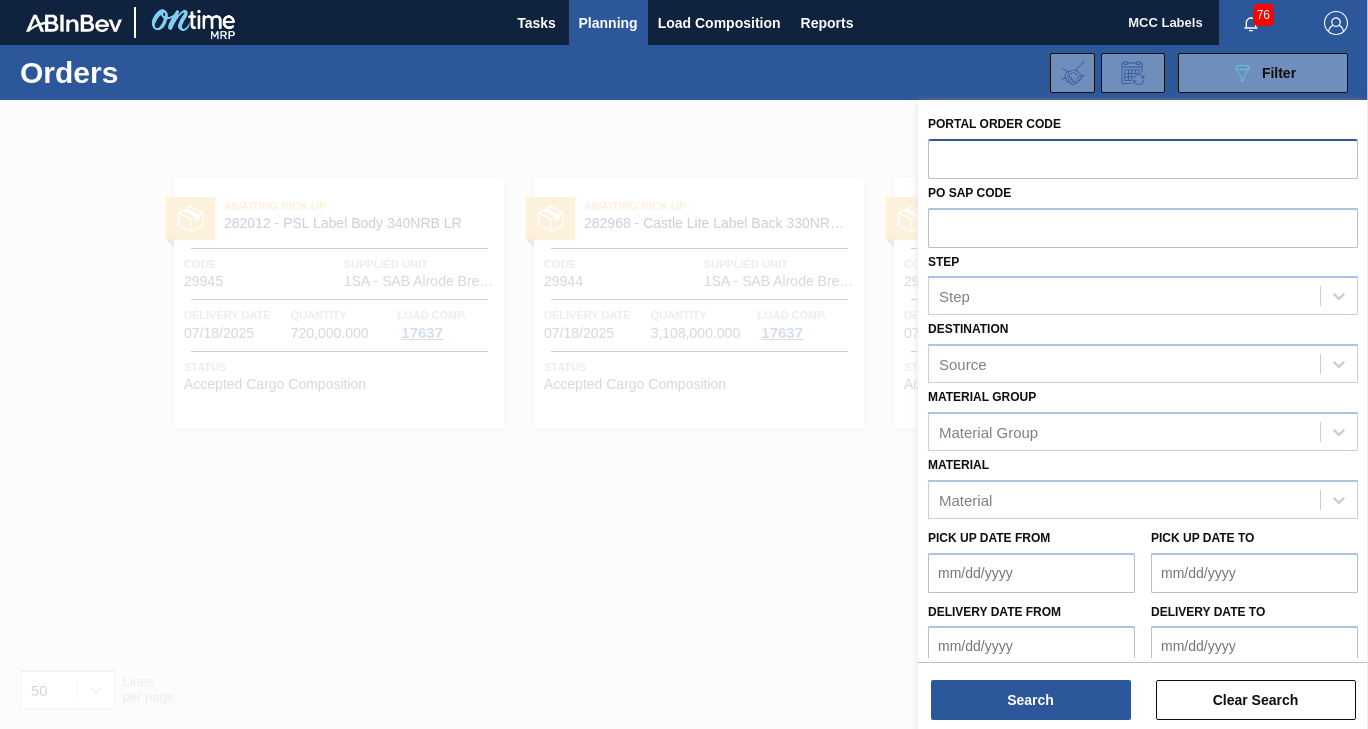 click at bounding box center [1143, 158] 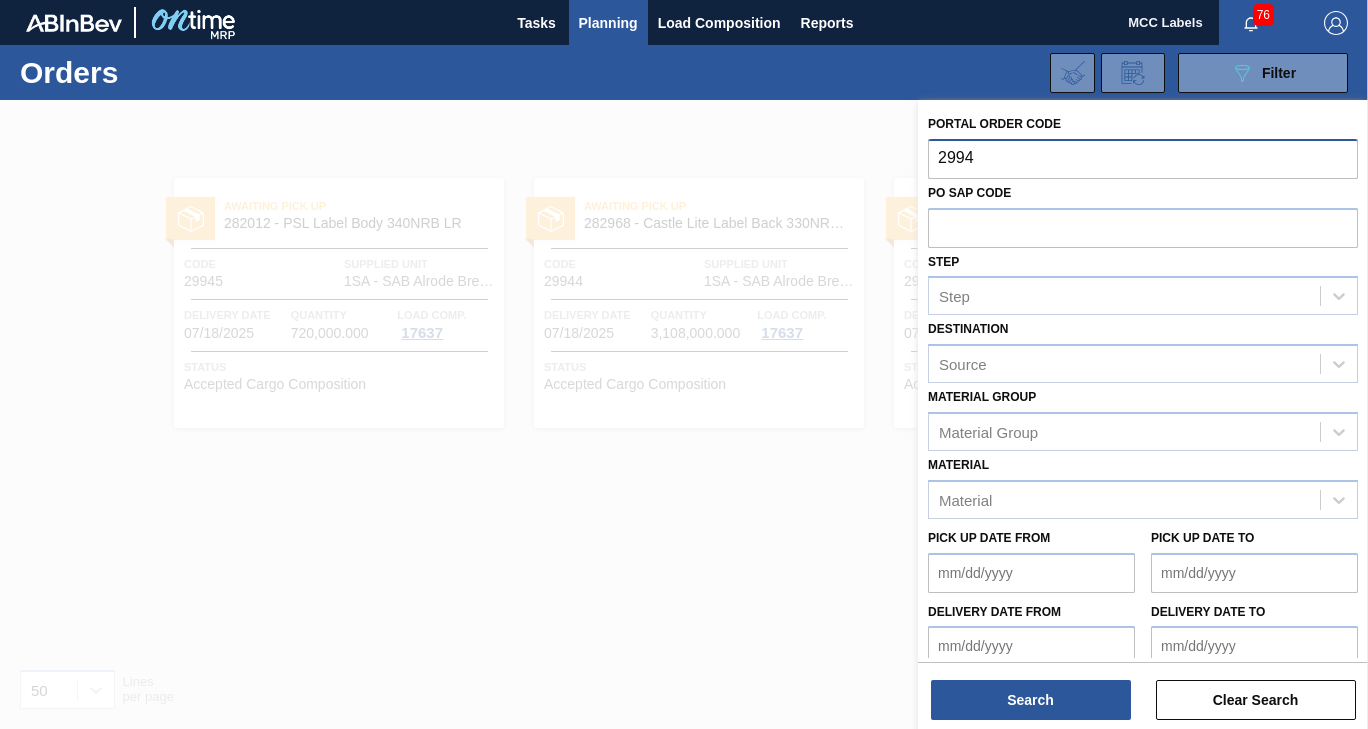 type on "29946" 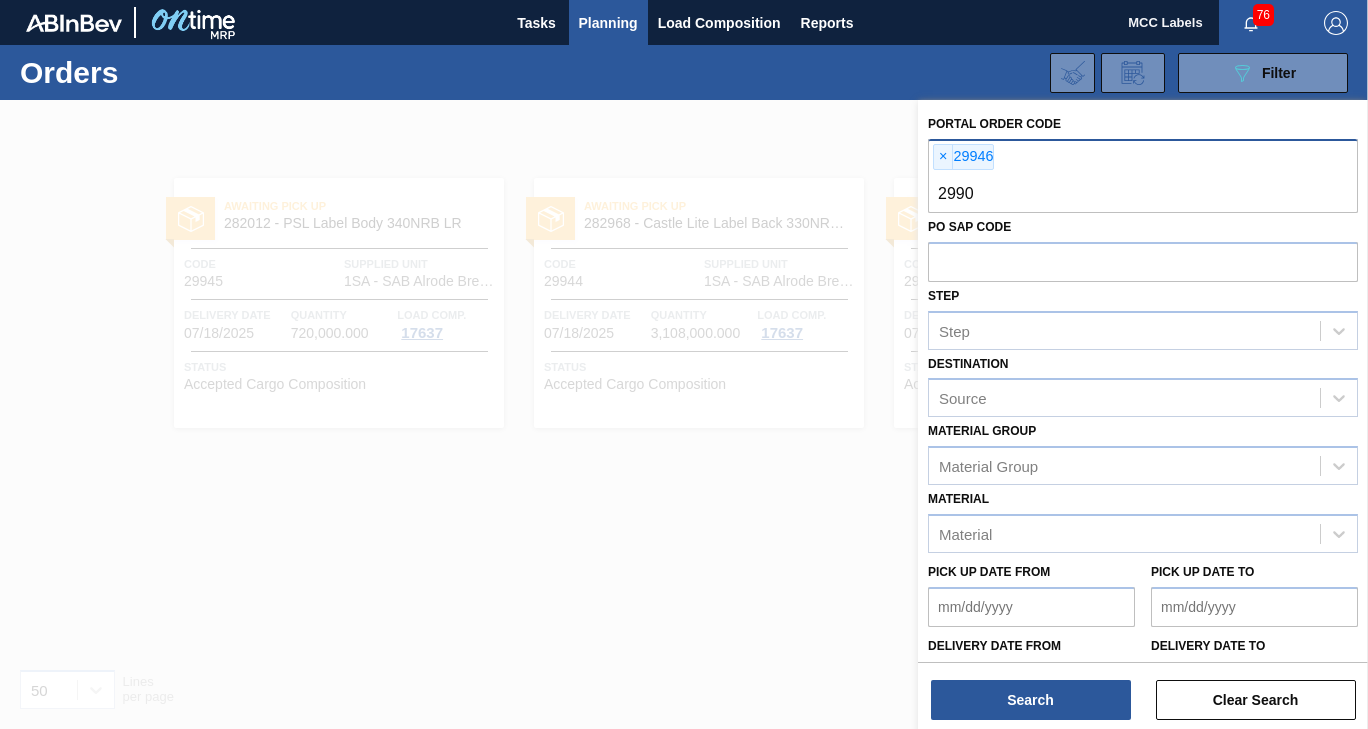 type on "29904" 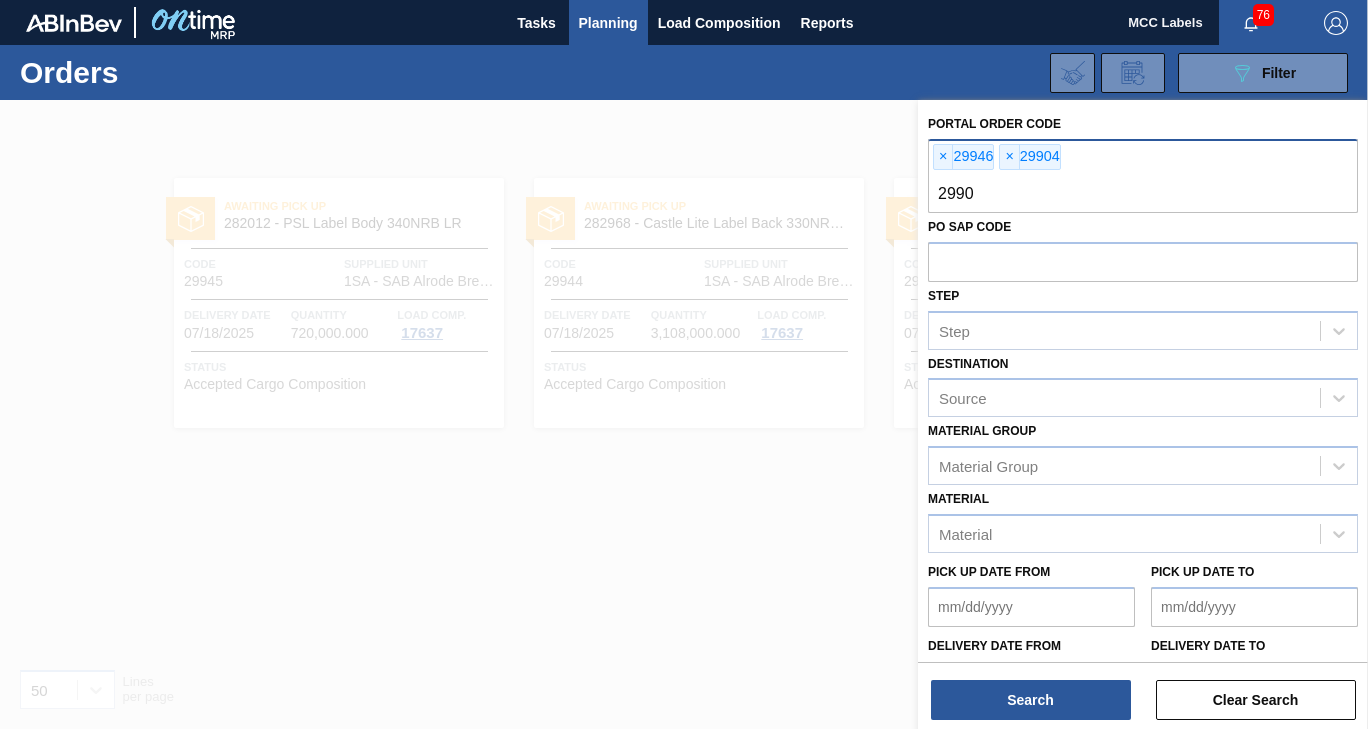 type on "29903" 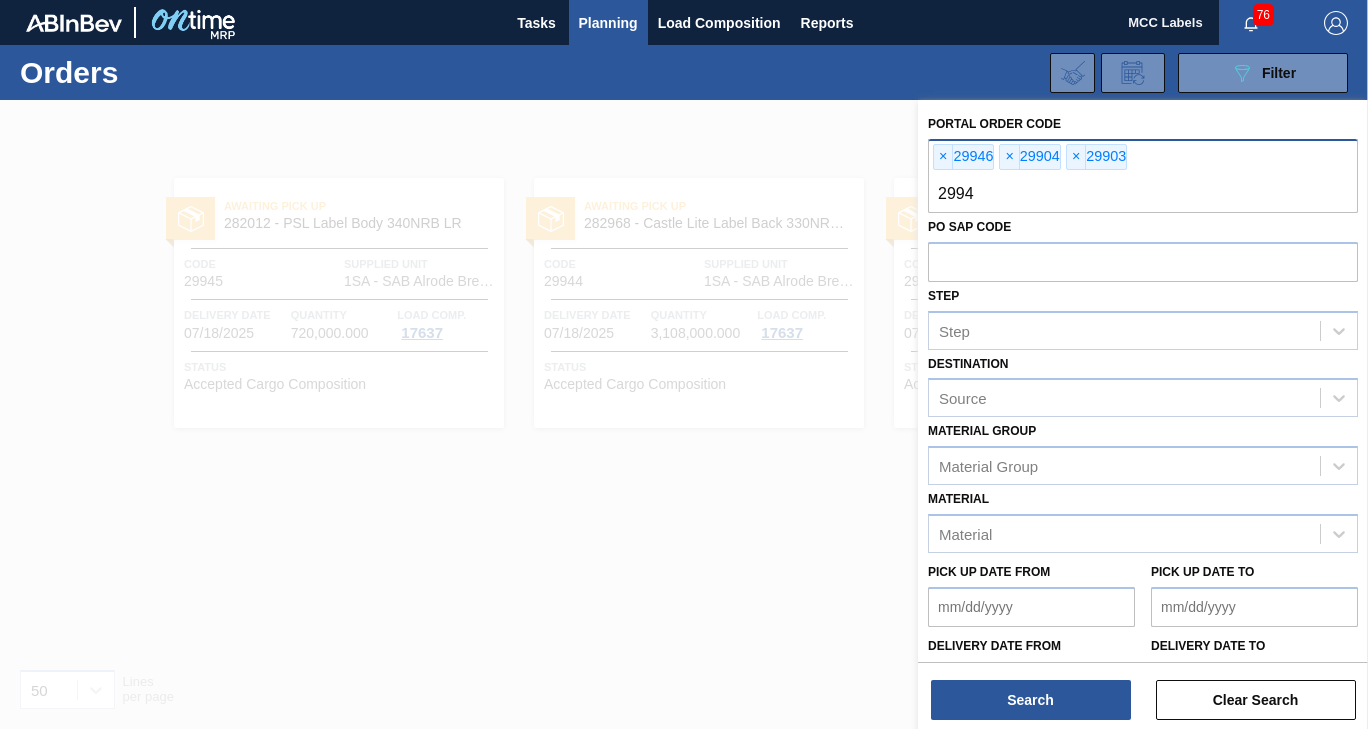 type on "29943" 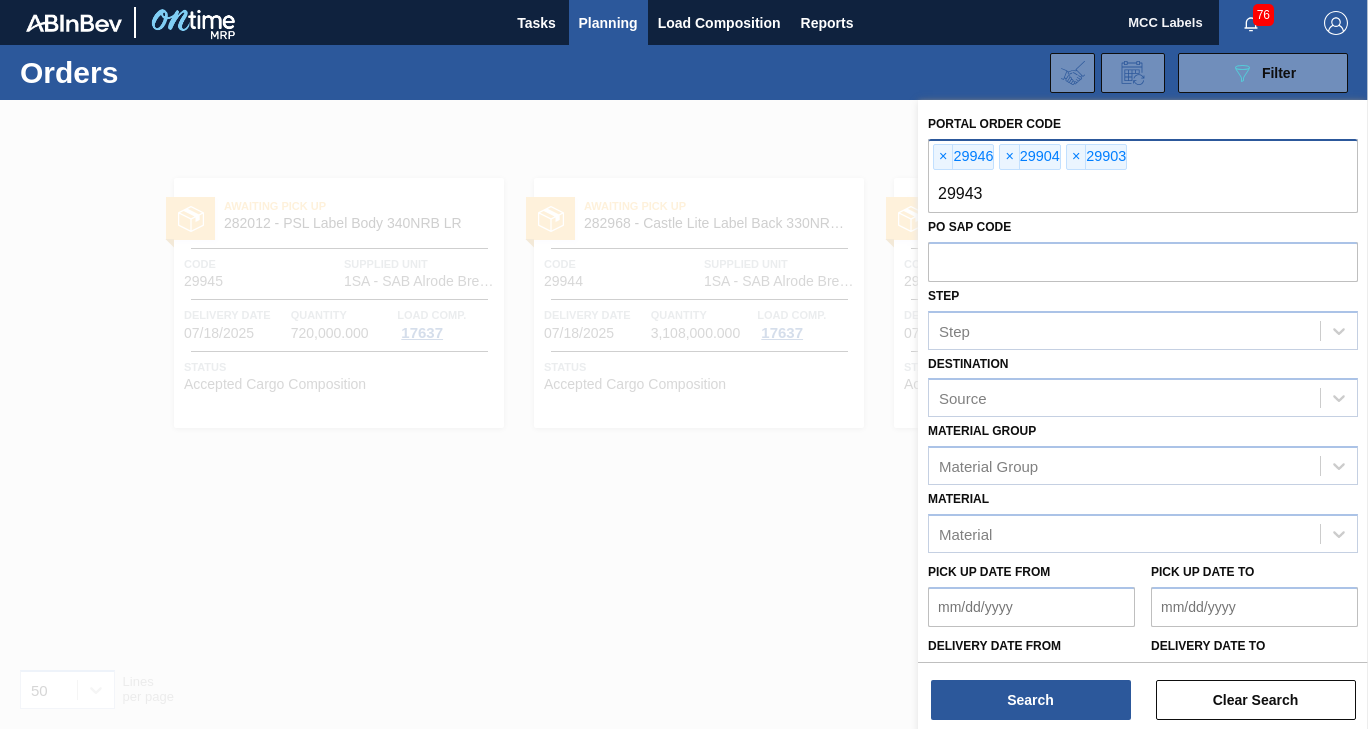 type 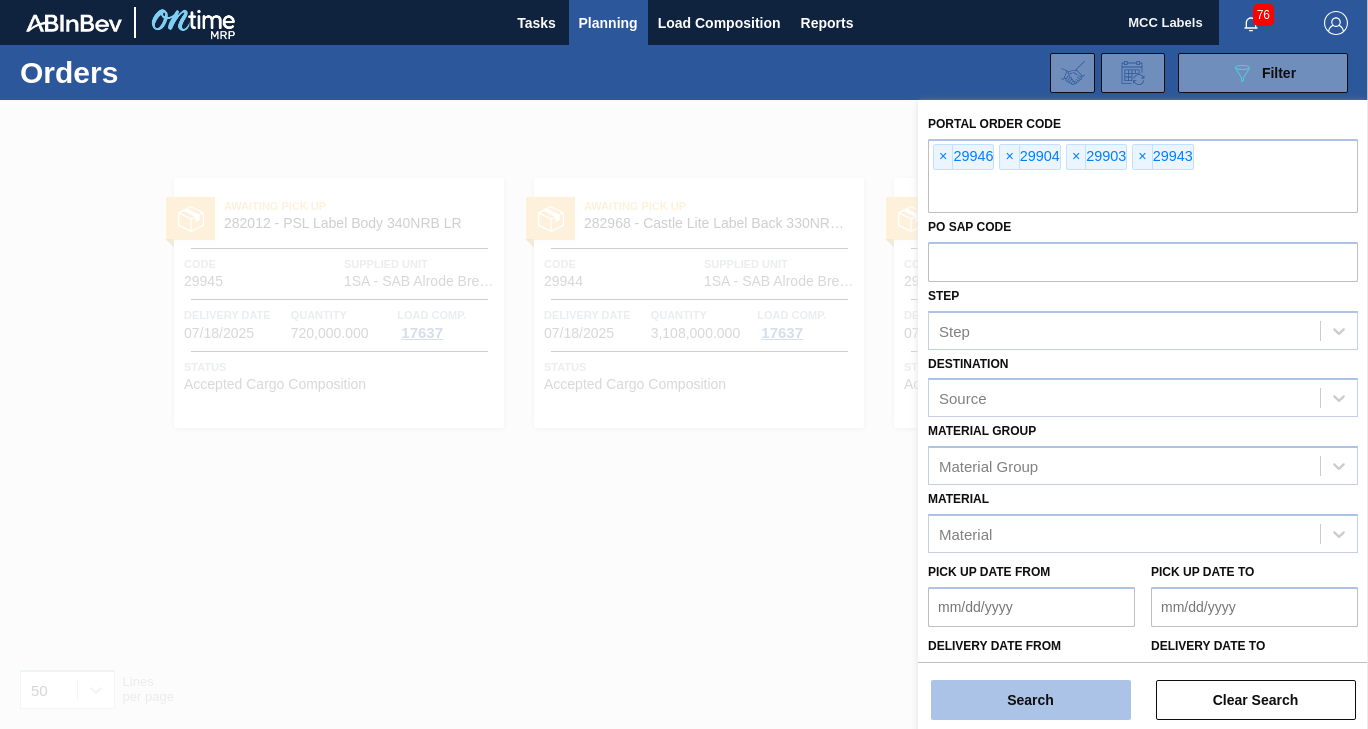 click on "Search" at bounding box center (1031, 700) 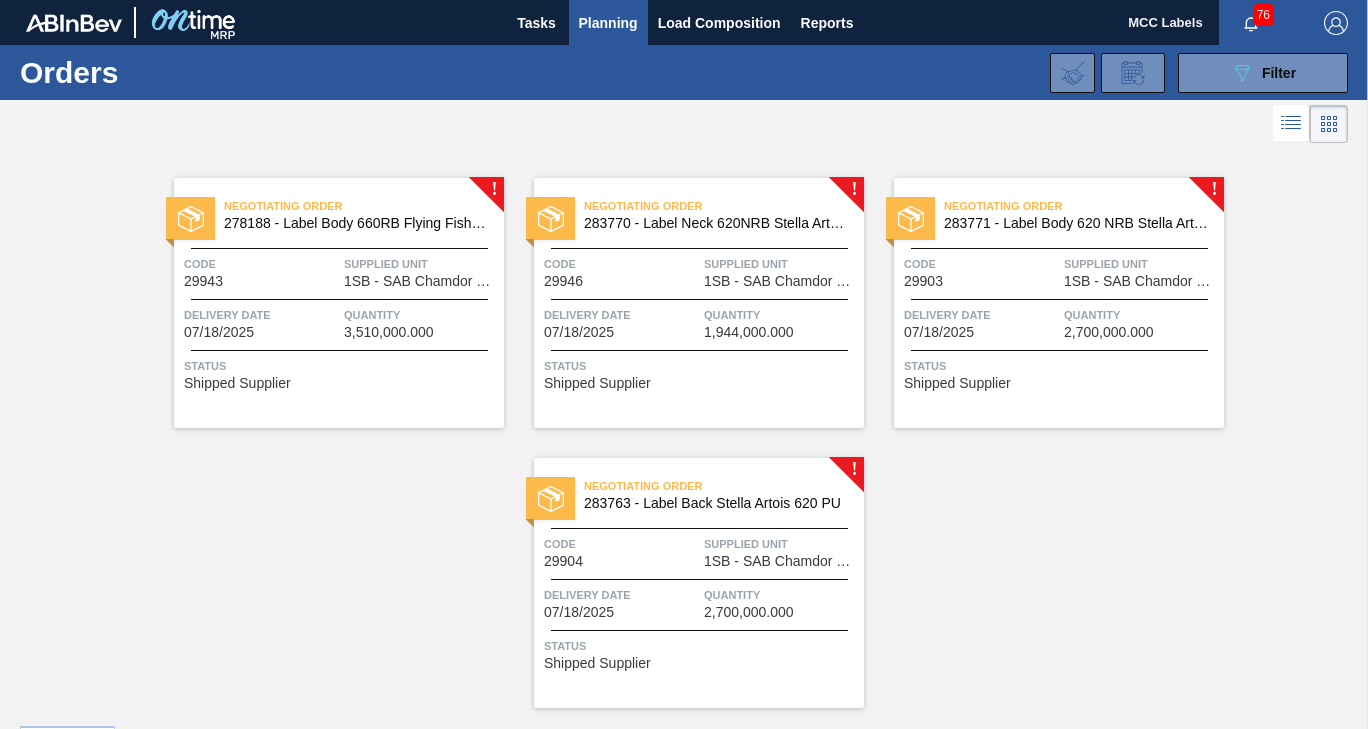 click on "Negotiating Order [ORDER_NUMBER] - Label Body 660RB Flying Fish Lemon 2020 Code [CODE] Supplied Unit 1SB - SAB Chamdor Brewery Delivery Date [DATE] Quantity [QUANTITY] Status Shipped Supplier" at bounding box center [339, 303] 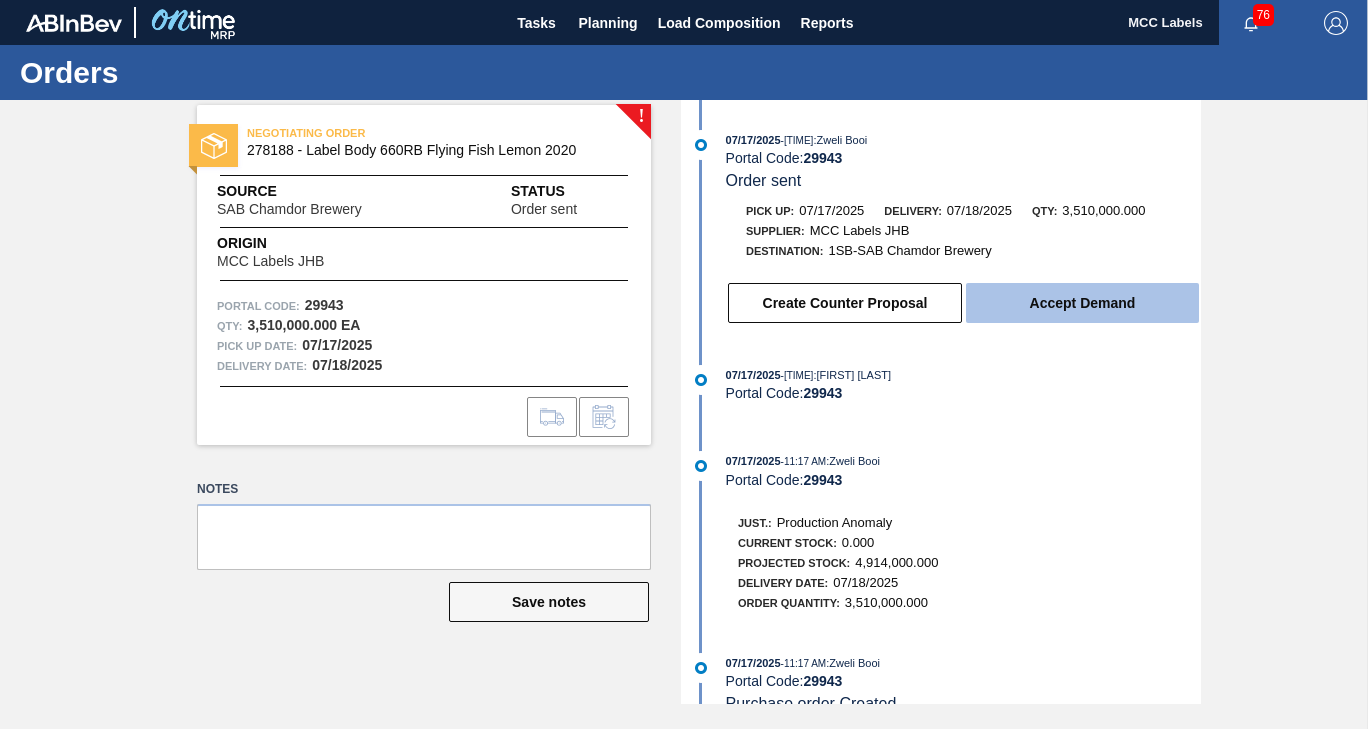 click on "Accept Demand" at bounding box center (1082, 303) 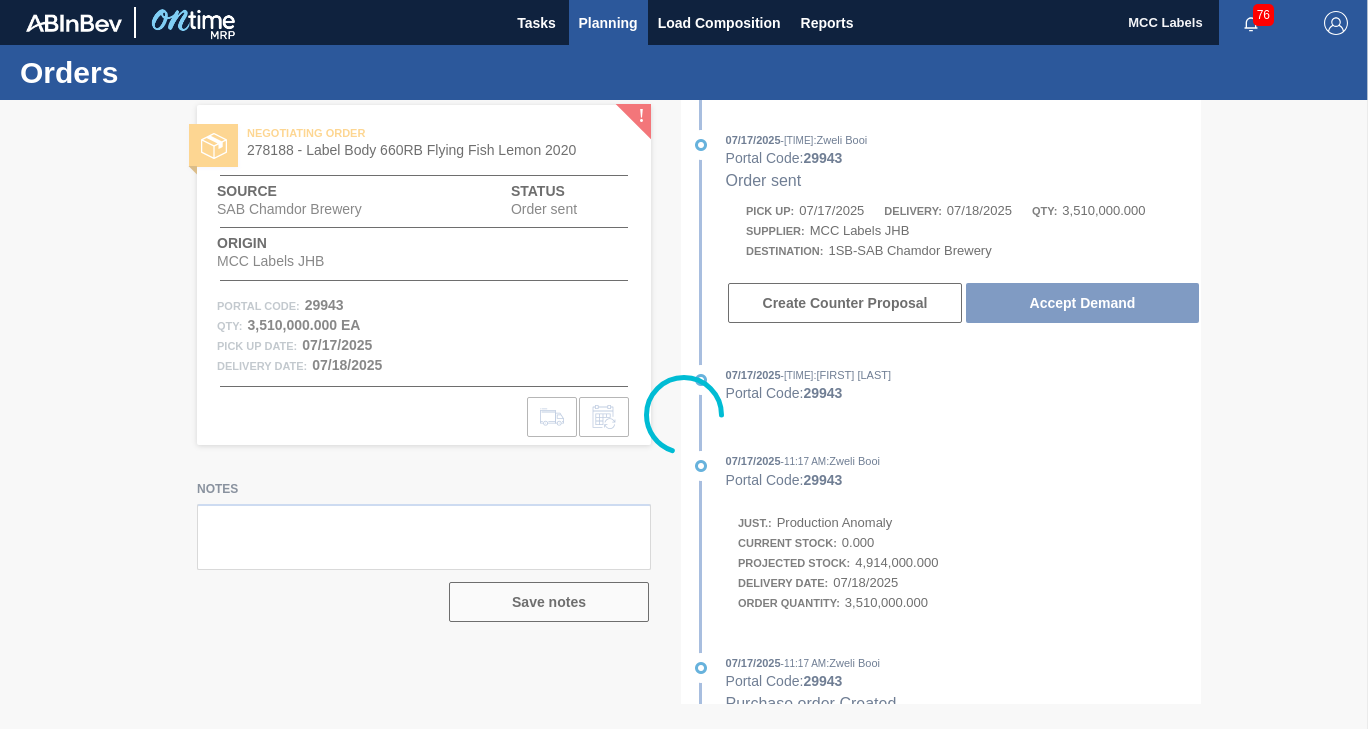 click on "Planning" at bounding box center [608, 23] 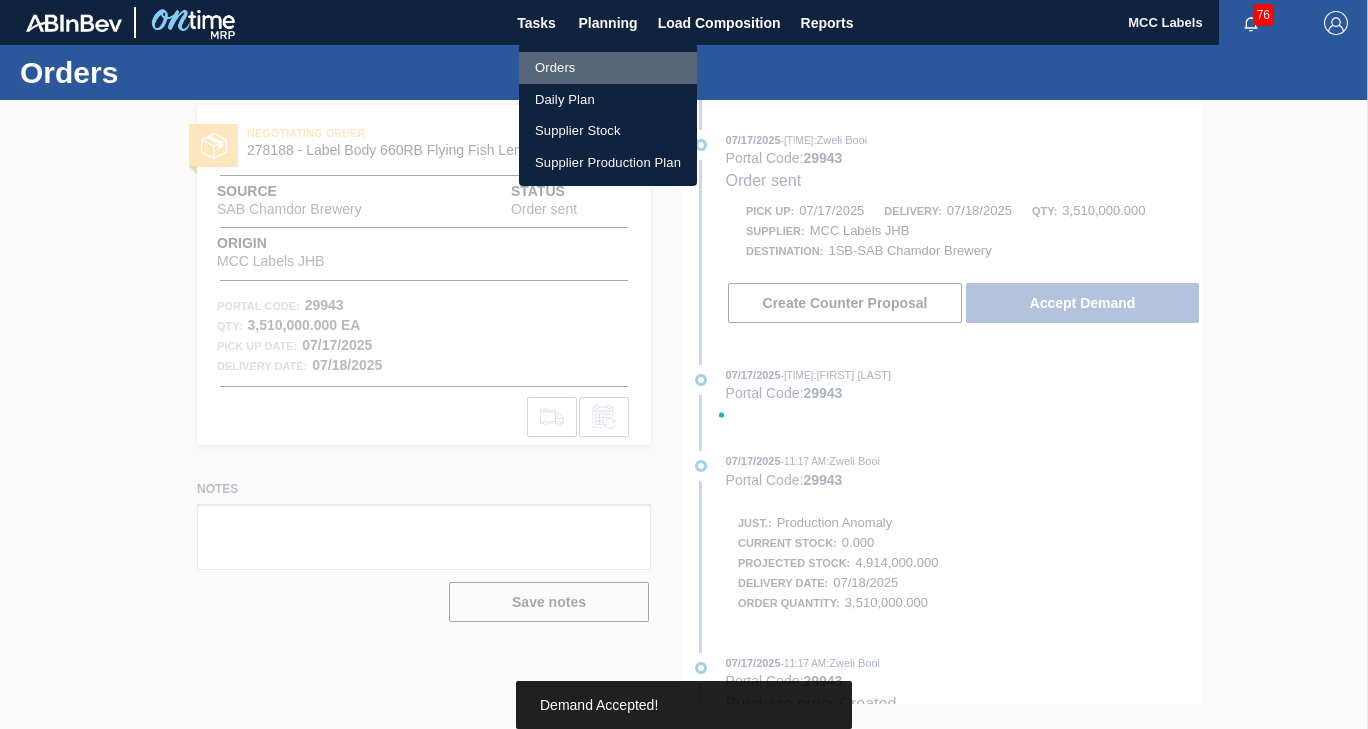 click on "Orders" at bounding box center [608, 68] 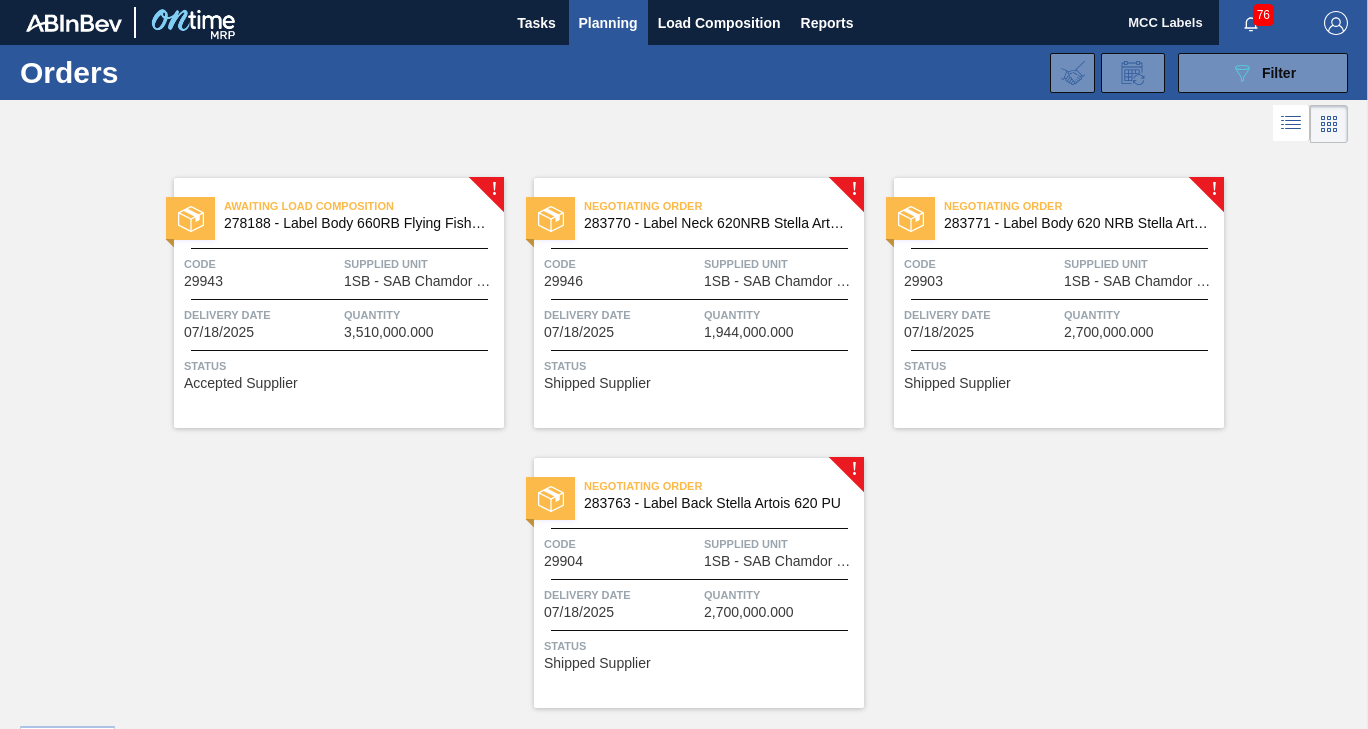 click on "Negotiating Order [ORDER_NUMBER] - Label Neck 620NRB Stella Artois NRB PU Code [CODE] Supplied Unit 1SB - SAB Chamdor Brewery Delivery Date [DATE] Quantity [QUANTITY] Status Shipped Supplier" at bounding box center (699, 303) 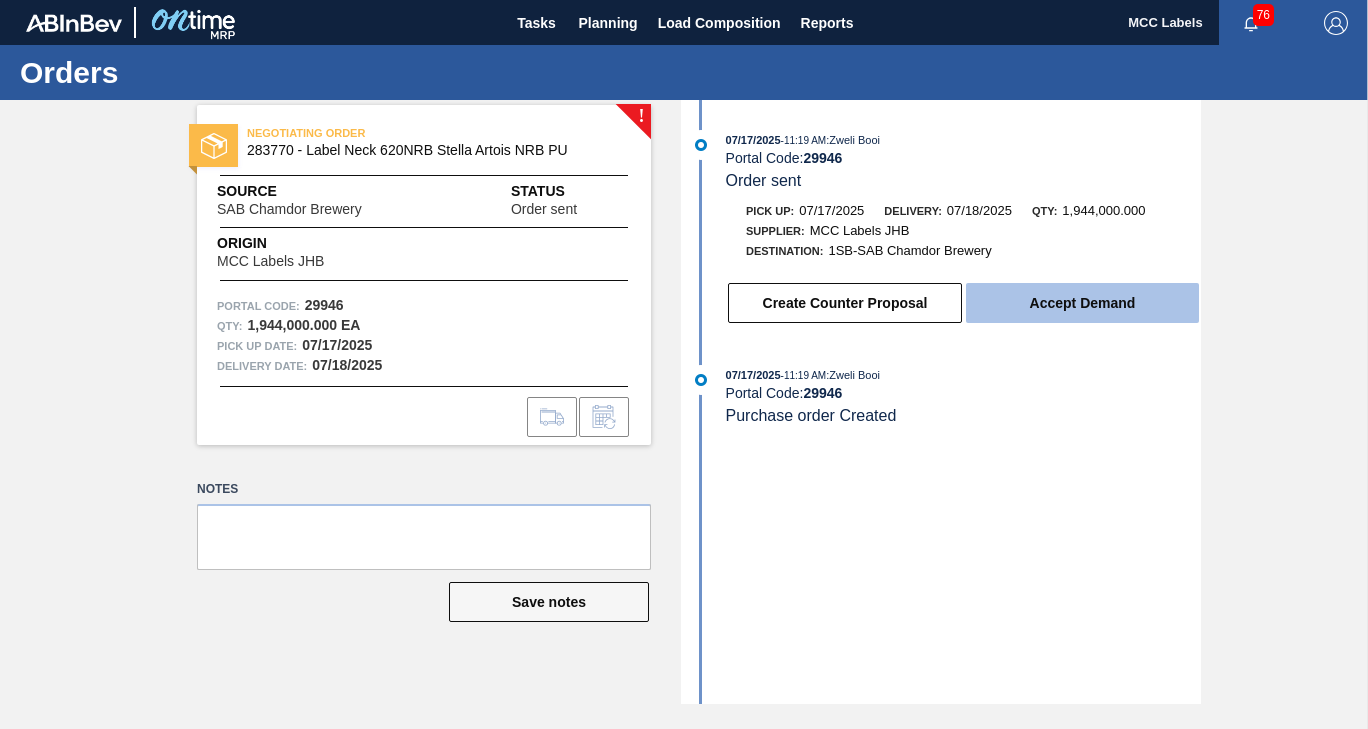 click on "Accept Demand" at bounding box center [1082, 303] 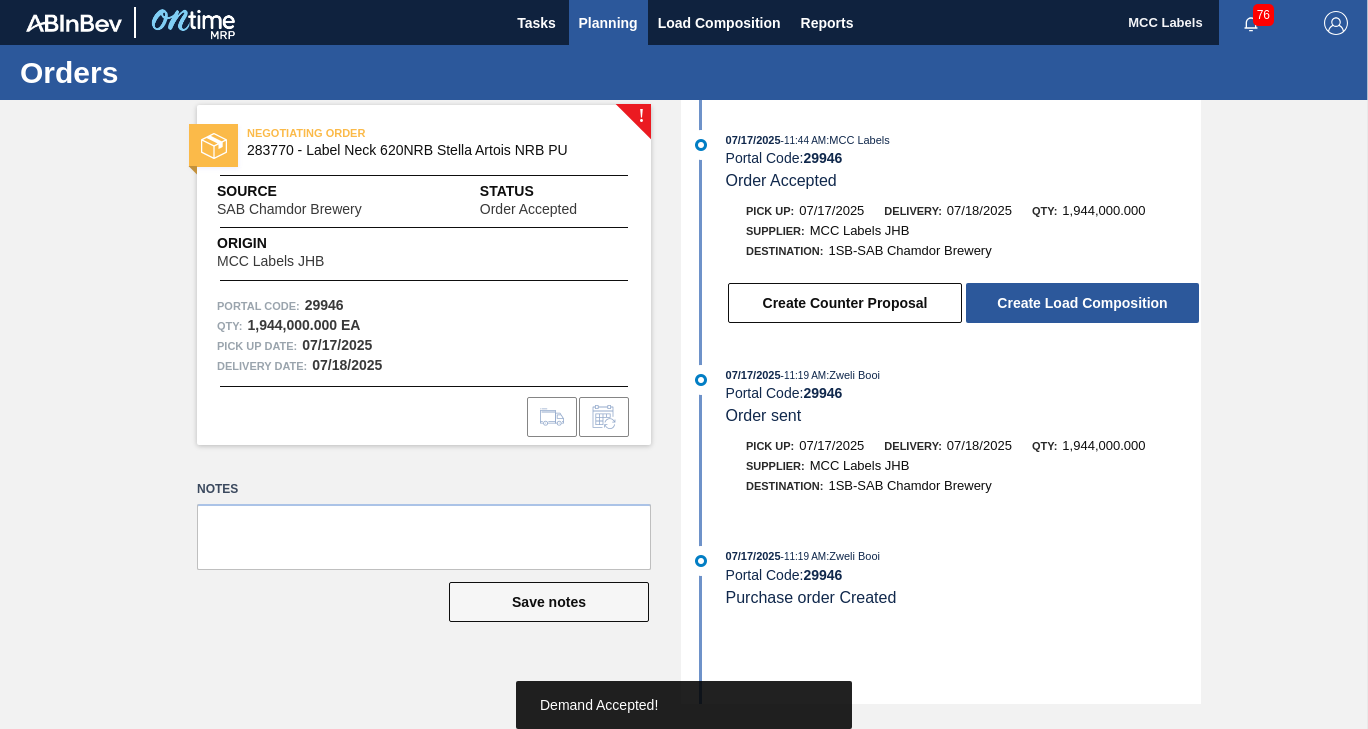 click on "Planning" at bounding box center [608, 23] 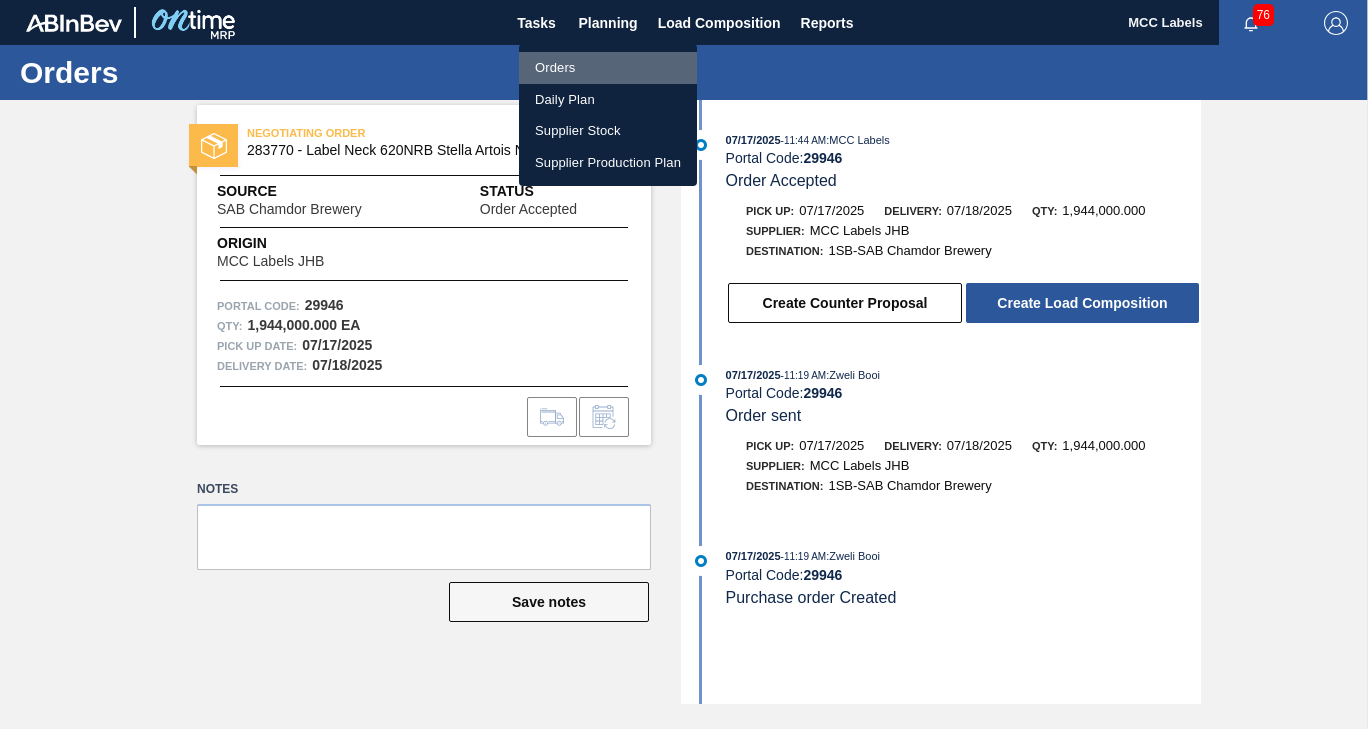 drag, startPoint x: 561, startPoint y: 61, endPoint x: 645, endPoint y: 156, distance: 126.81088 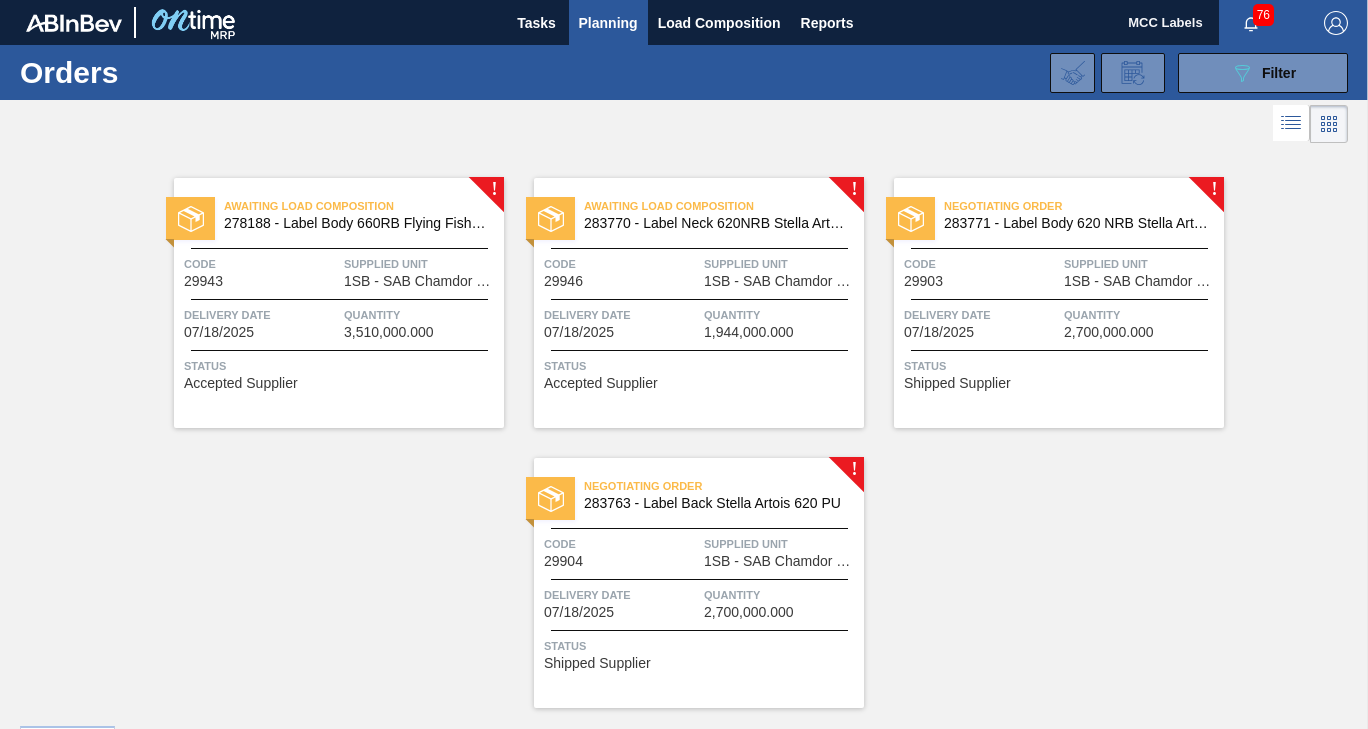 click on "Delivery Date" at bounding box center [981, 315] 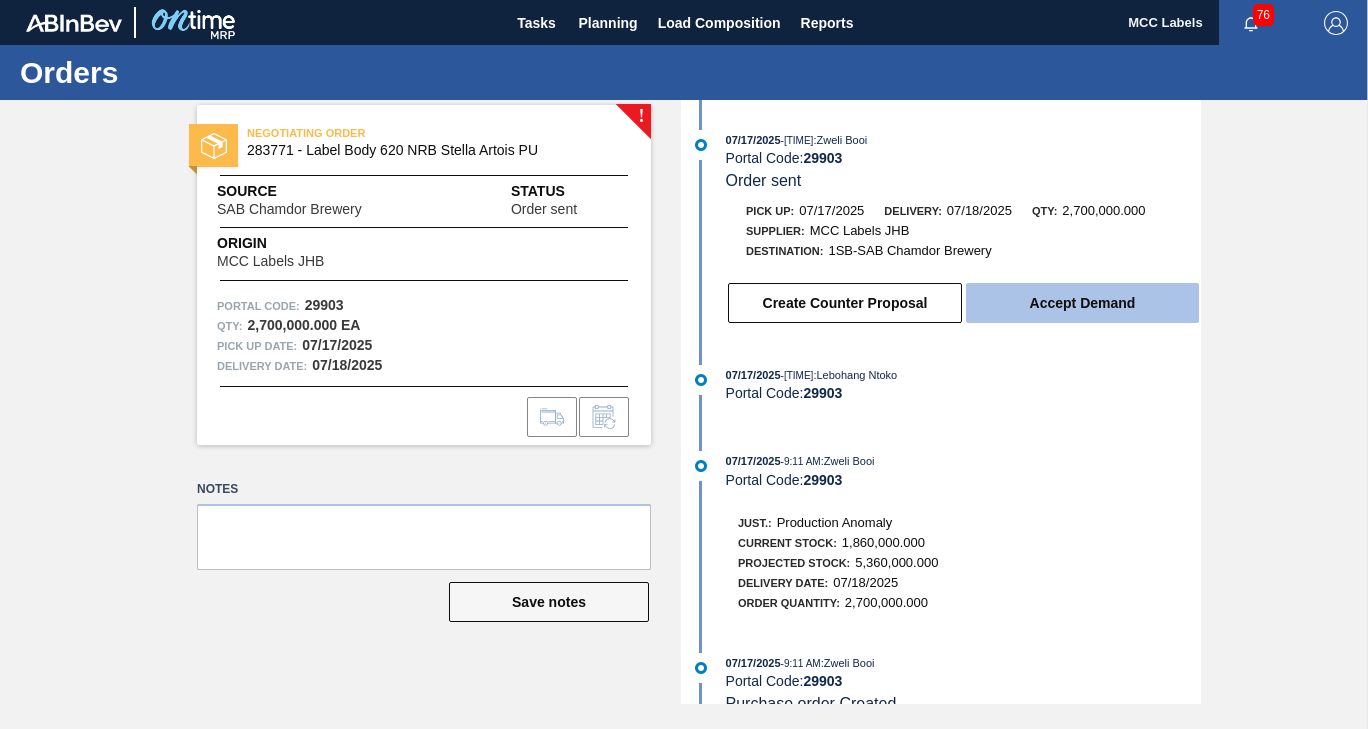 click on "Accept Demand" at bounding box center [1082, 303] 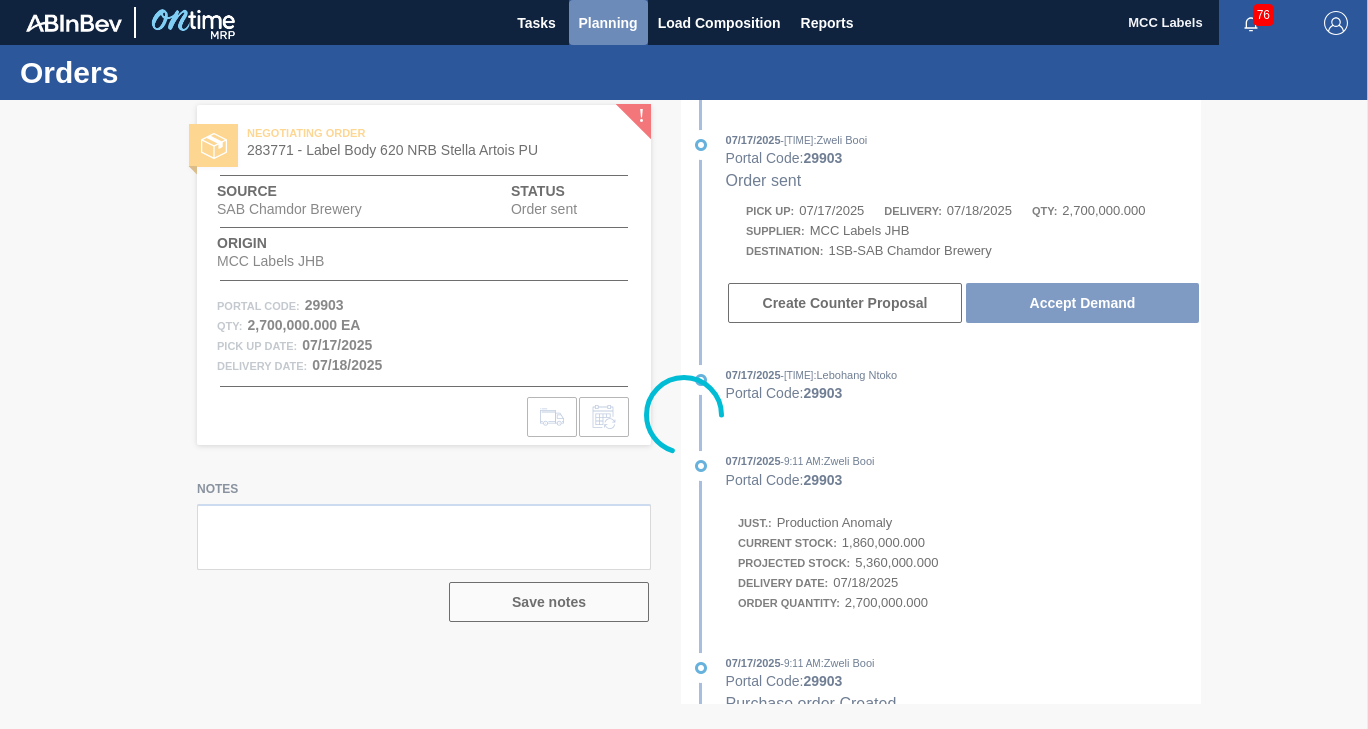 click on "Planning" at bounding box center (608, 23) 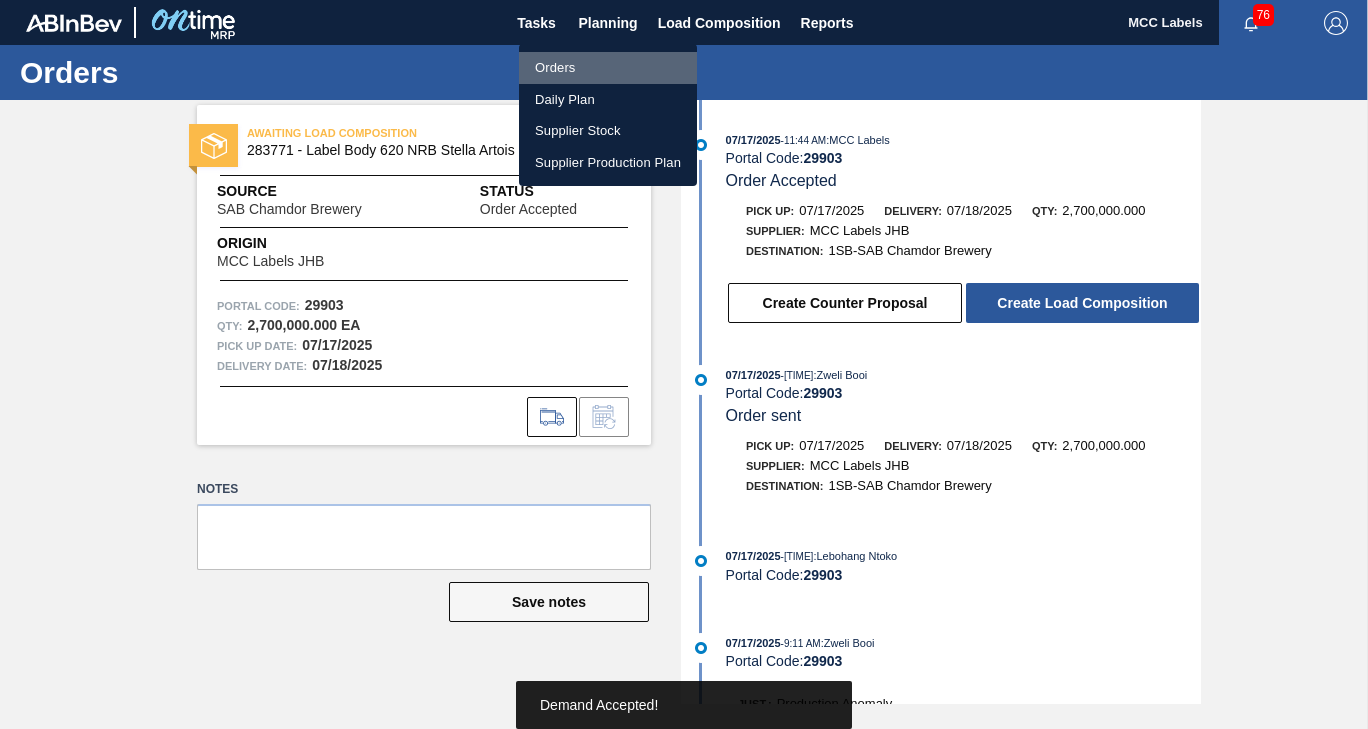click on "Orders" at bounding box center (608, 68) 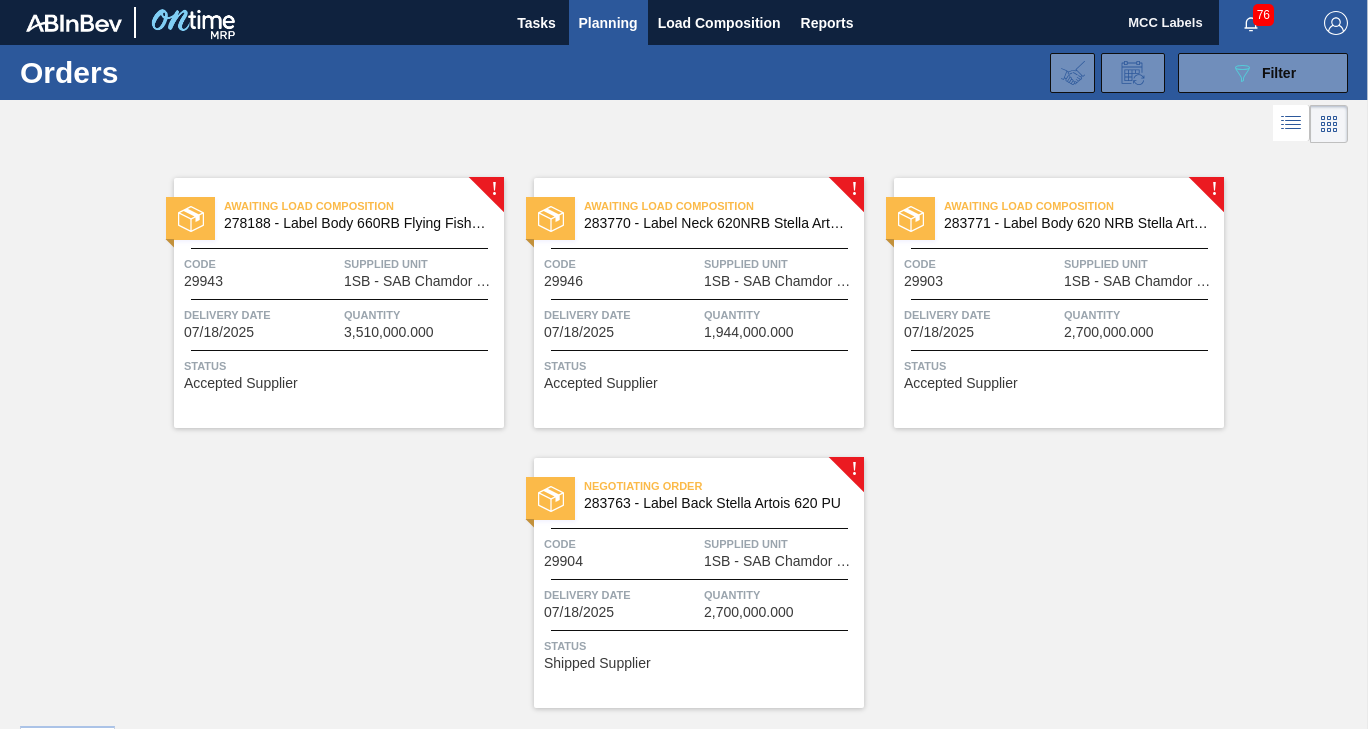 click on "Code [CODE]" at bounding box center (621, 551) 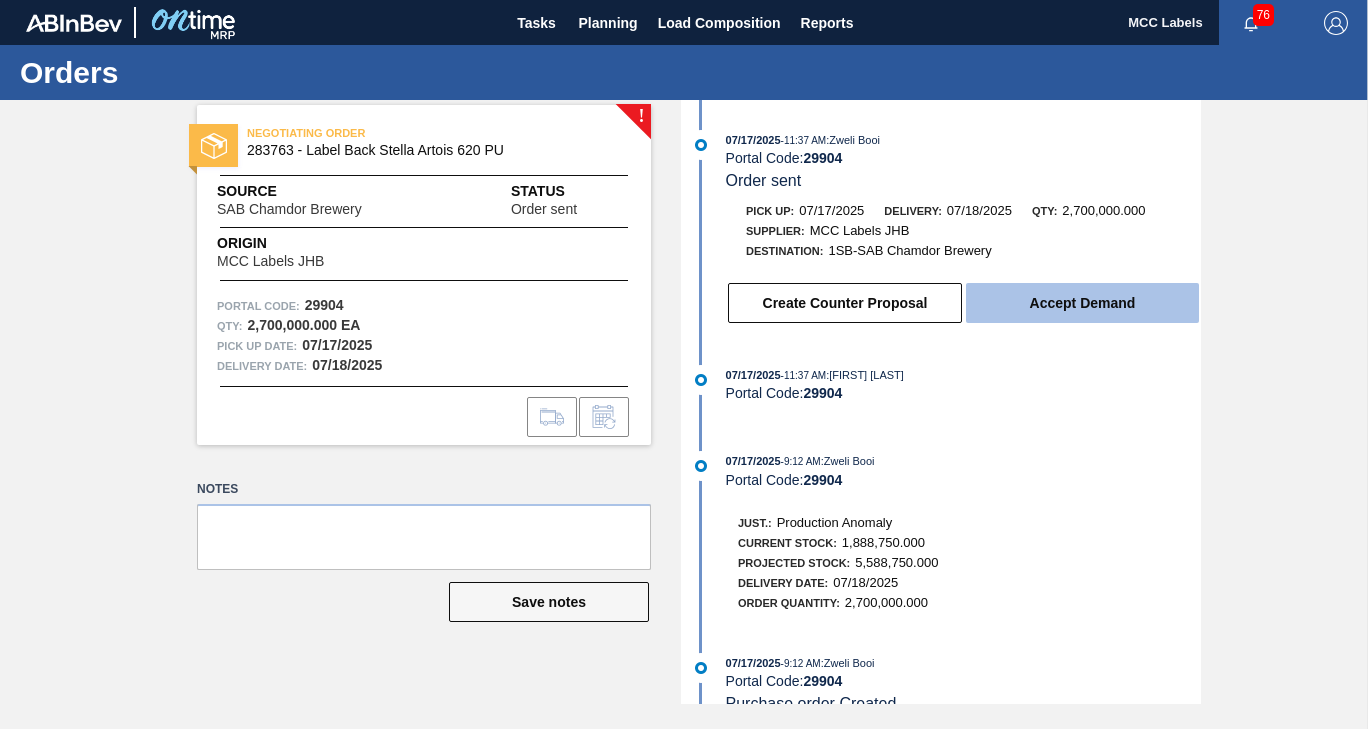 click on "Accept Demand" at bounding box center (1082, 303) 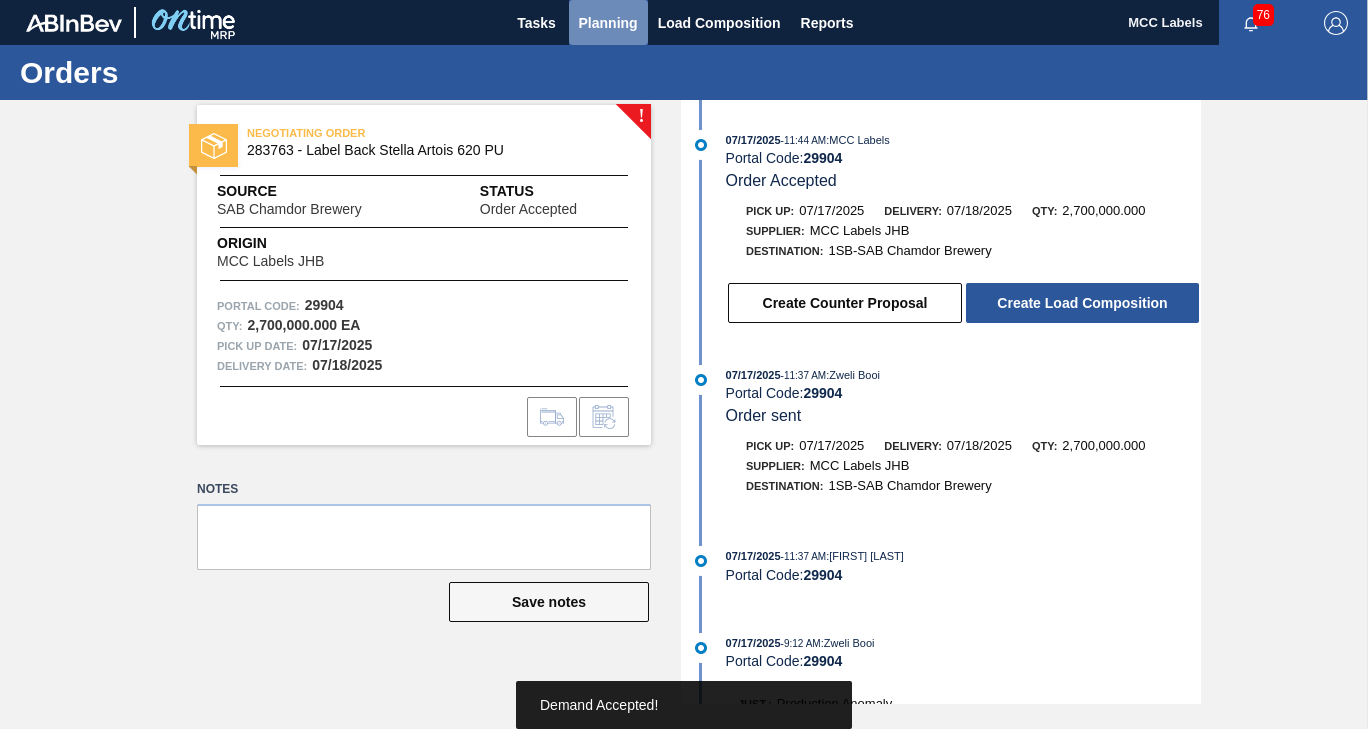 click on "Planning" at bounding box center [608, 23] 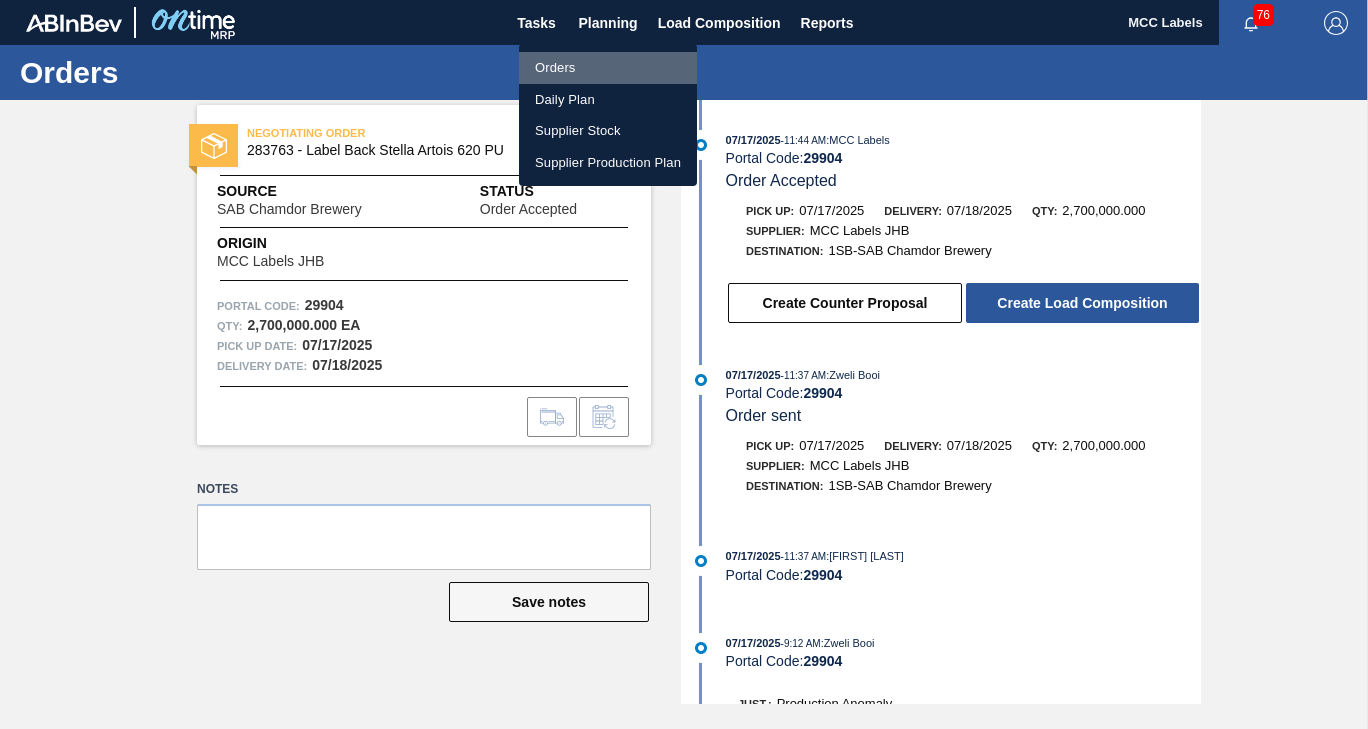 click on "Orders" at bounding box center (608, 68) 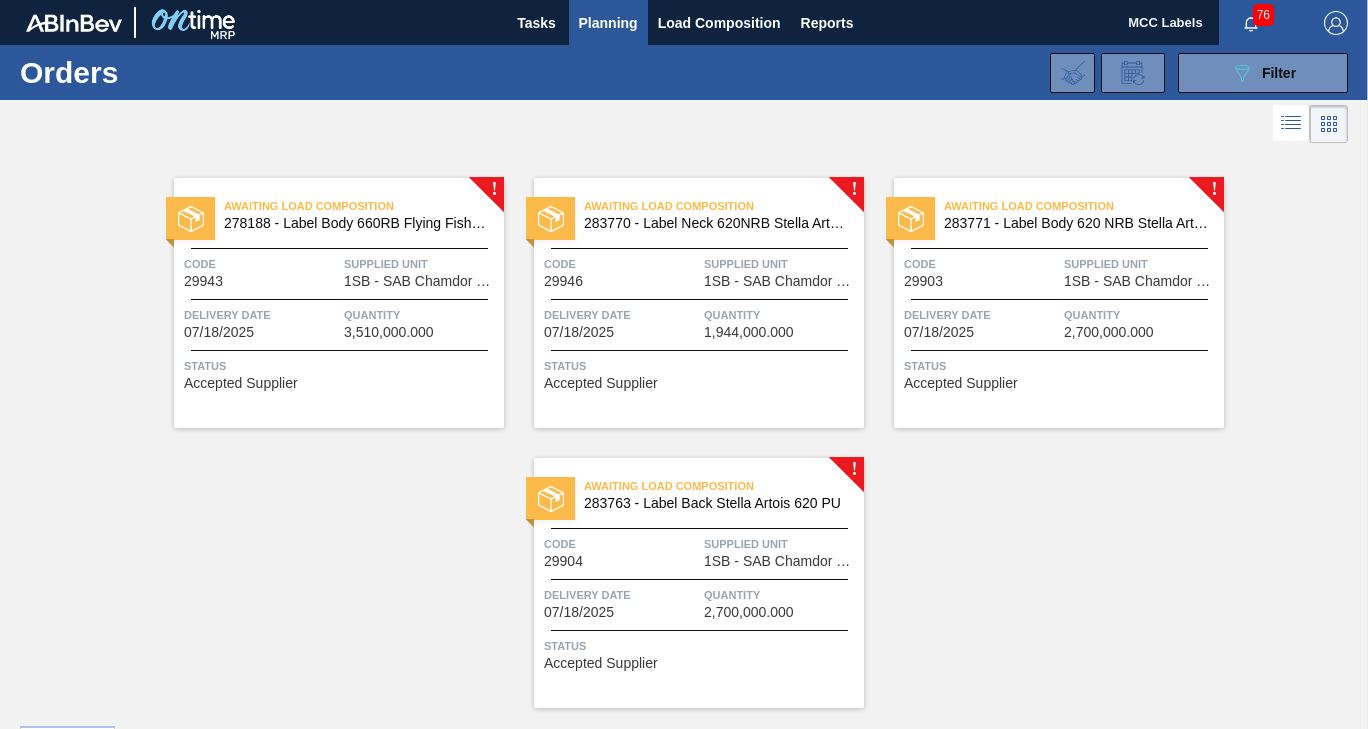 click on "1SB - SAB Chamdor Brewery" at bounding box center (781, 561) 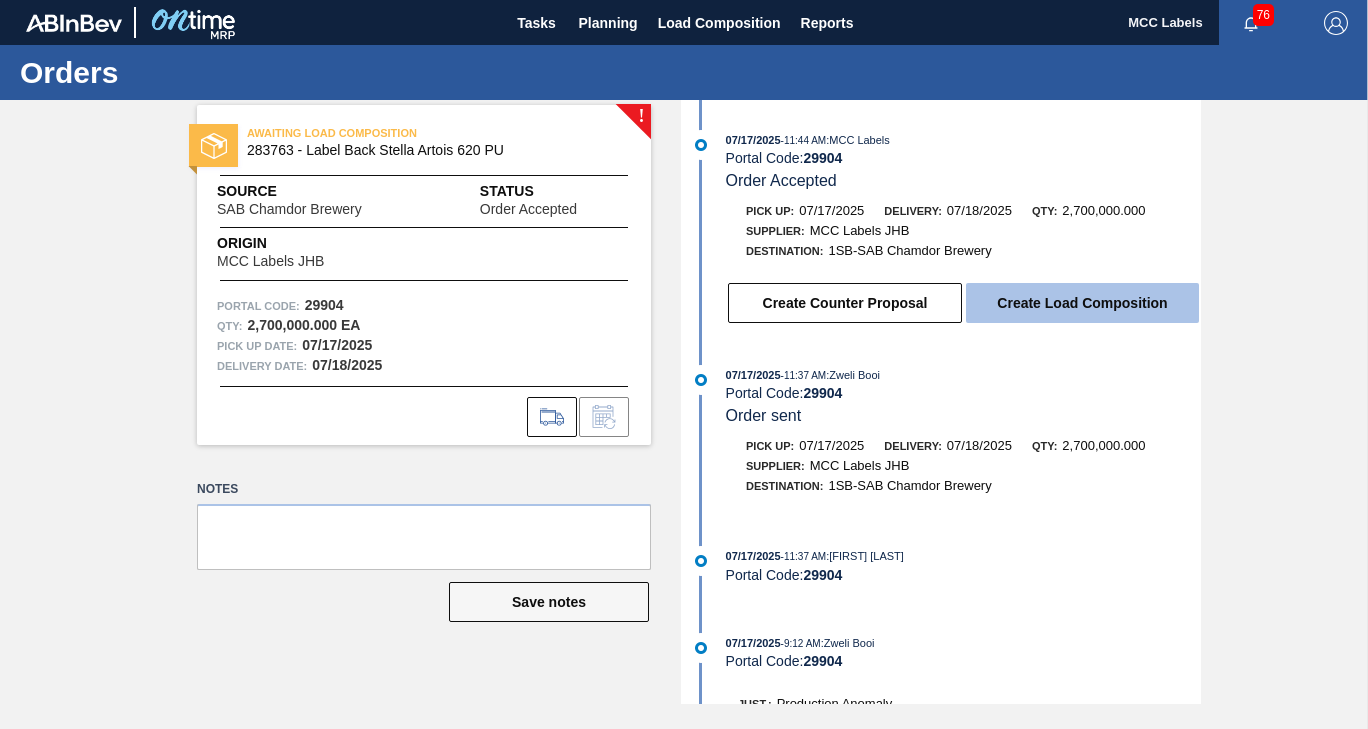 click on "Create Load Composition" at bounding box center [1082, 303] 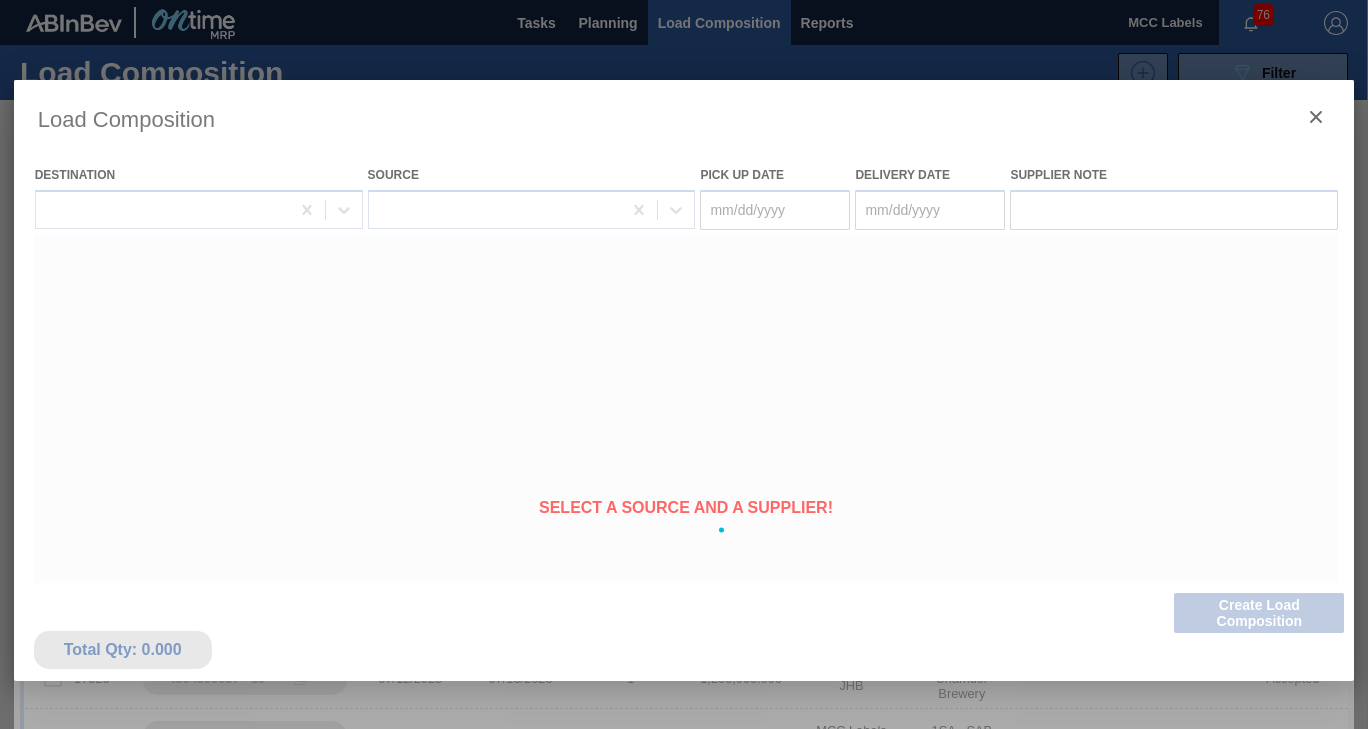 type on "07/17/2025" 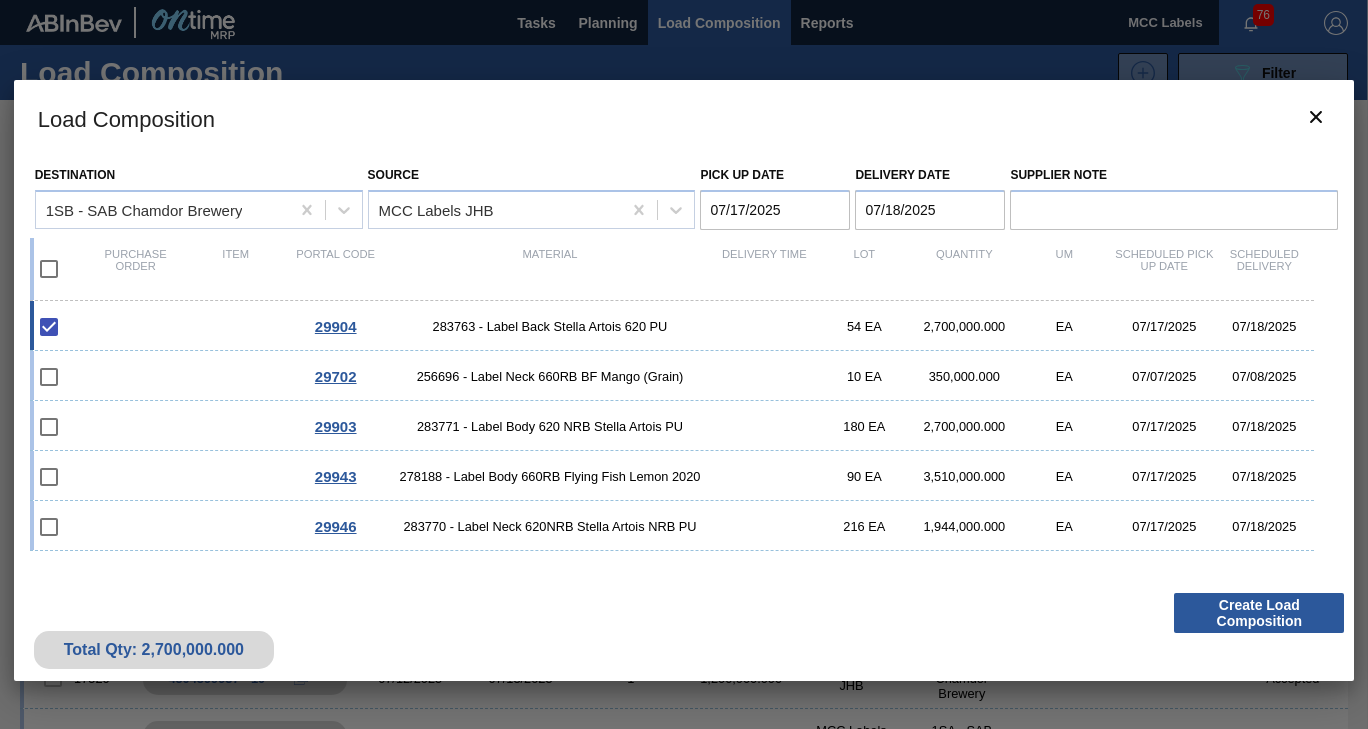 click at bounding box center (49, 269) 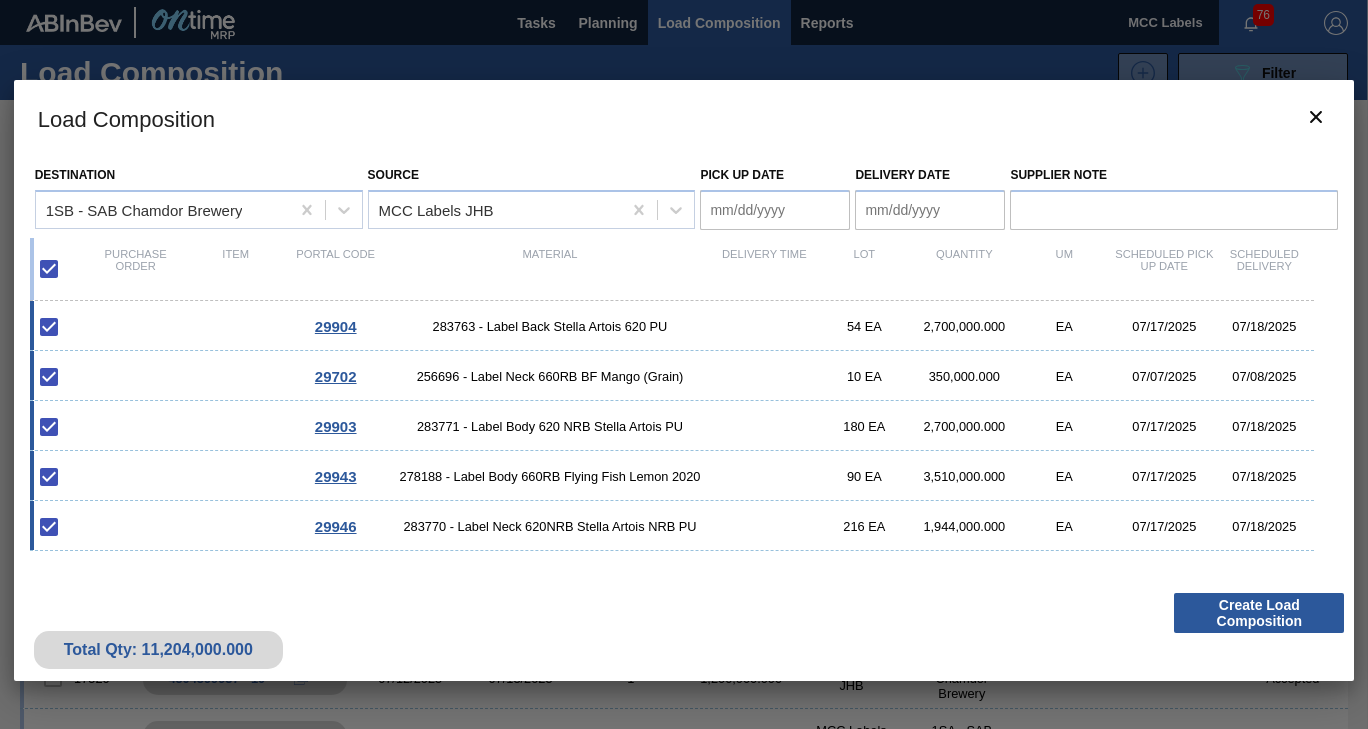 click on "Pick up Date" at bounding box center (775, 210) 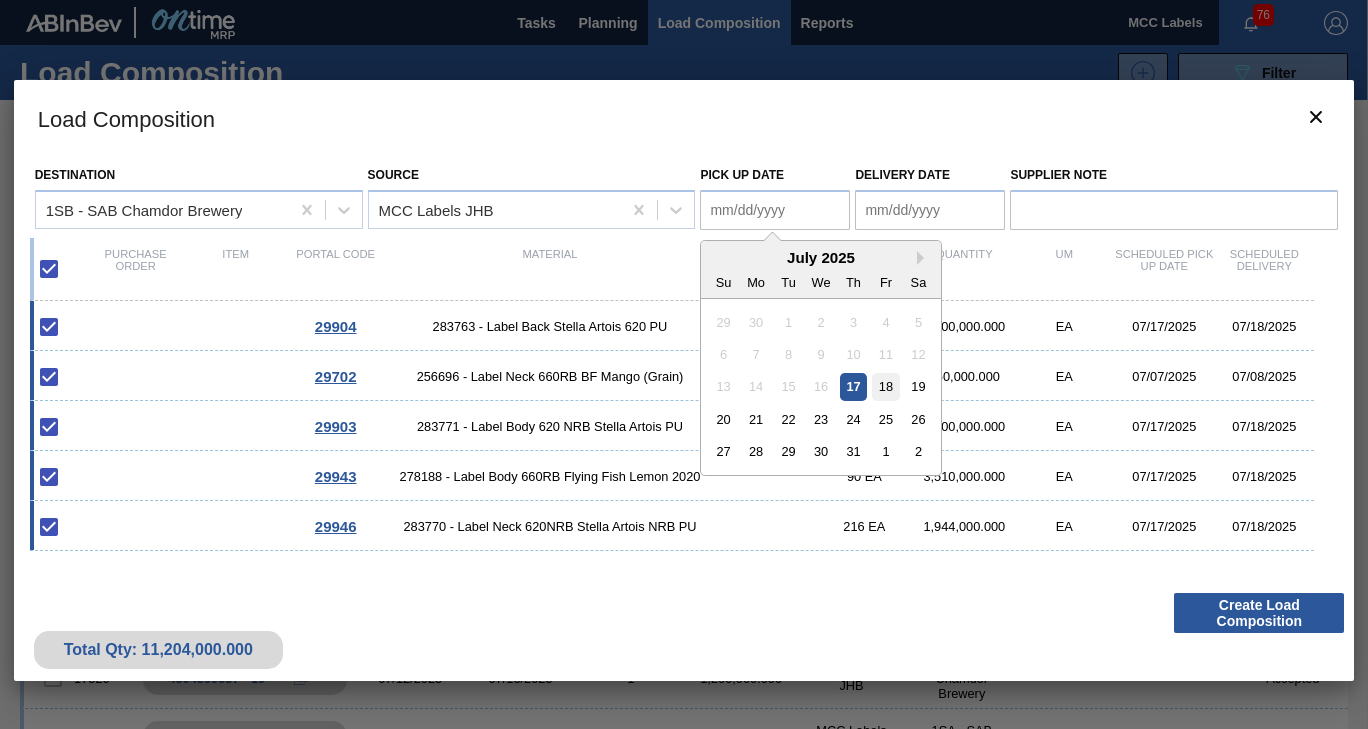 click on "18" at bounding box center [886, 386] 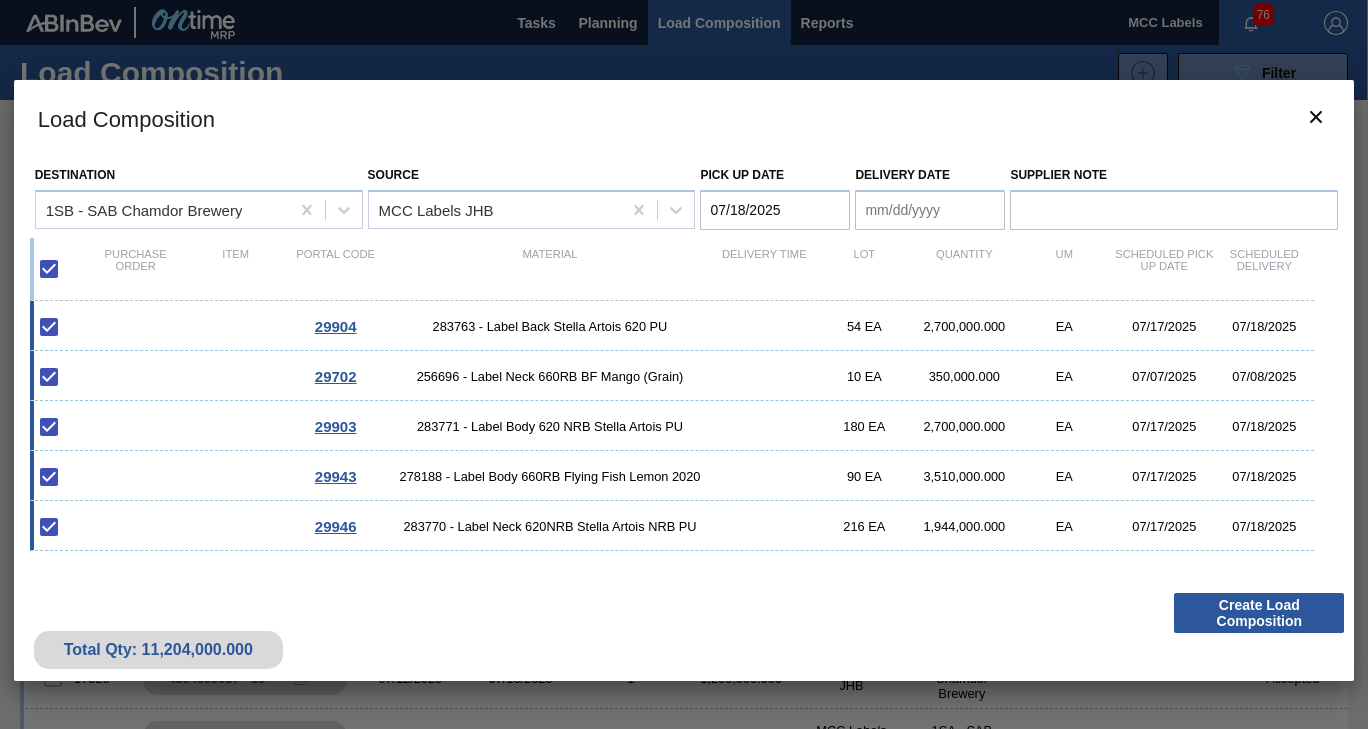 click on "Delivery Date" at bounding box center (930, 210) 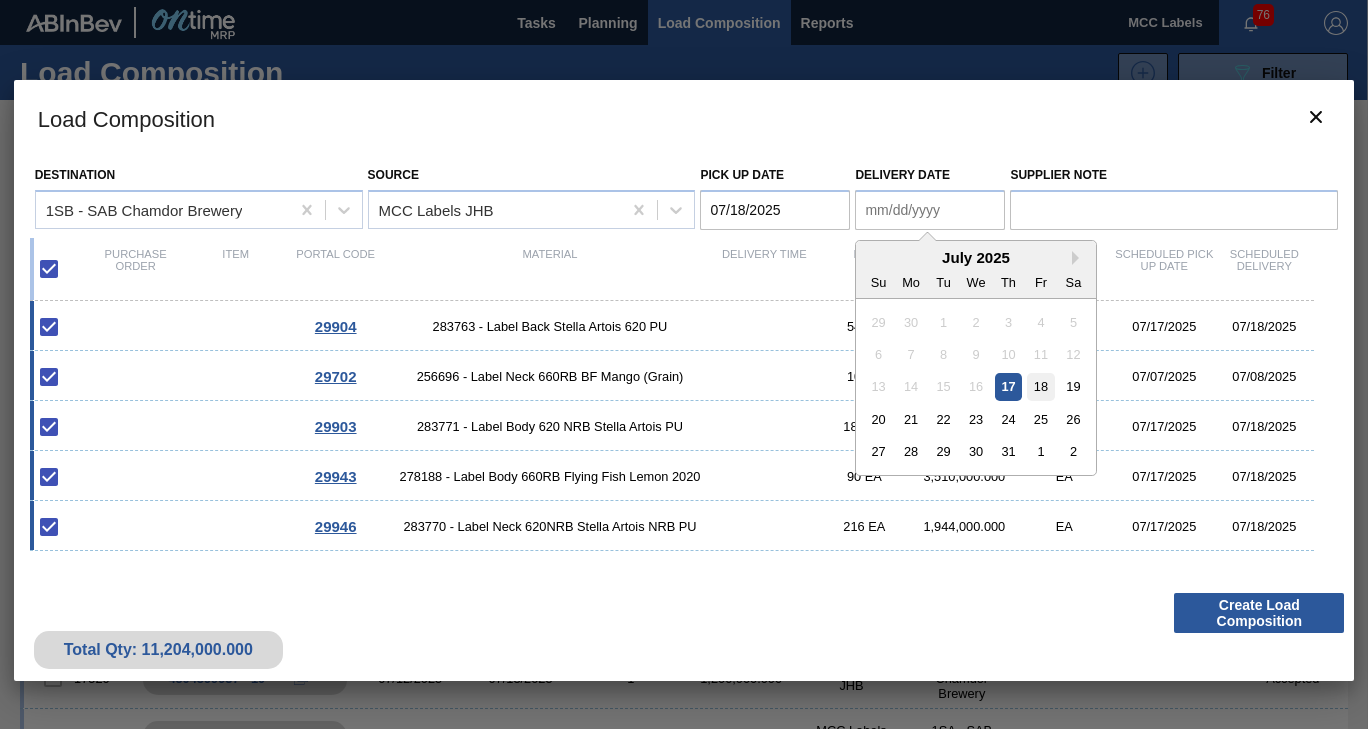 click on "18" at bounding box center (1041, 386) 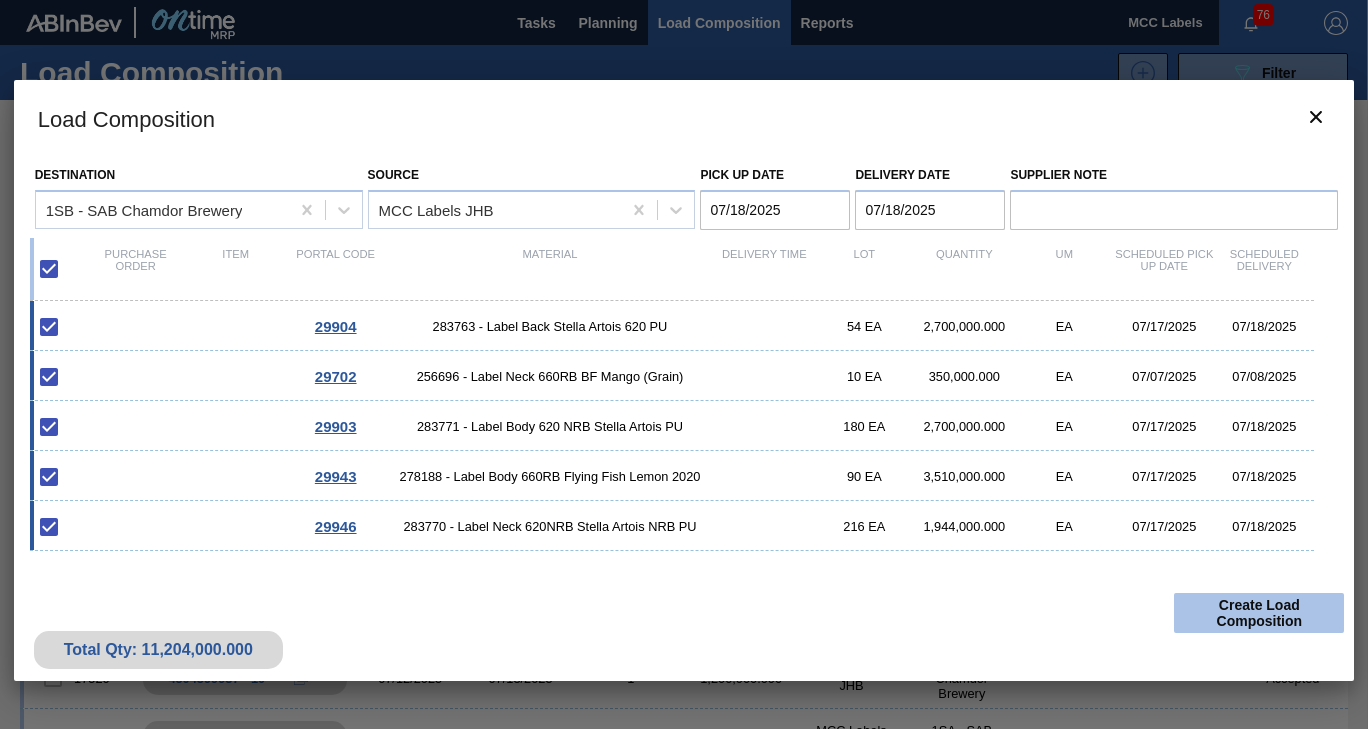 click on "Create Load Composition" at bounding box center (1259, 613) 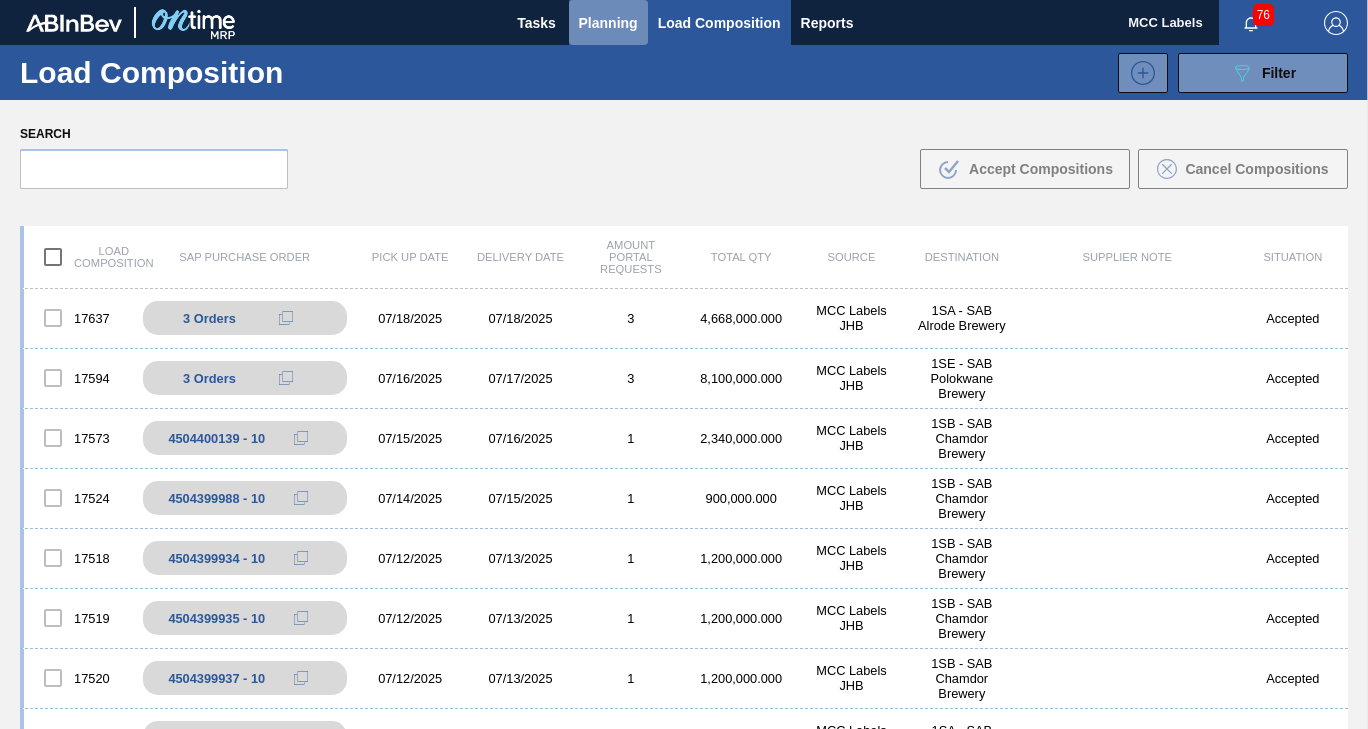 click on "Planning" at bounding box center [608, 23] 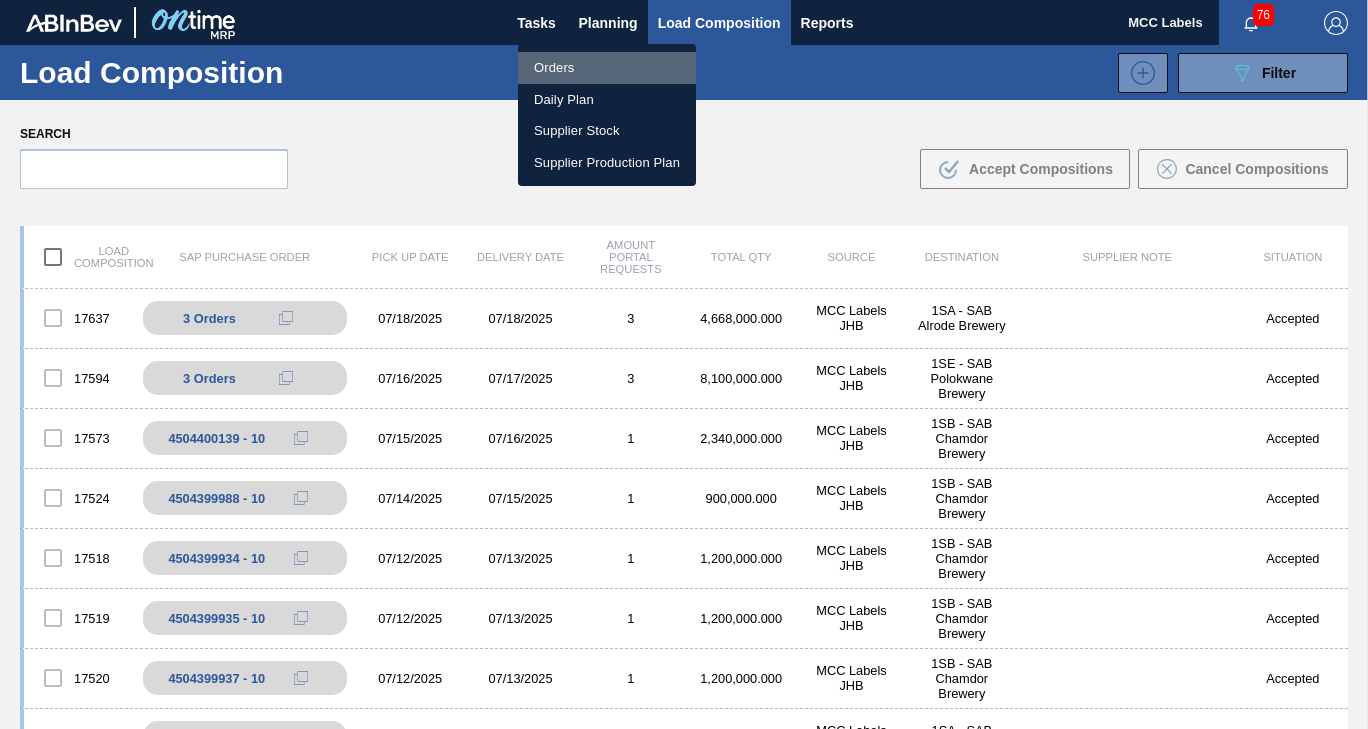 click on "Orders" at bounding box center [607, 68] 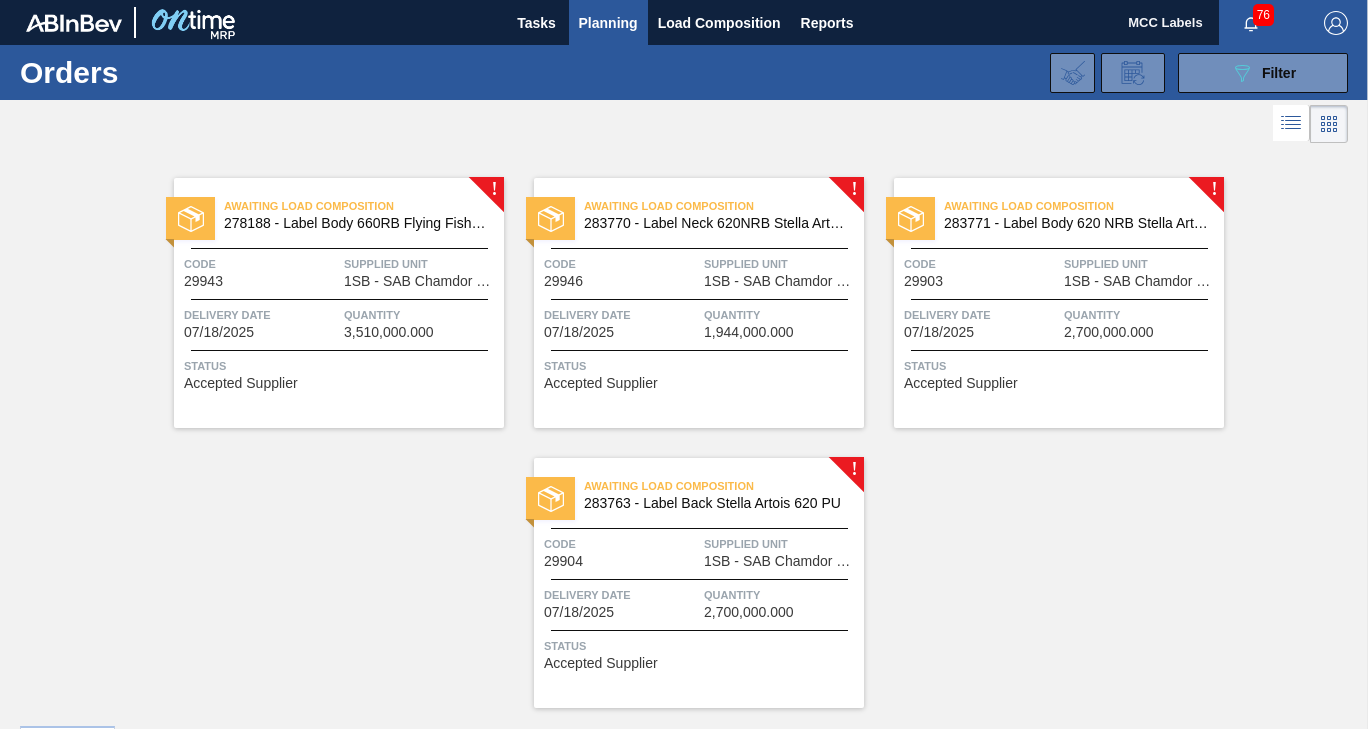 click on "Supplied Unit" at bounding box center [781, 544] 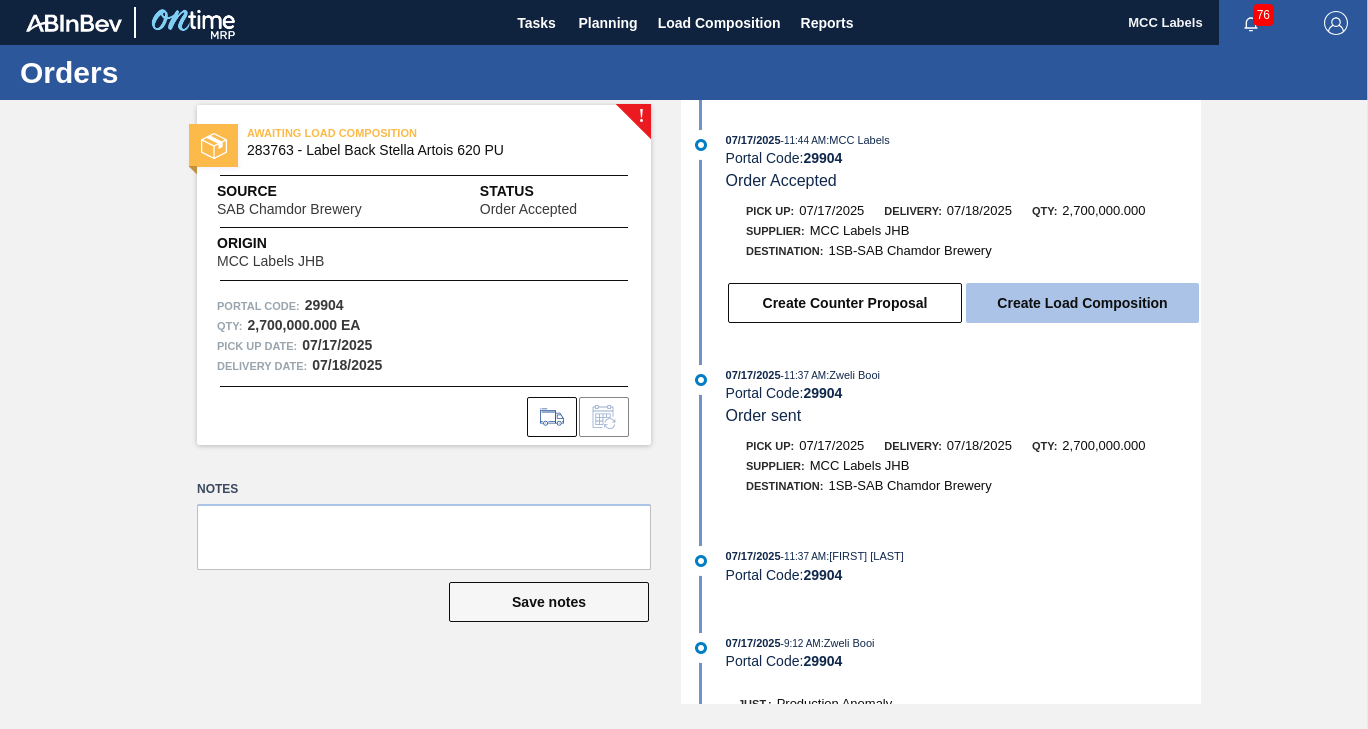 click on "Create Load Composition" at bounding box center [1082, 303] 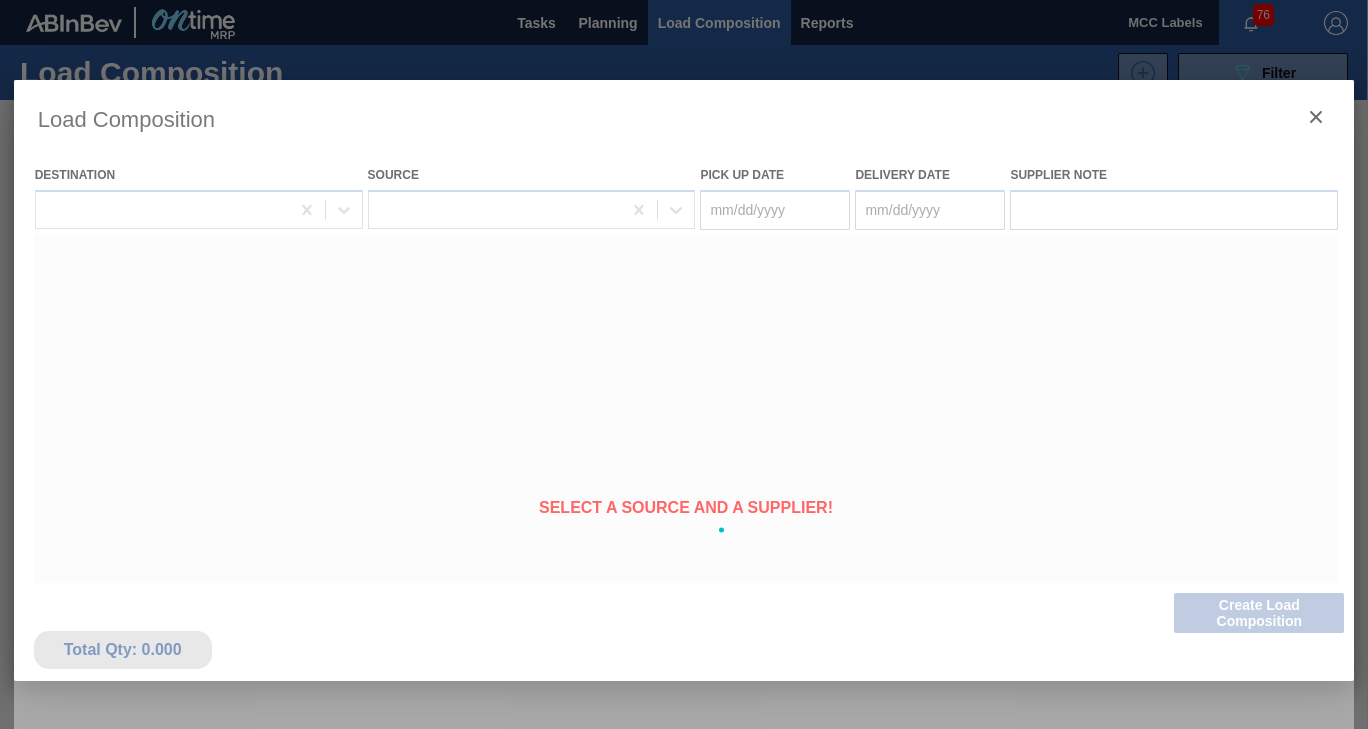 type on "07/17/2025" 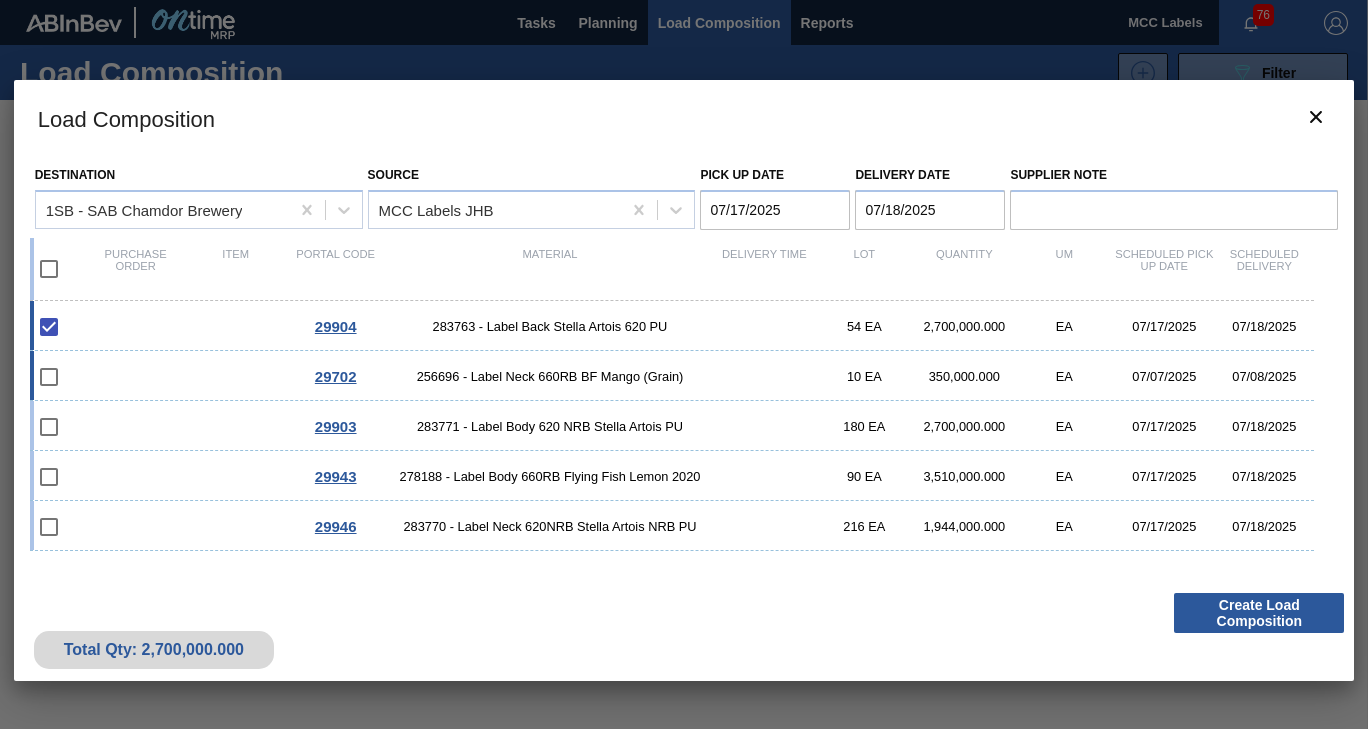 drag, startPoint x: 42, startPoint y: 369, endPoint x: 46, endPoint y: 380, distance: 11.7046995 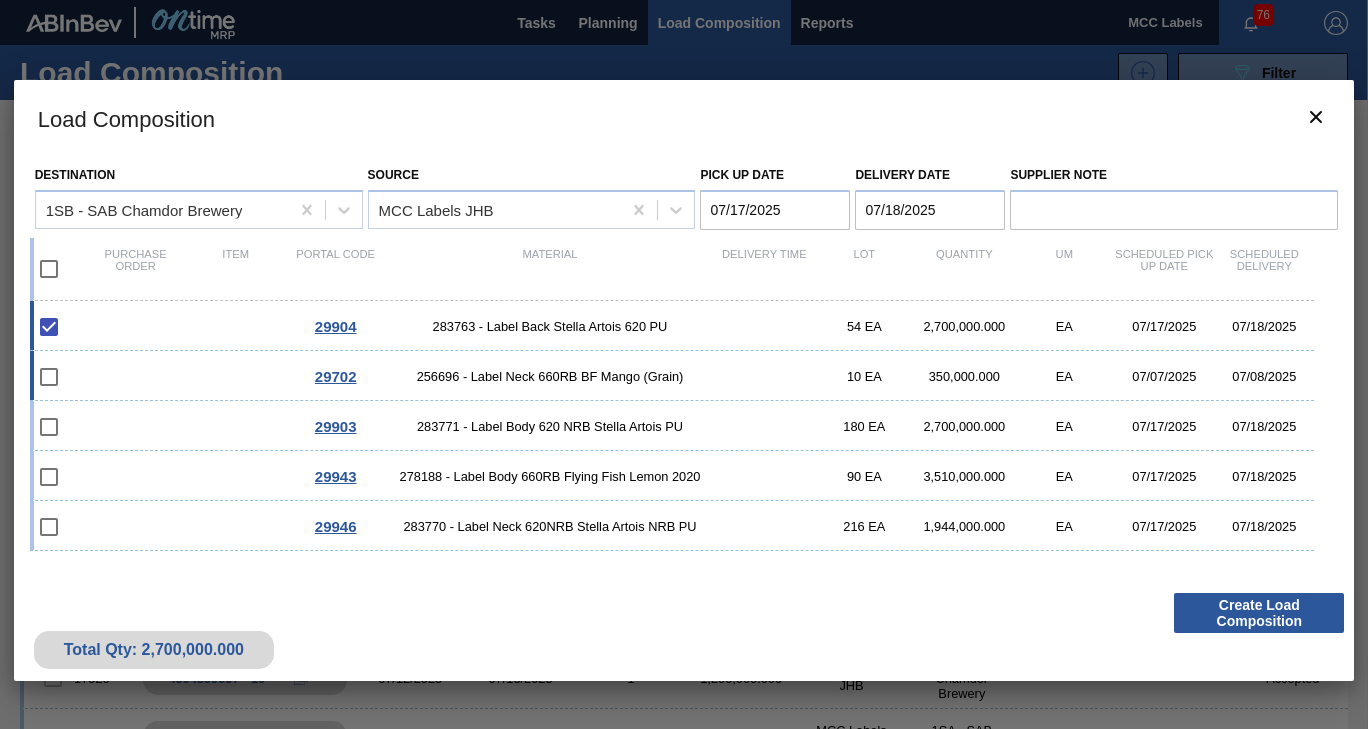 click at bounding box center (49, 377) 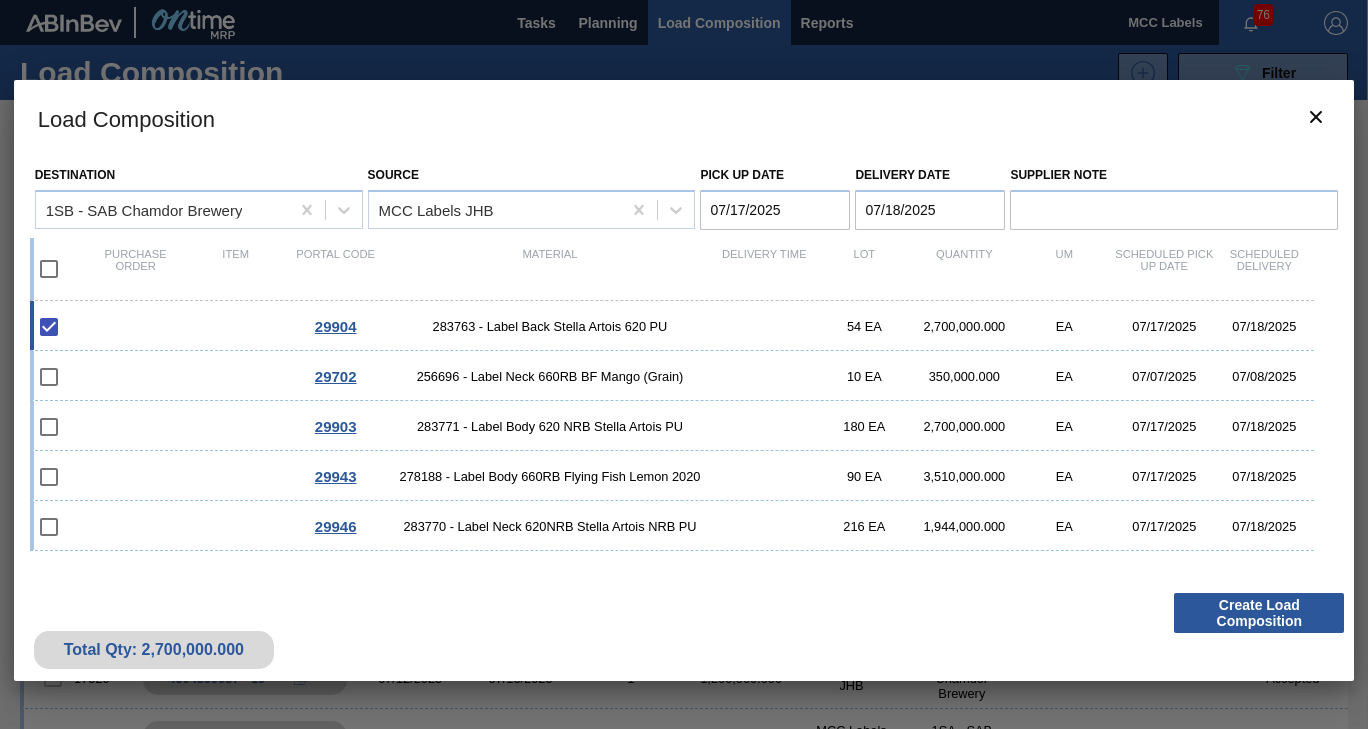 click at bounding box center (49, 269) 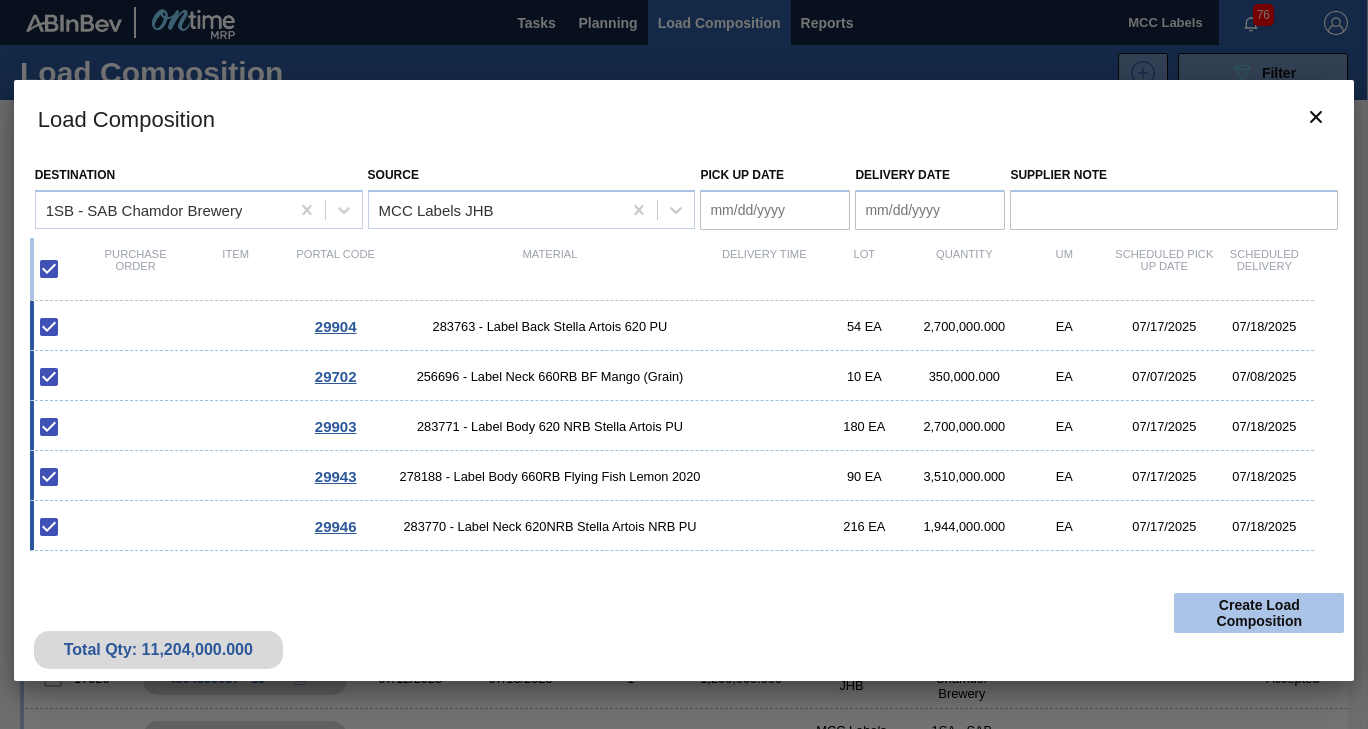 click on "Create Load Composition" at bounding box center (1259, 613) 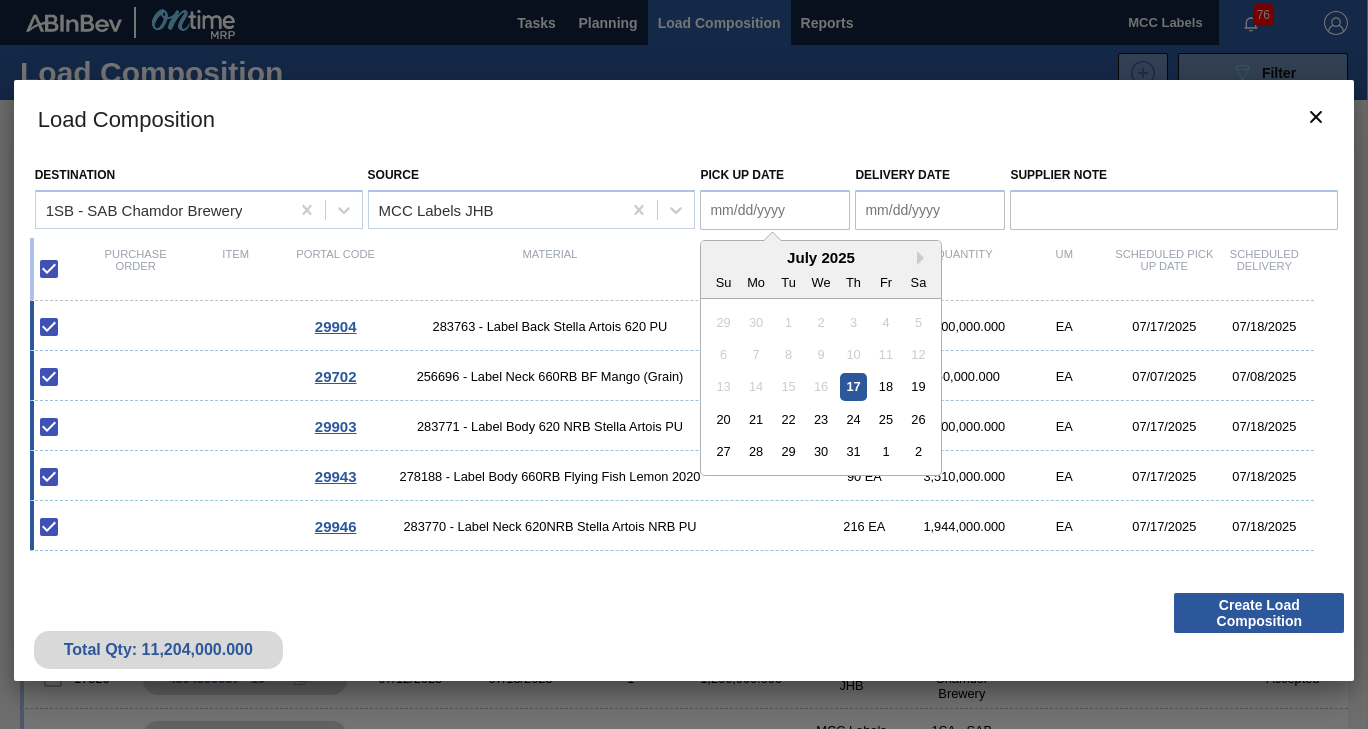 click on "Pick up Date" at bounding box center [775, 210] 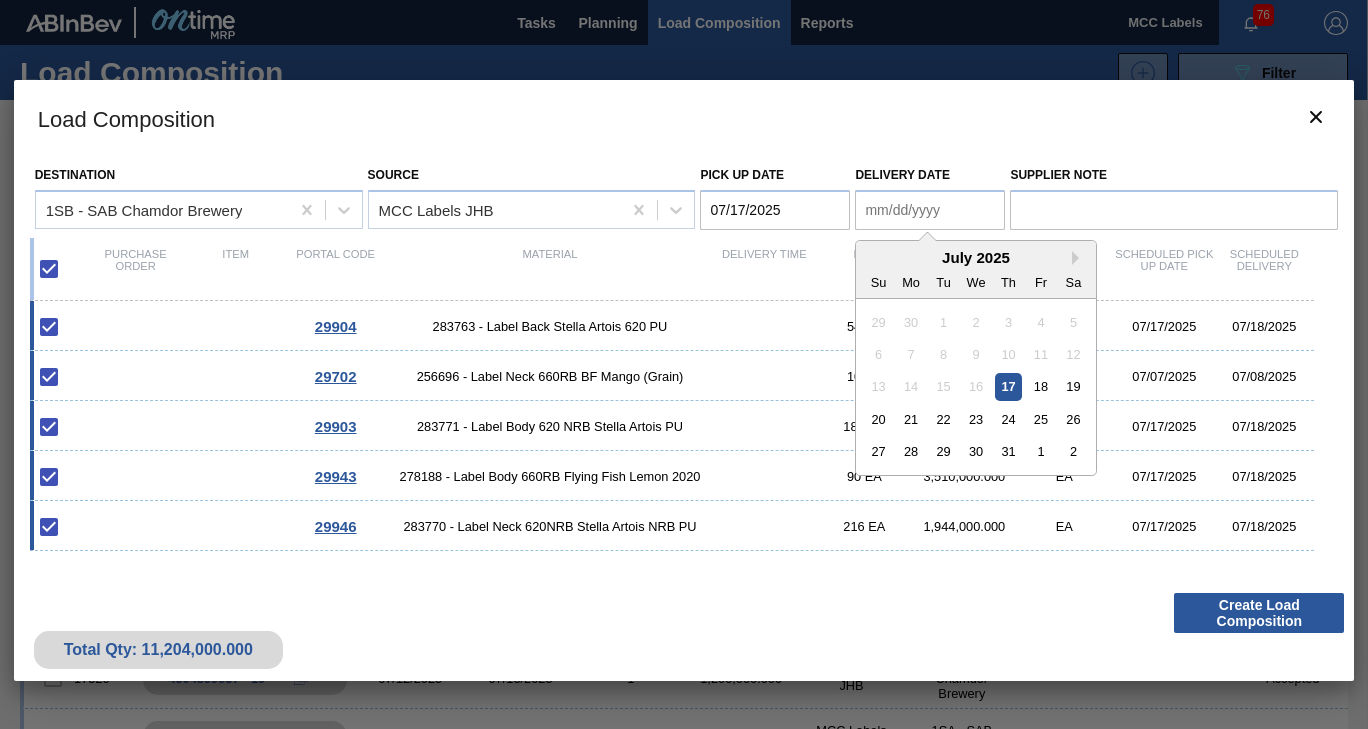 drag, startPoint x: 904, startPoint y: 200, endPoint x: 916, endPoint y: 221, distance: 24.186773 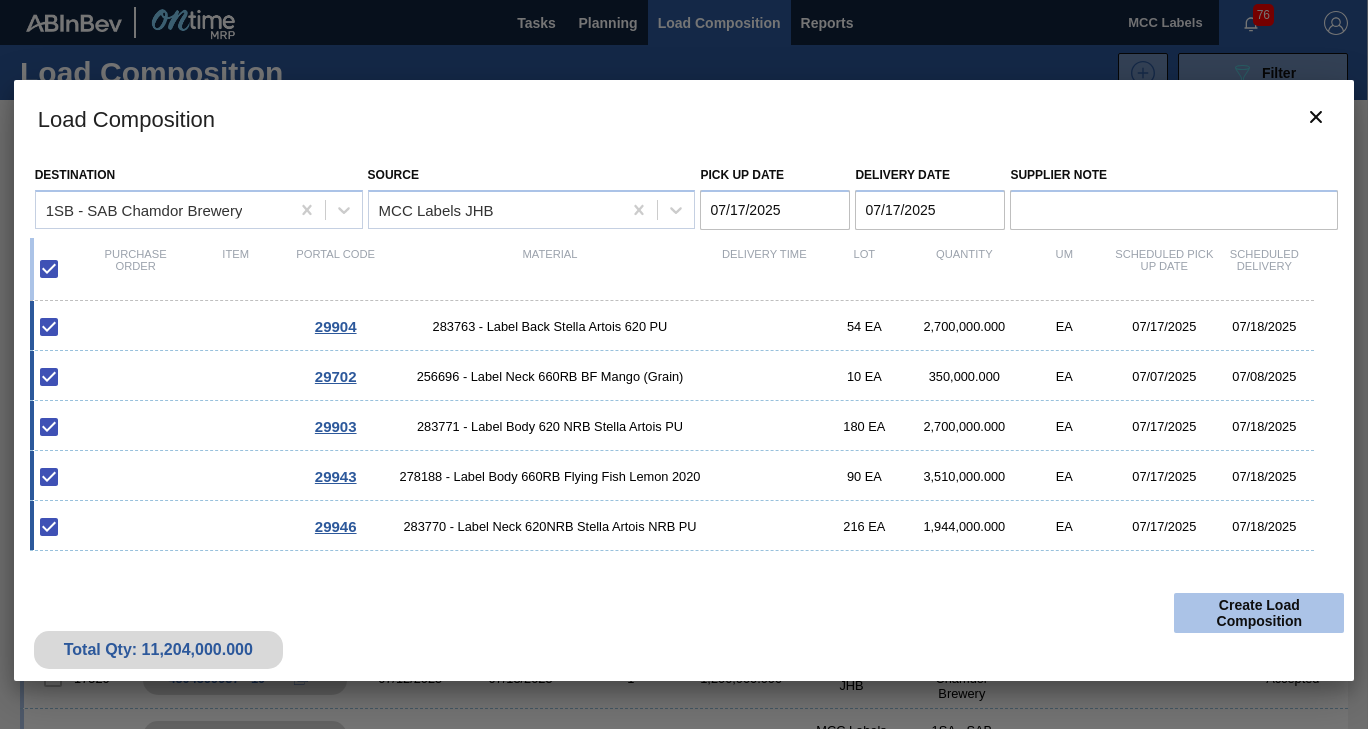 click on "Create Load Composition" at bounding box center (1259, 613) 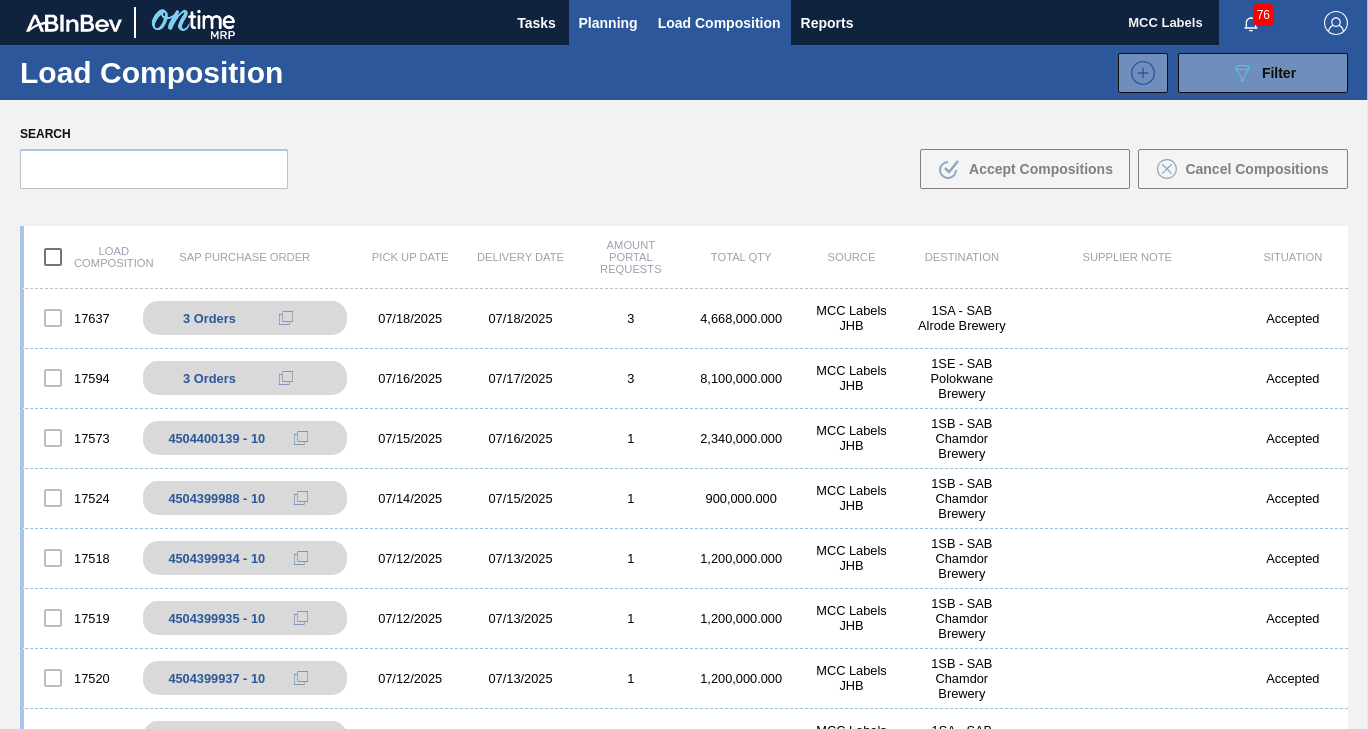 click on "Planning" at bounding box center [608, 23] 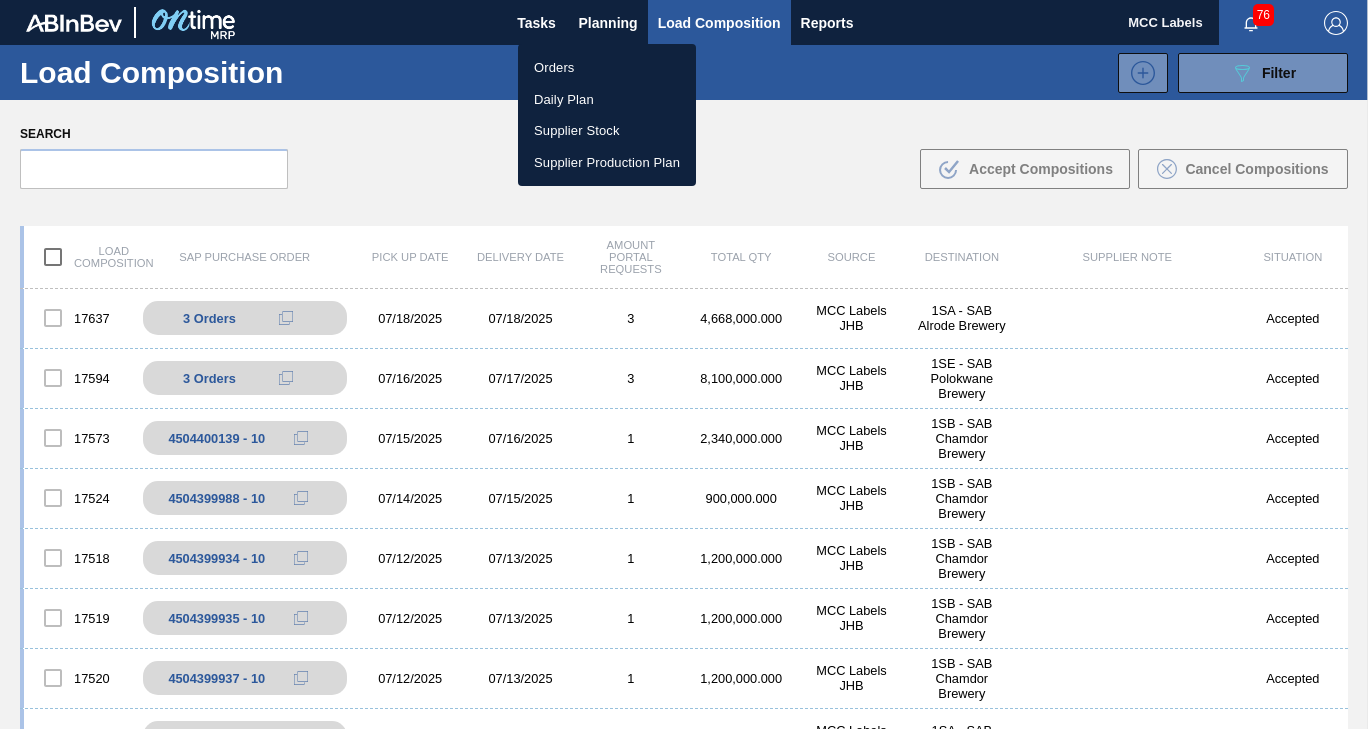 click on "Orders" at bounding box center [607, 68] 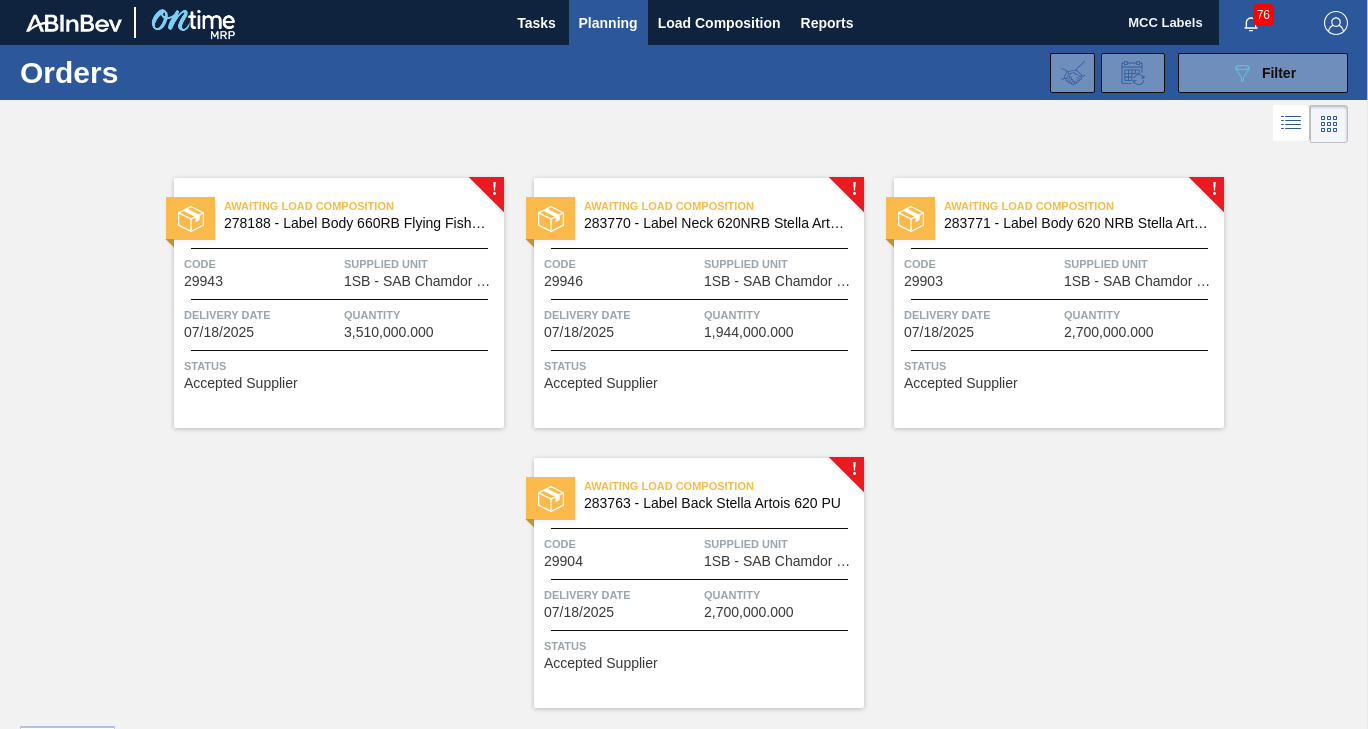 click on "Awaiting Load Composition [ORDER_NUMBER] - Label Body 660RB Flying Fish Lemon 2020 Code [CODE] Supplied Unit 1SB - SAB Chamdor Brewery Delivery Date [DATE] Quantity [QUANTITY] Status Accepted Supplier" at bounding box center (339, 303) 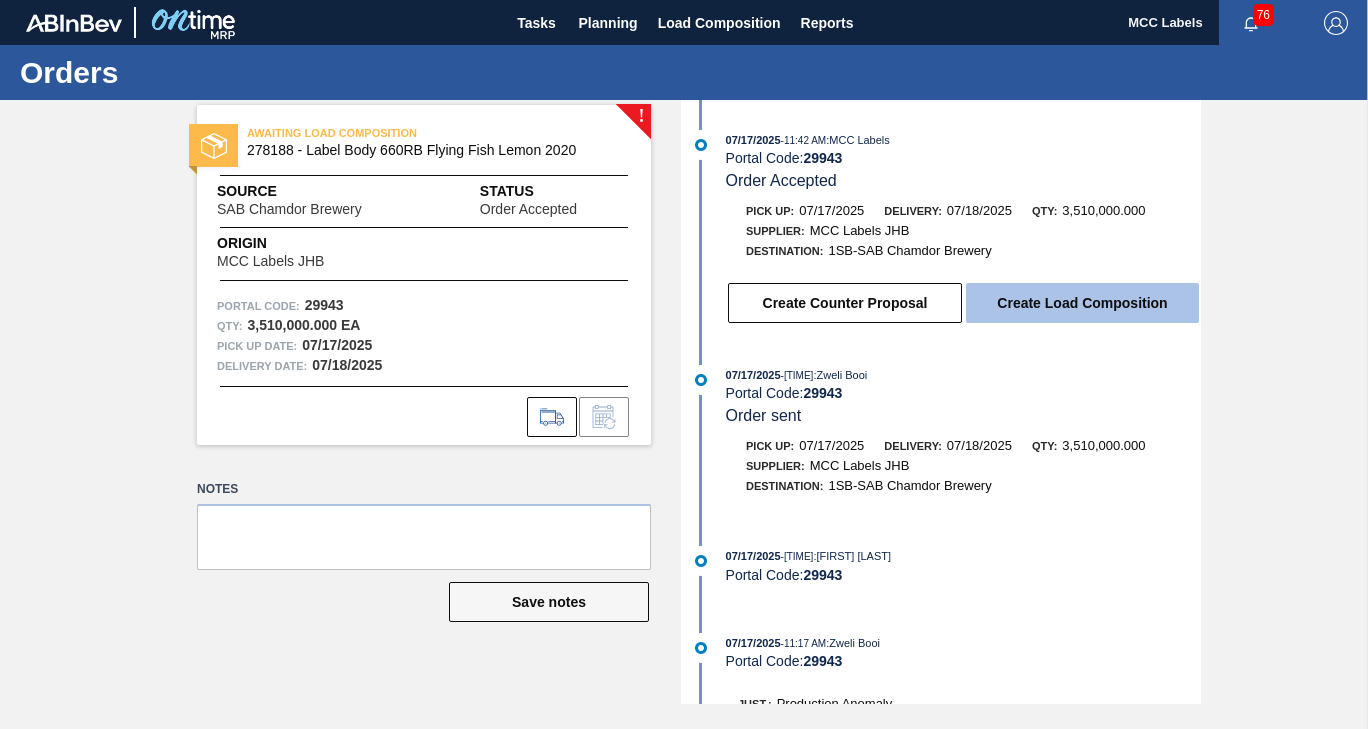 click on "Create Load Composition" at bounding box center [1082, 303] 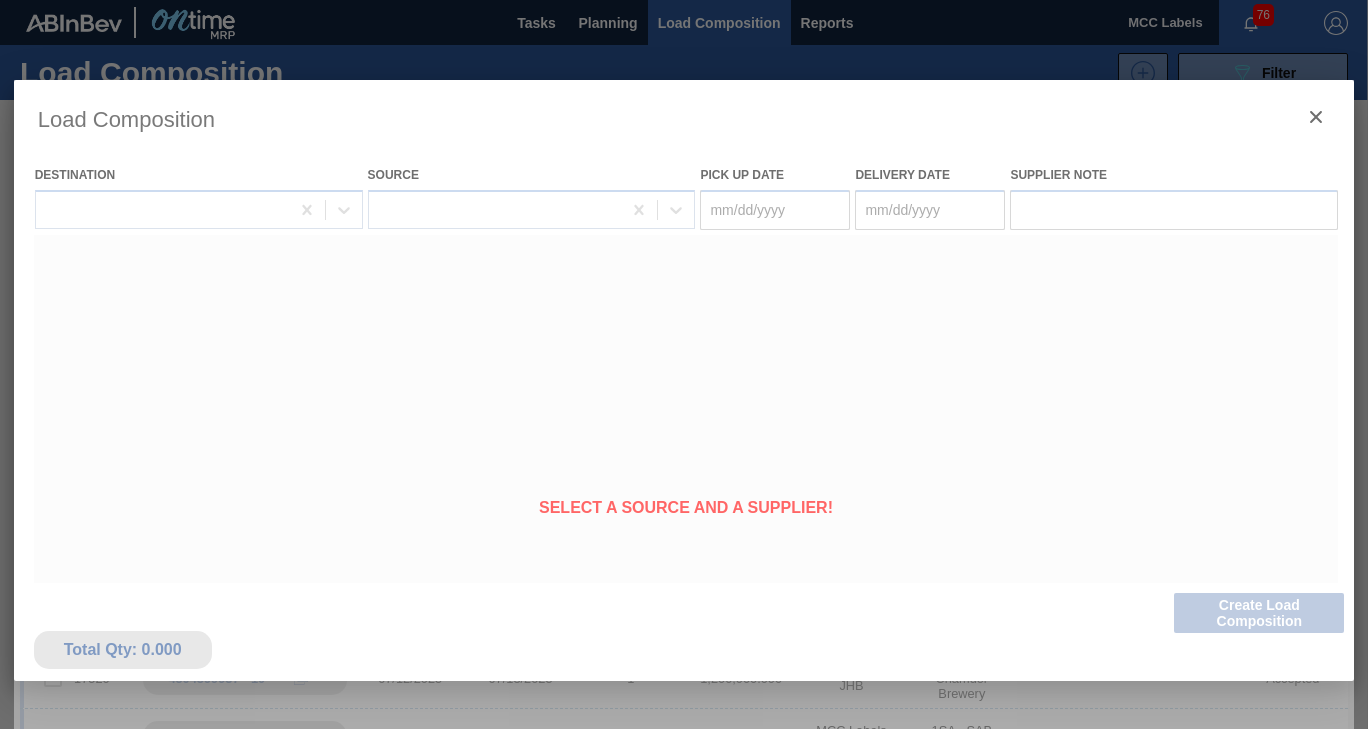 type on "07/17/2025" 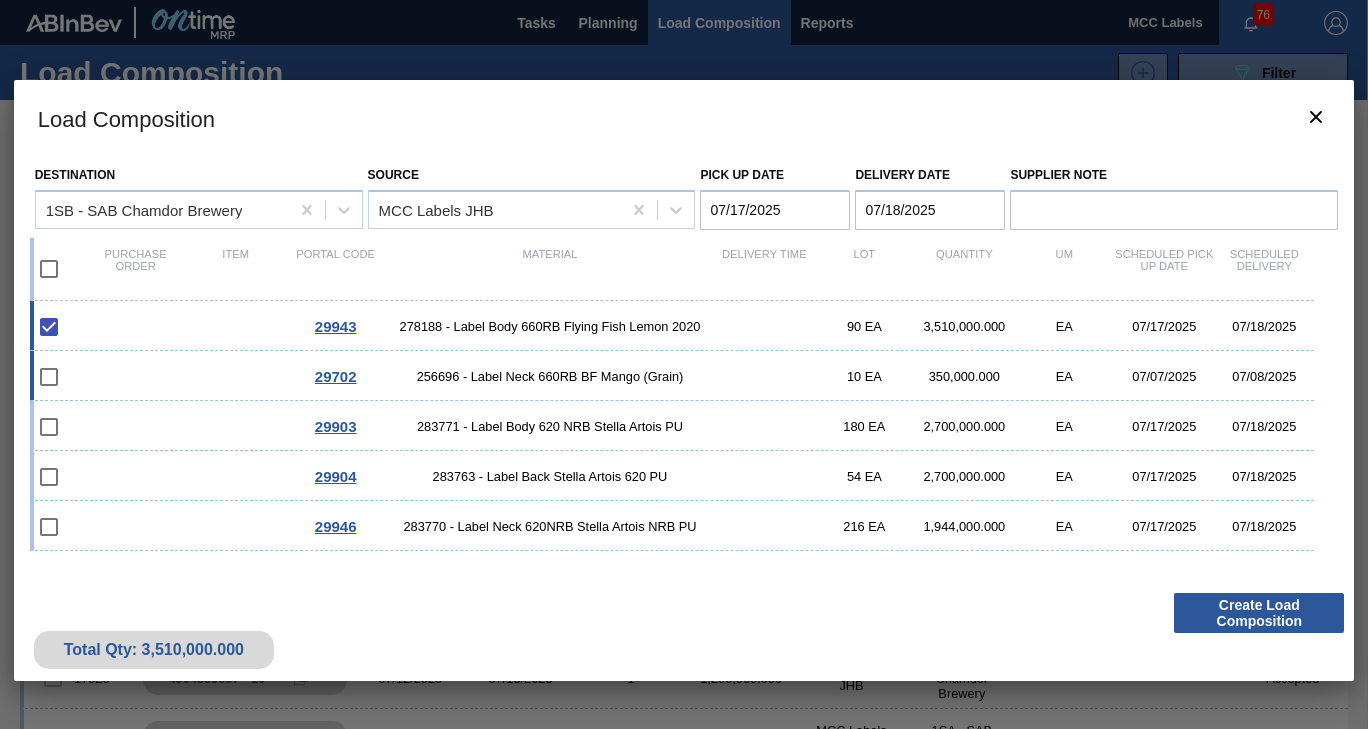click at bounding box center [49, 377] 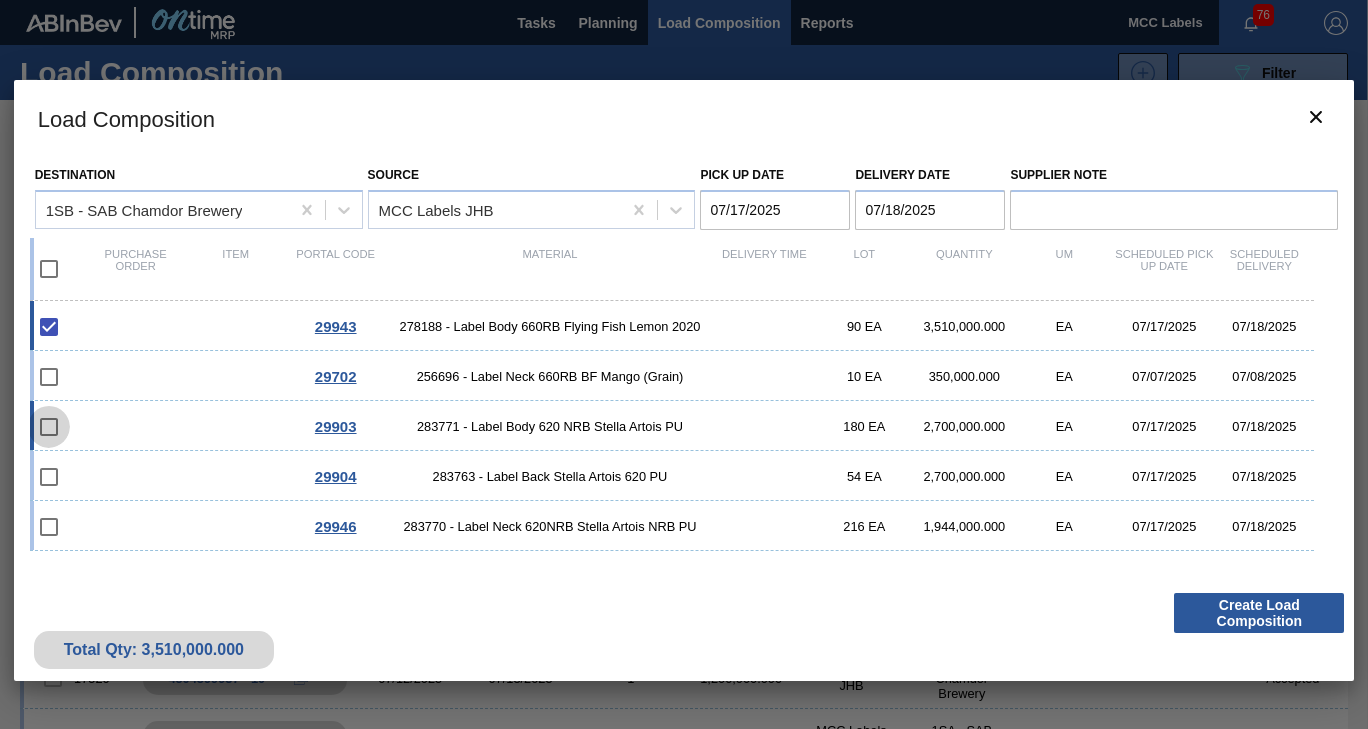 click at bounding box center (49, 427) 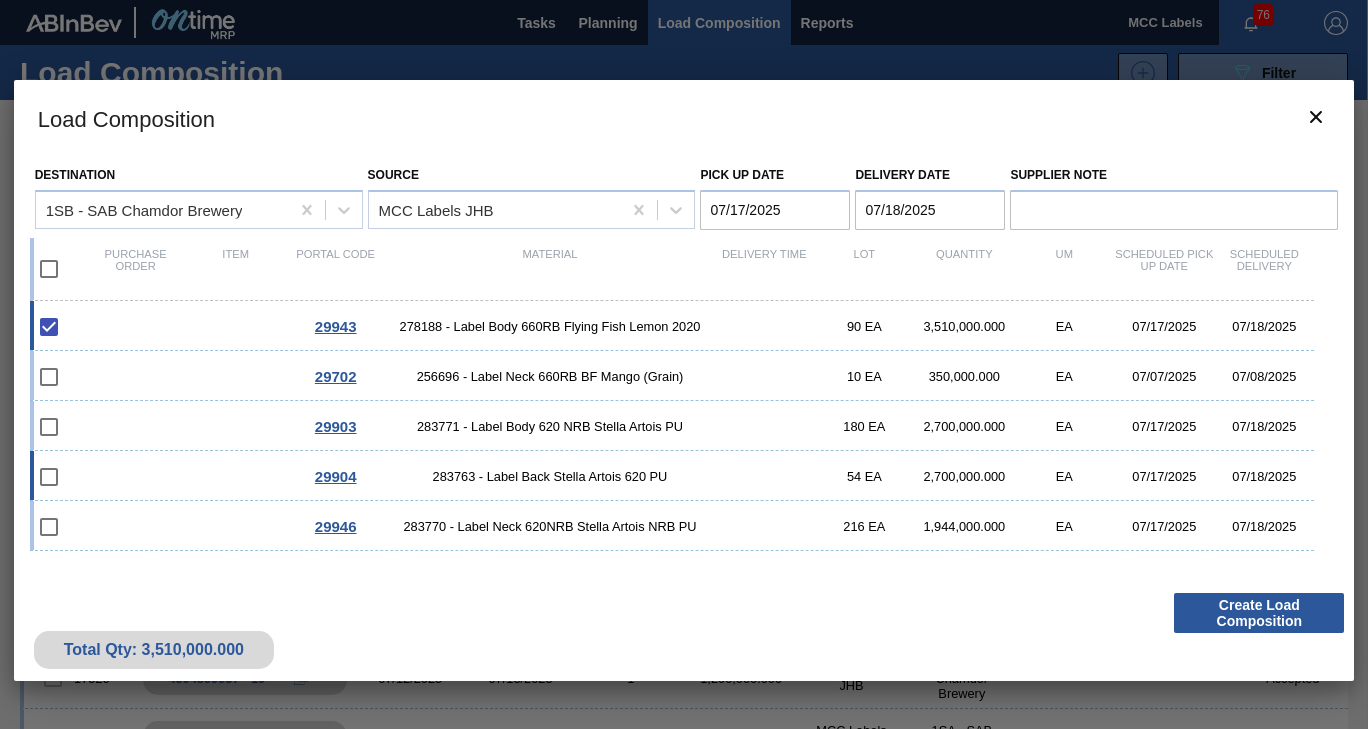 drag, startPoint x: 52, startPoint y: 473, endPoint x: 52, endPoint y: 493, distance: 20 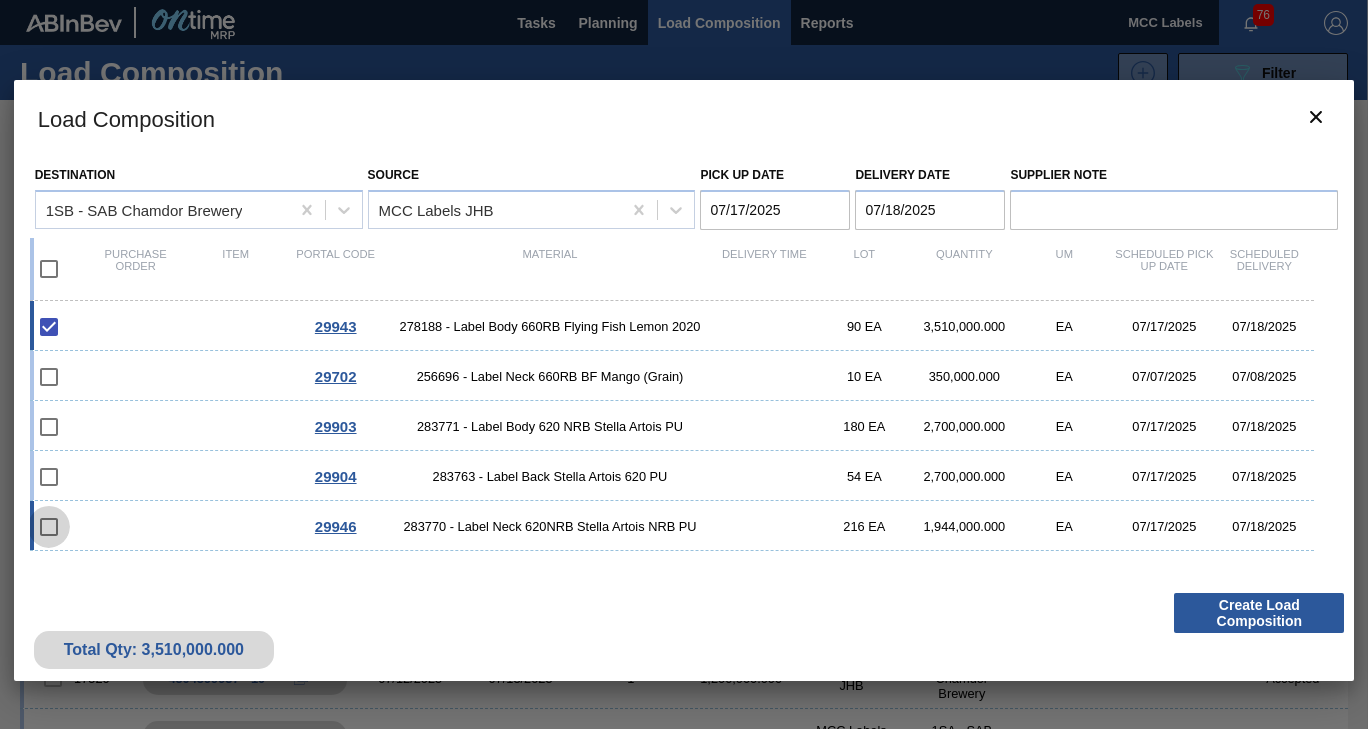 click at bounding box center (49, 527) 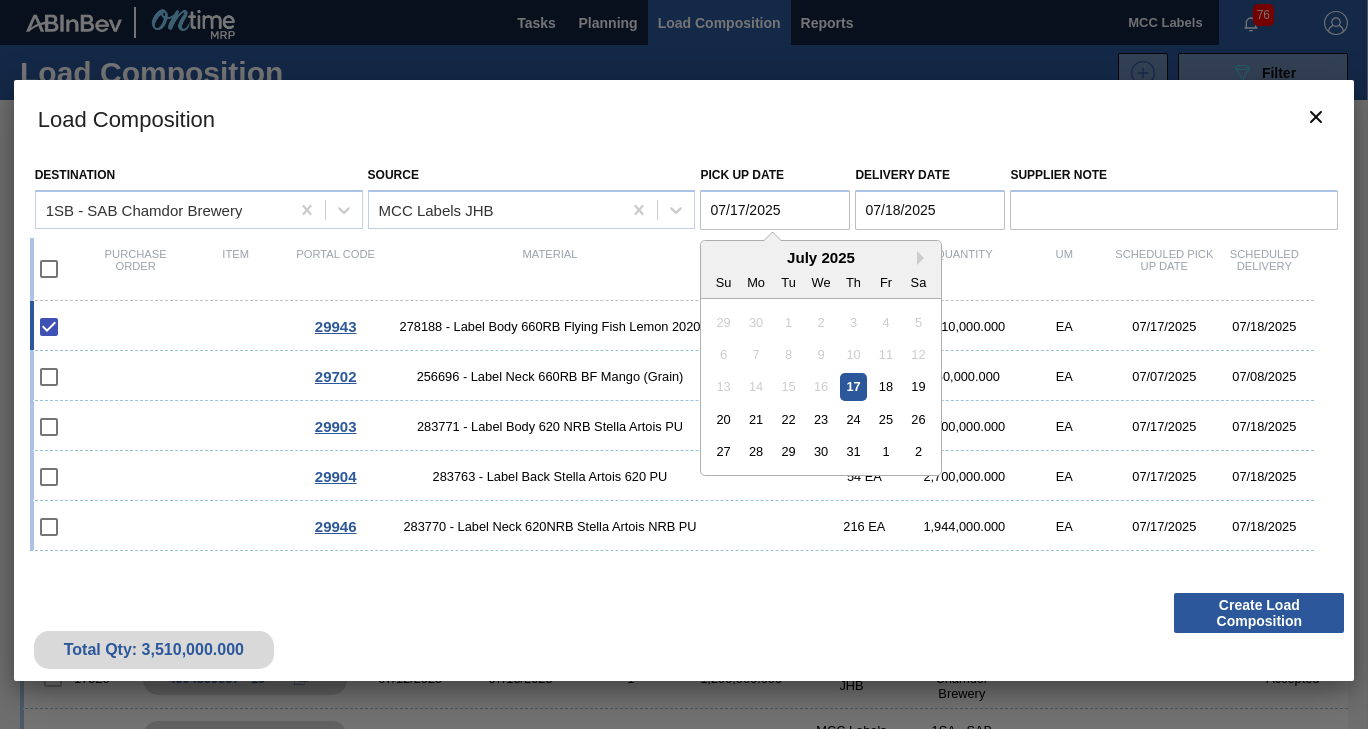 click on "07/17/2025" at bounding box center (775, 210) 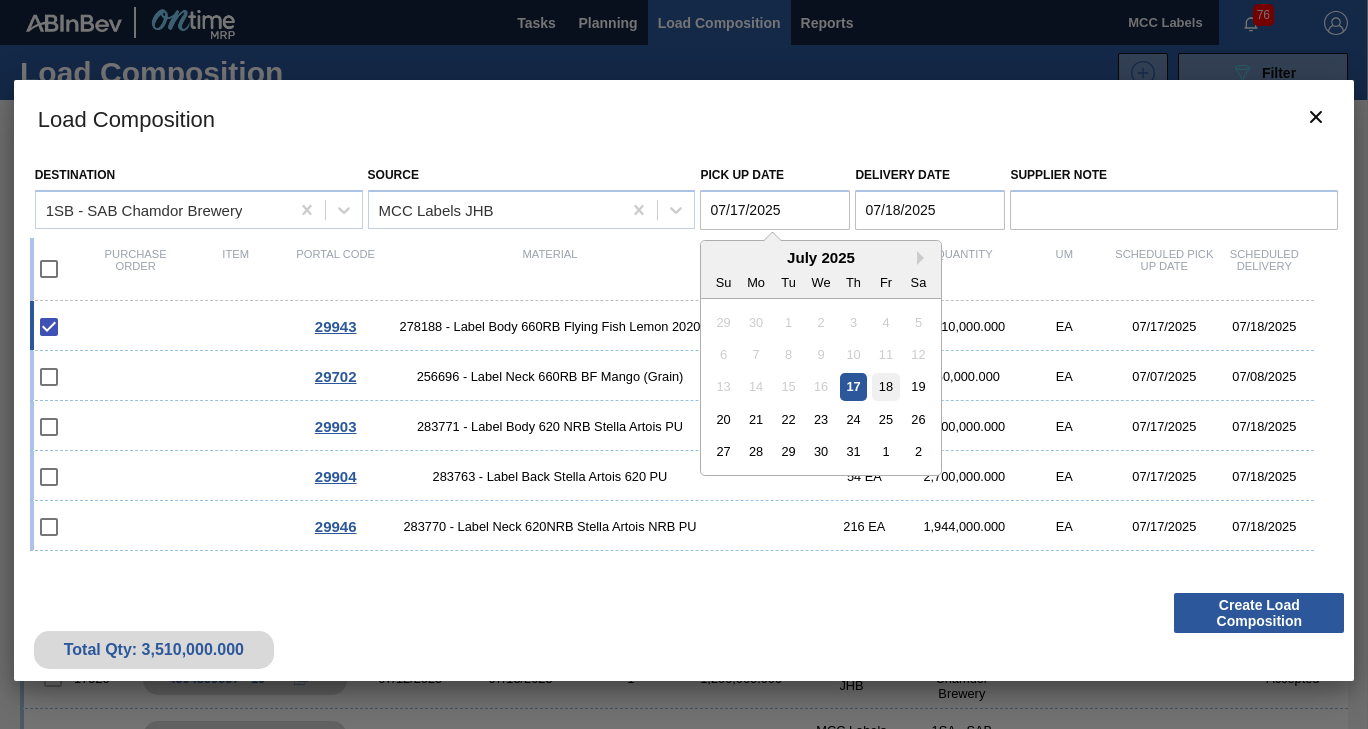 click on "18" at bounding box center (886, 386) 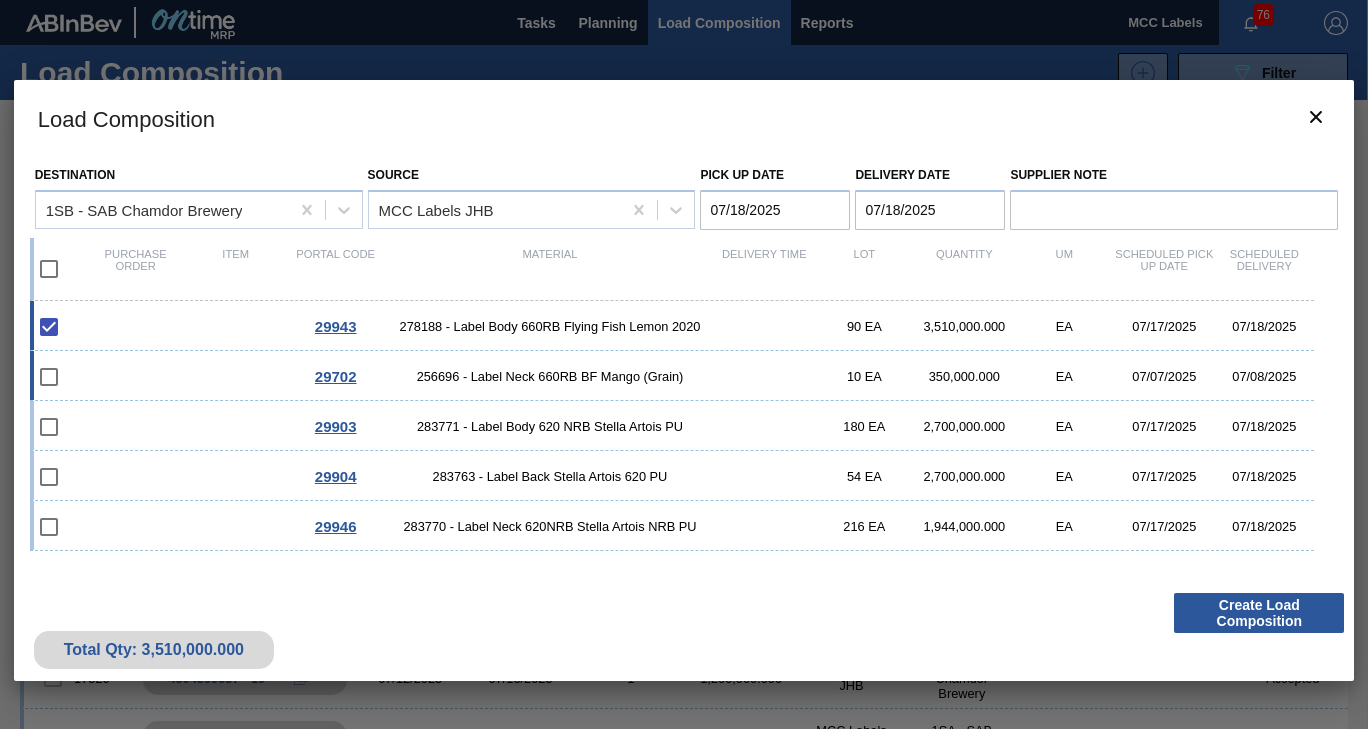 click at bounding box center [49, 377] 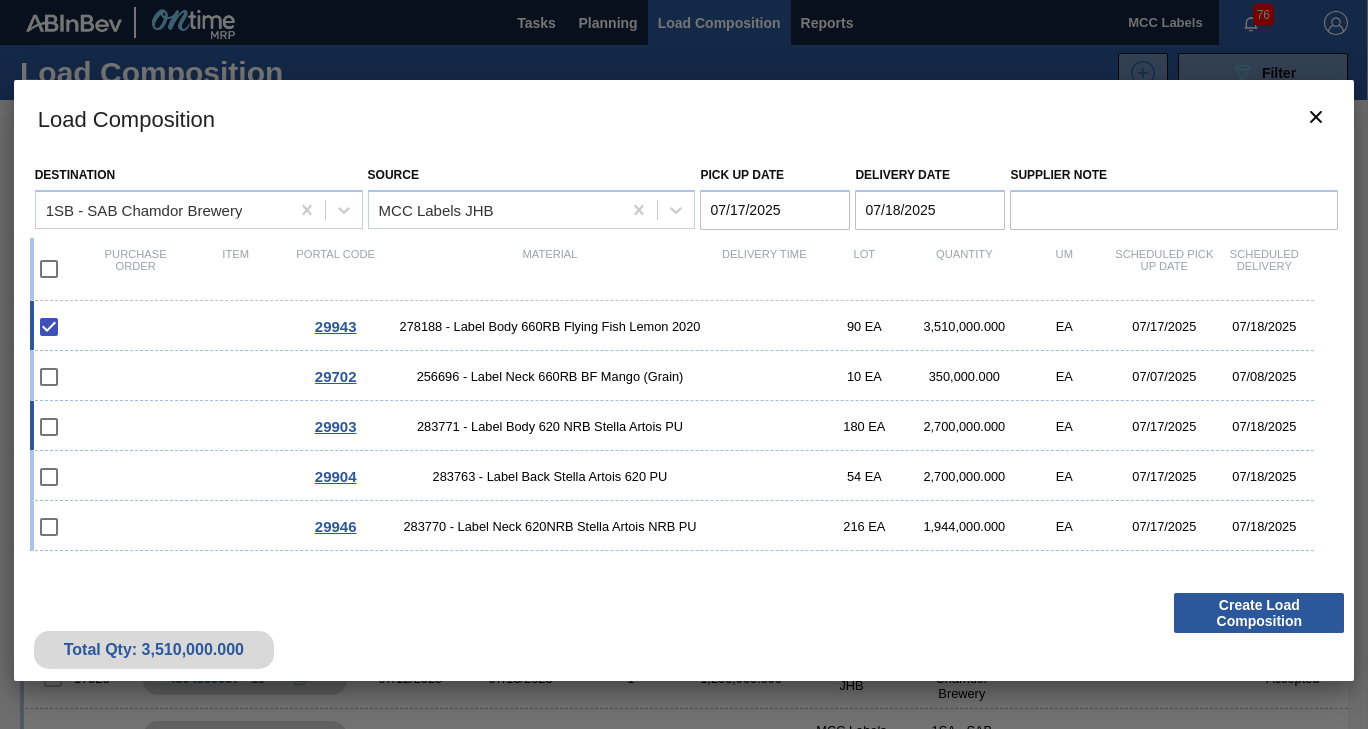 click at bounding box center (49, 427) 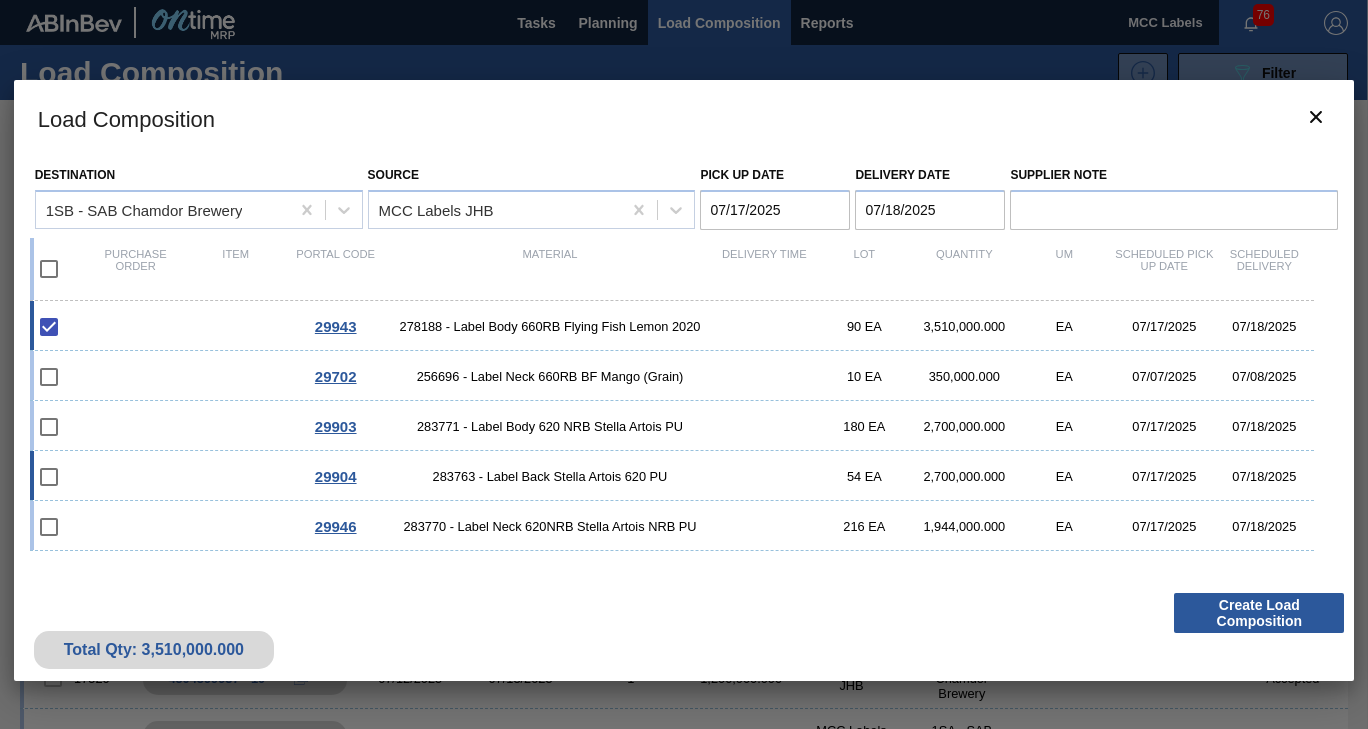 click at bounding box center [49, 477] 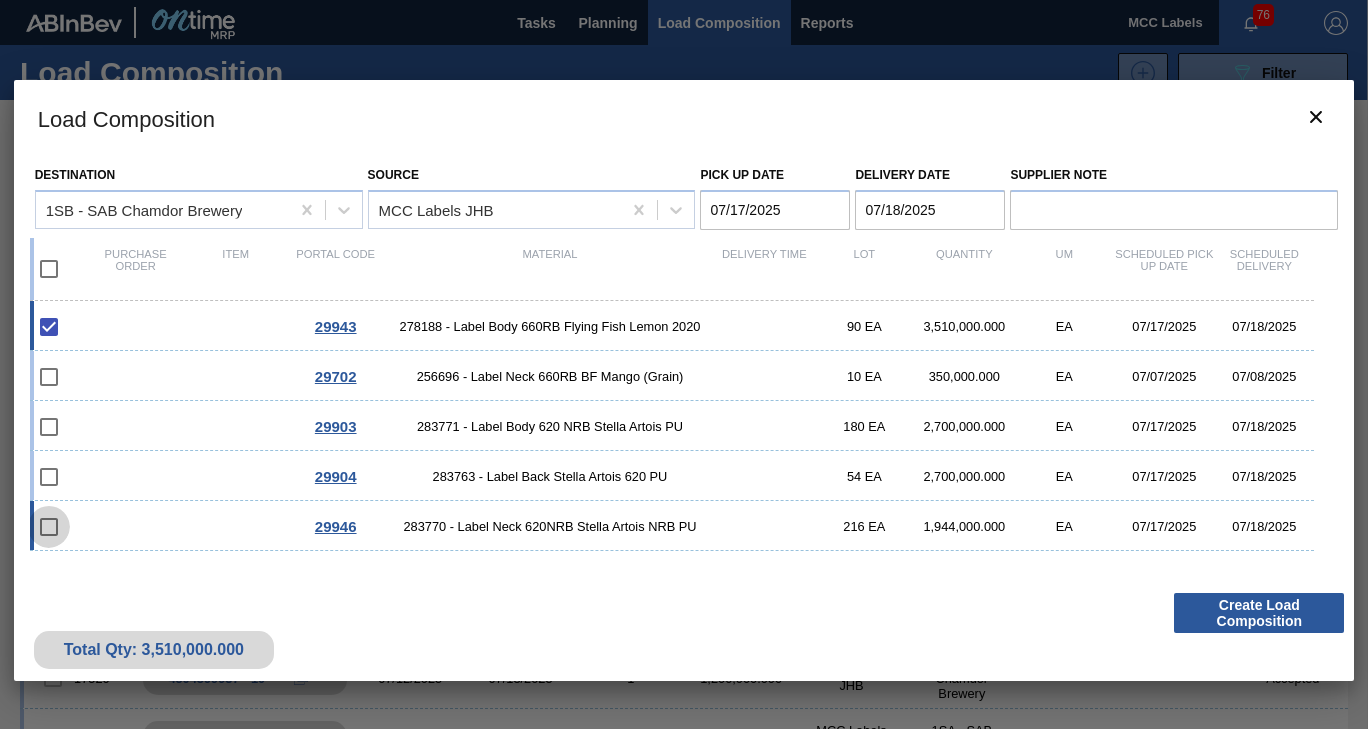click at bounding box center (49, 527) 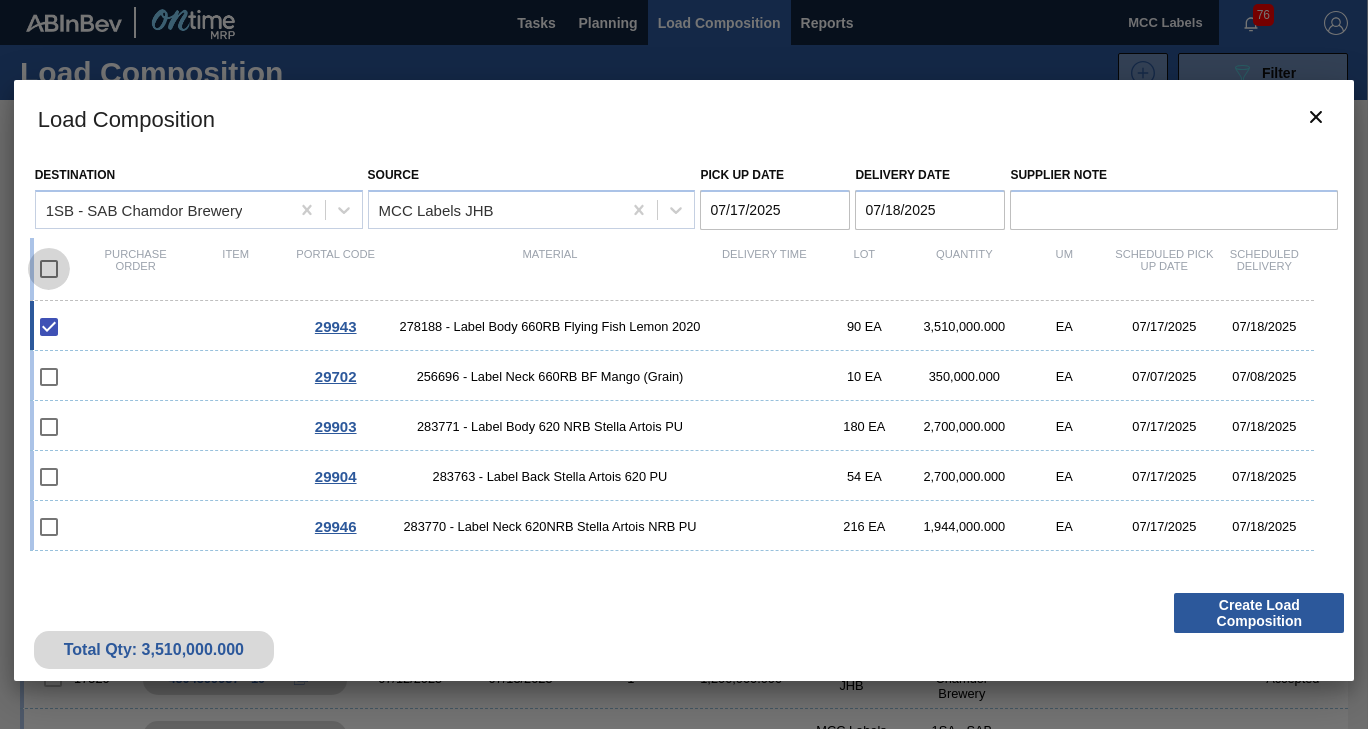 click at bounding box center [49, 269] 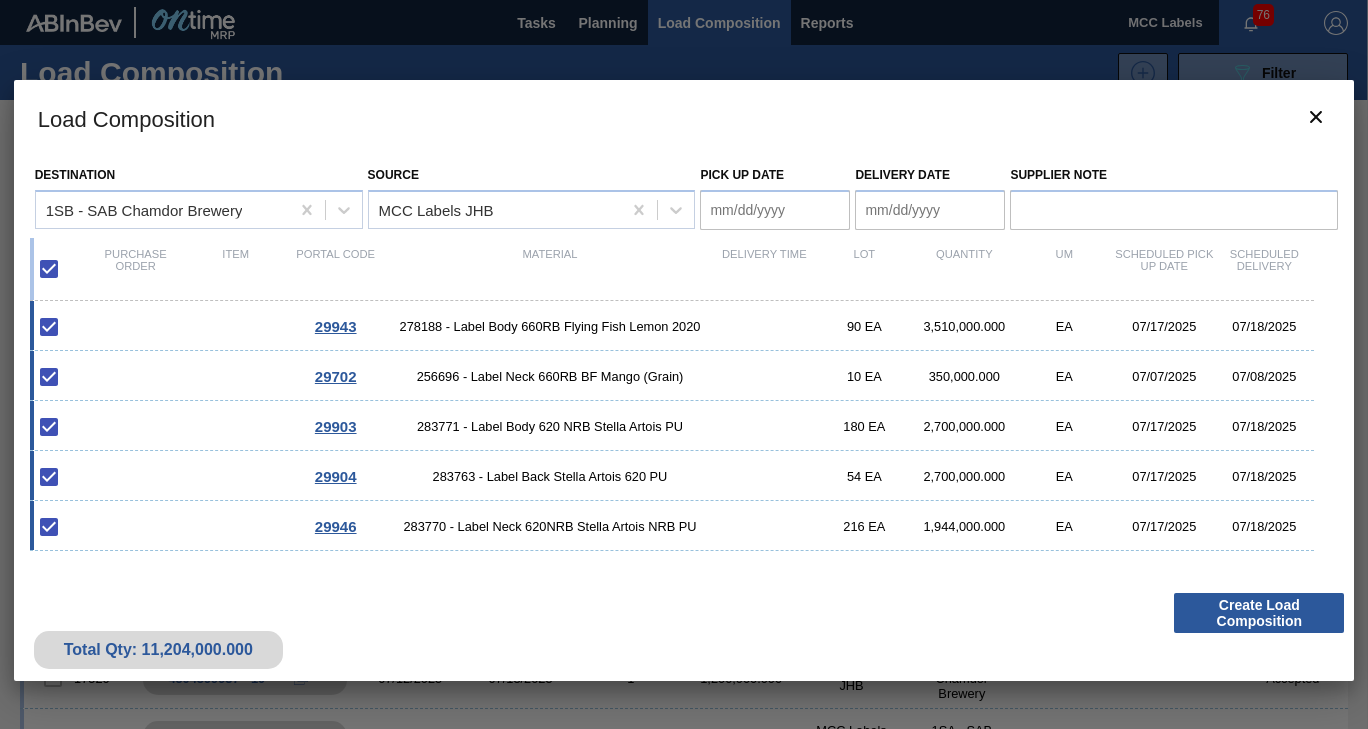 click at bounding box center (49, 377) 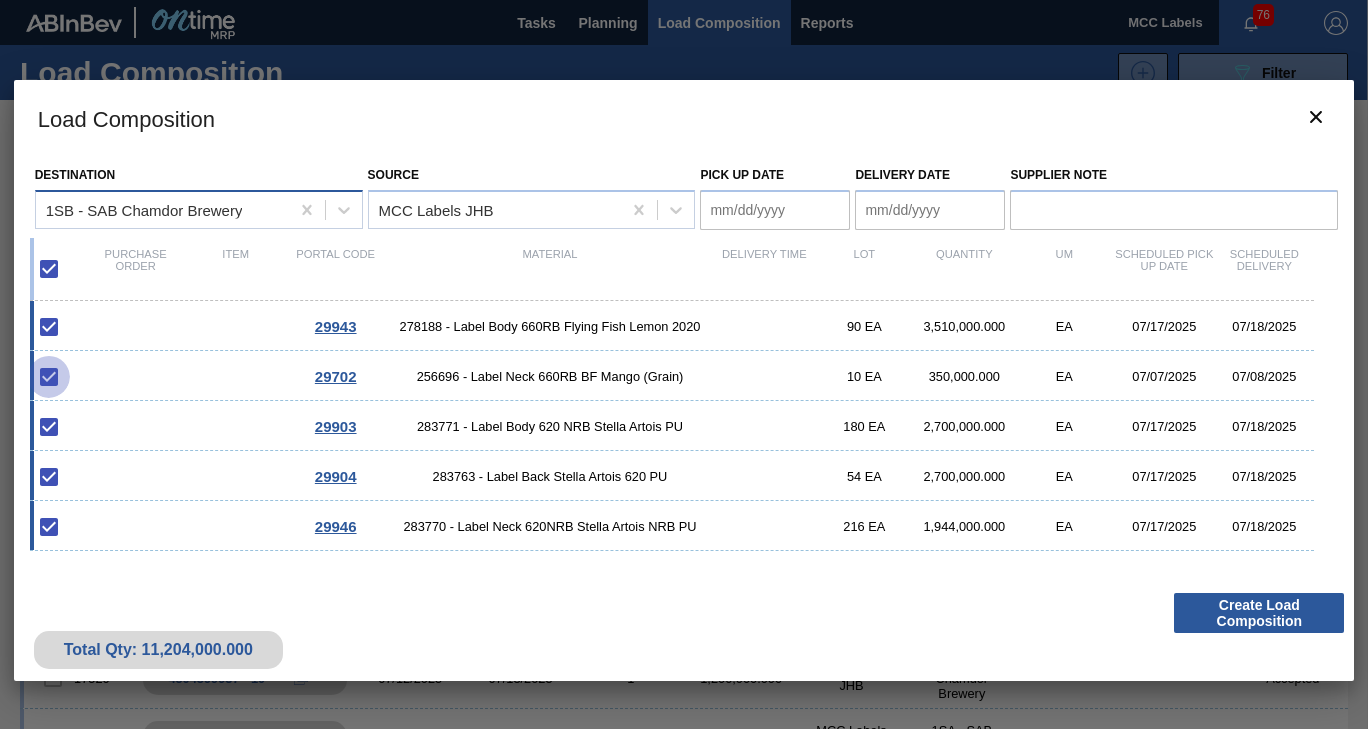 drag, startPoint x: 50, startPoint y: 375, endPoint x: 39, endPoint y: 189, distance: 186.32498 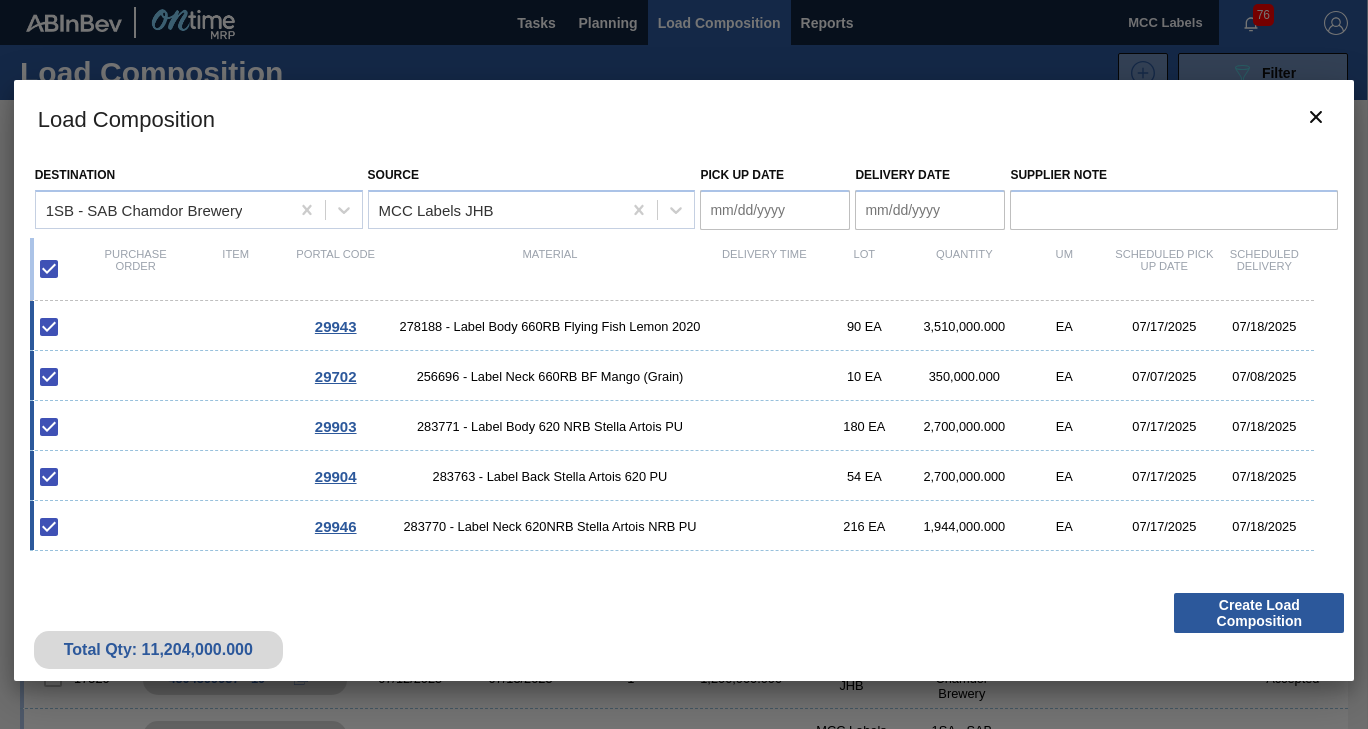 click at bounding box center [49, 269] 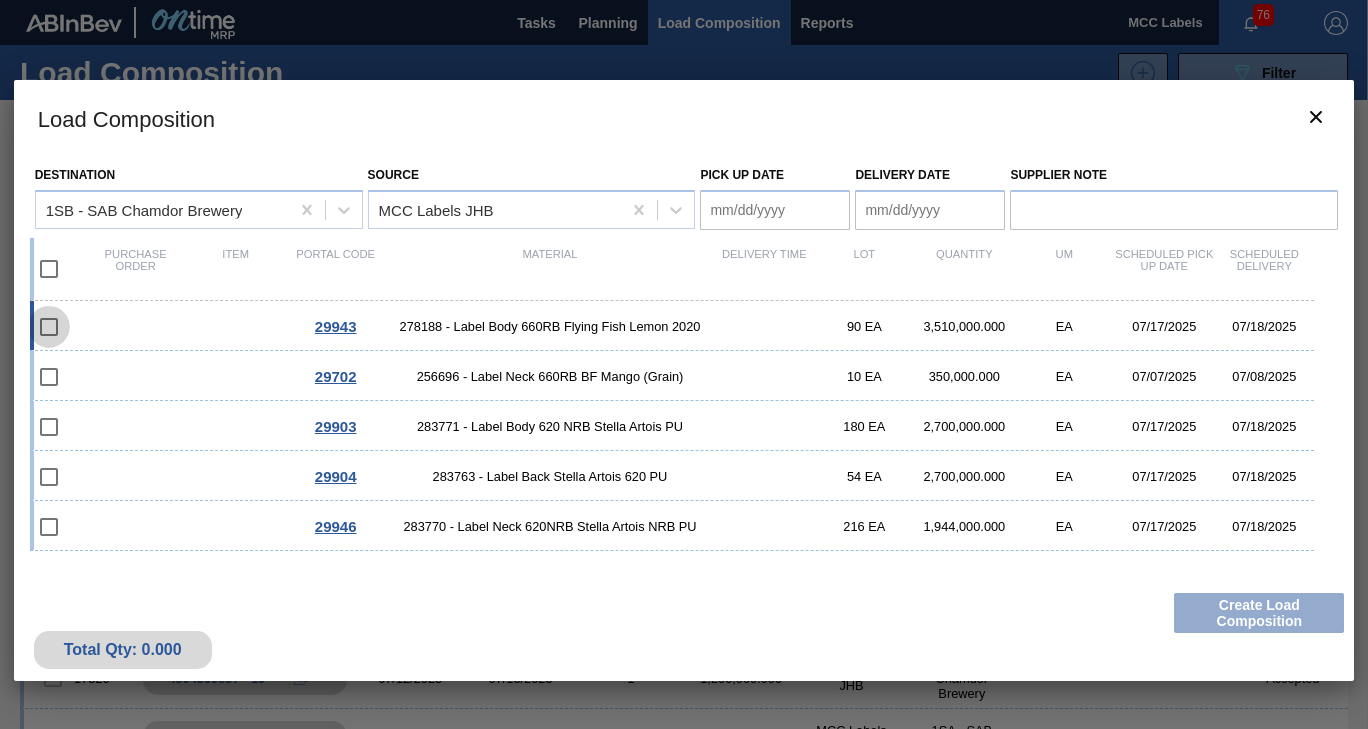 click at bounding box center (49, 327) 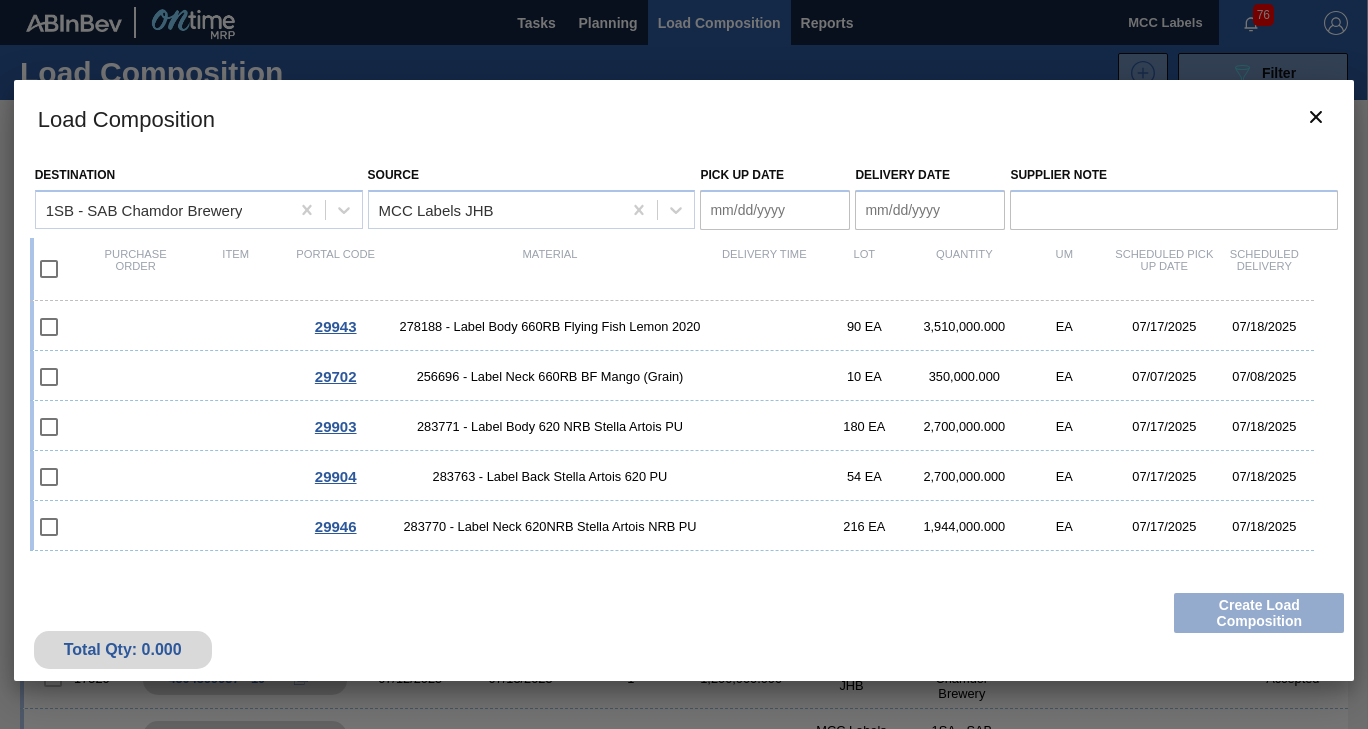 click at bounding box center [49, 269] 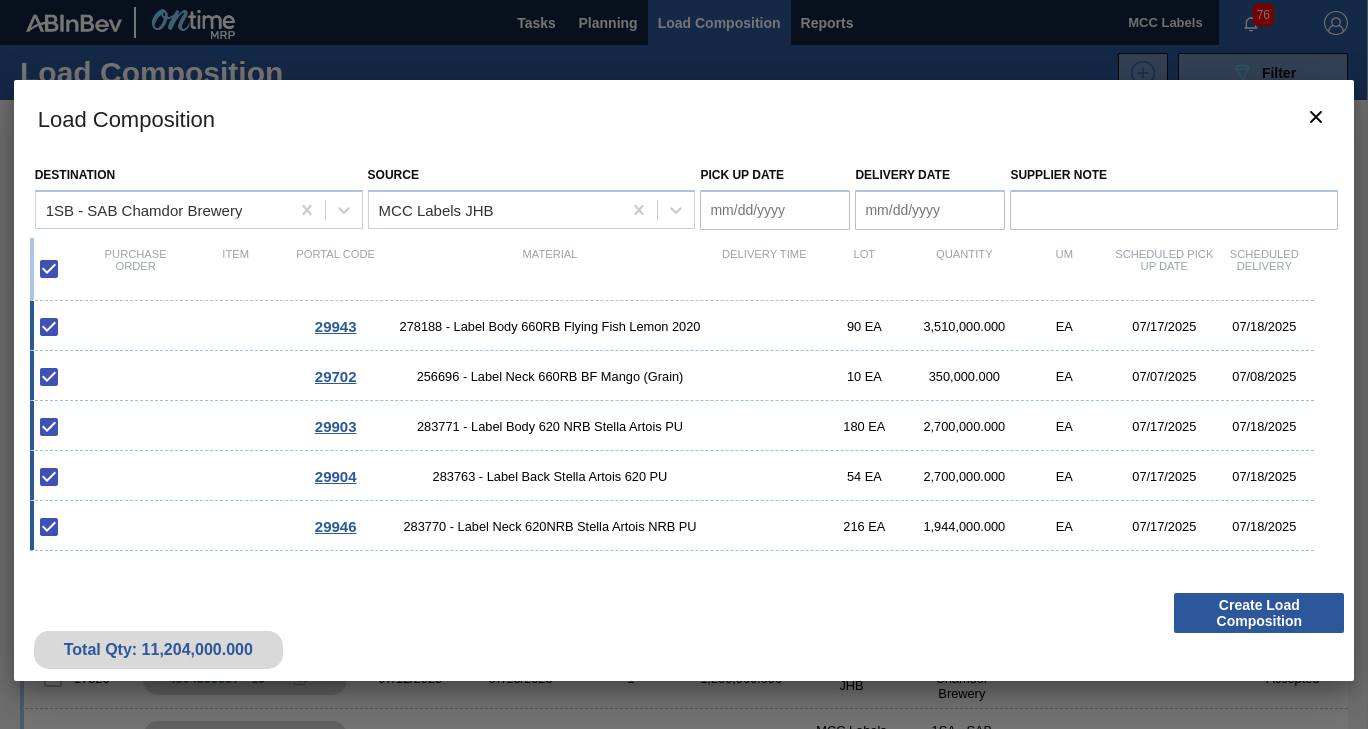 checkbox on "true" 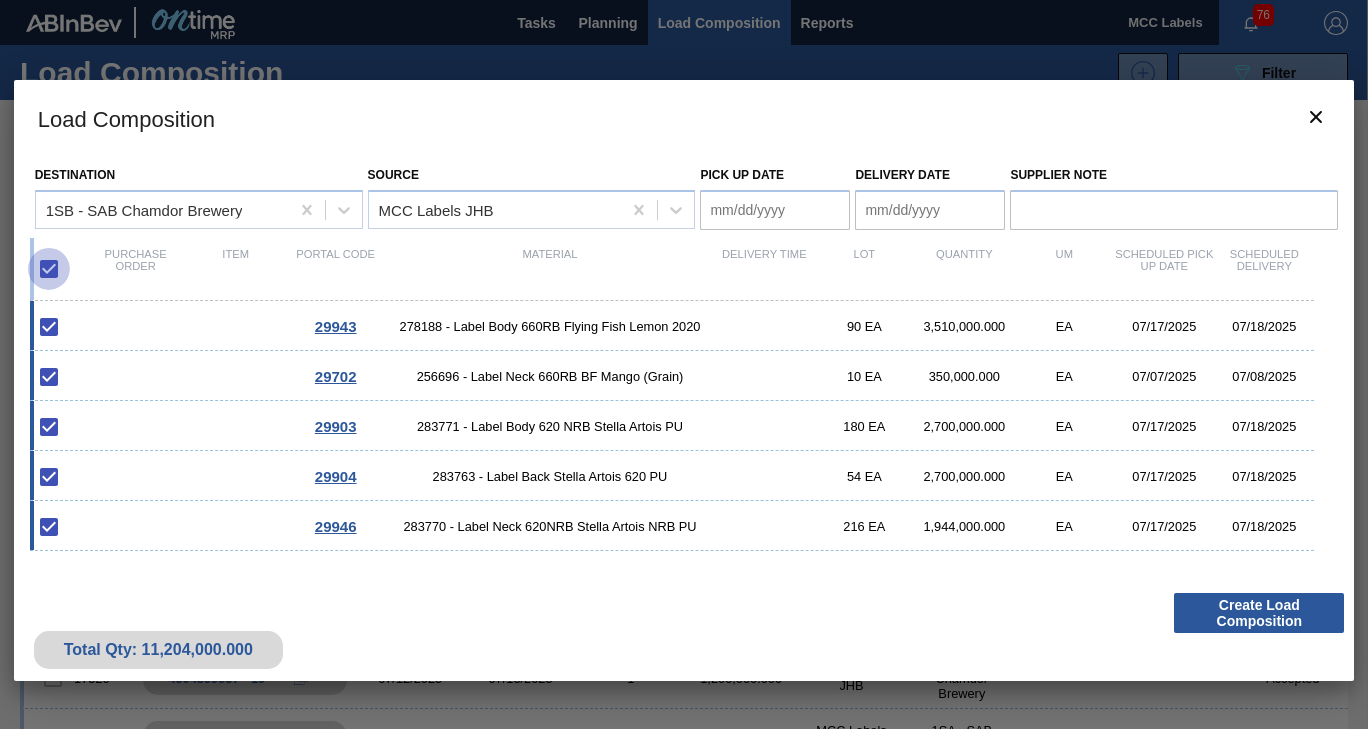 click at bounding box center (49, 269) 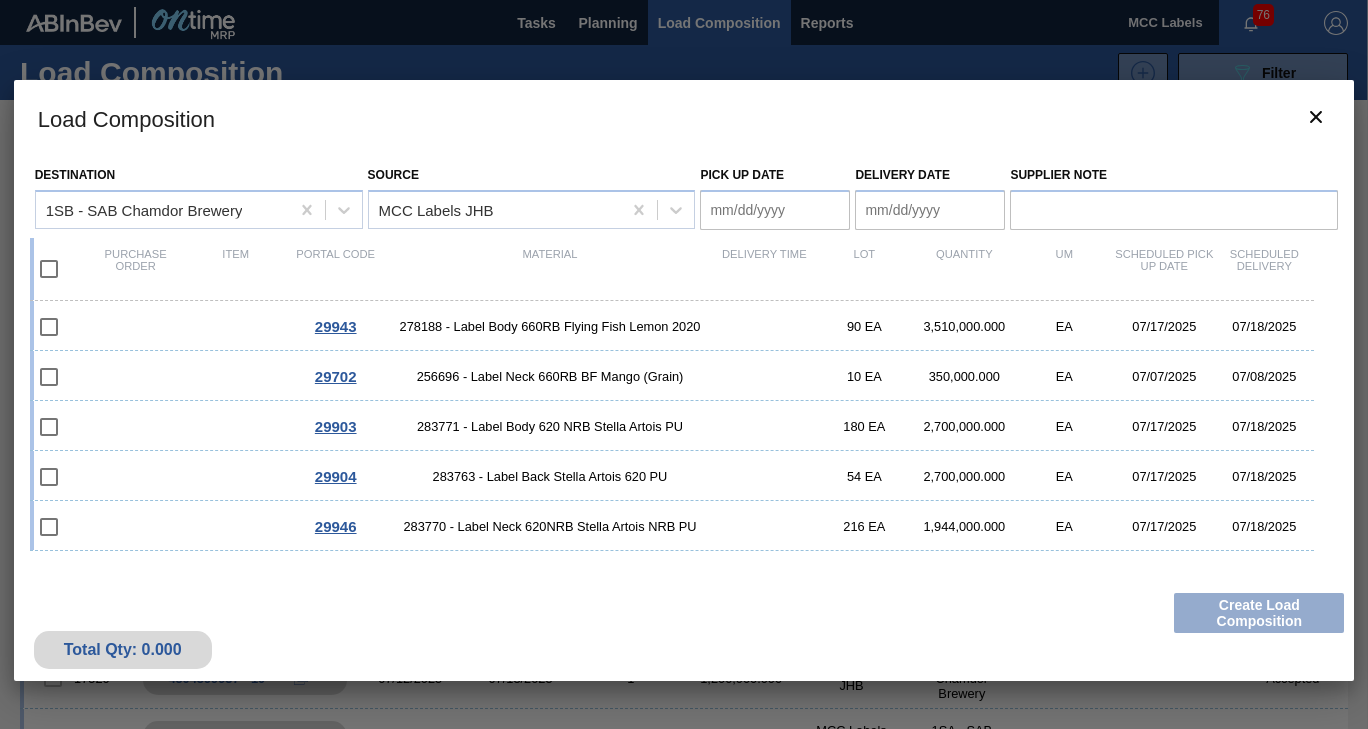 click at bounding box center [49, 269] 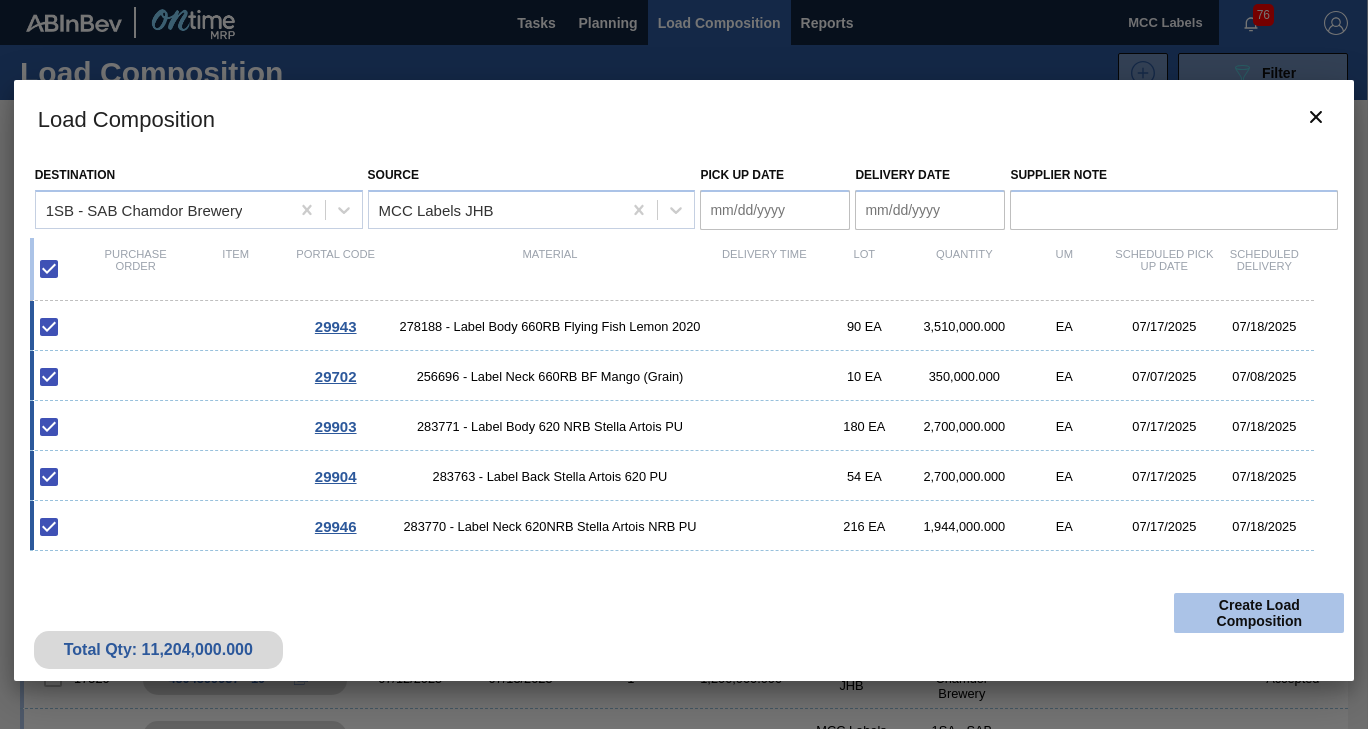 click on "Create Load Composition" at bounding box center (1259, 613) 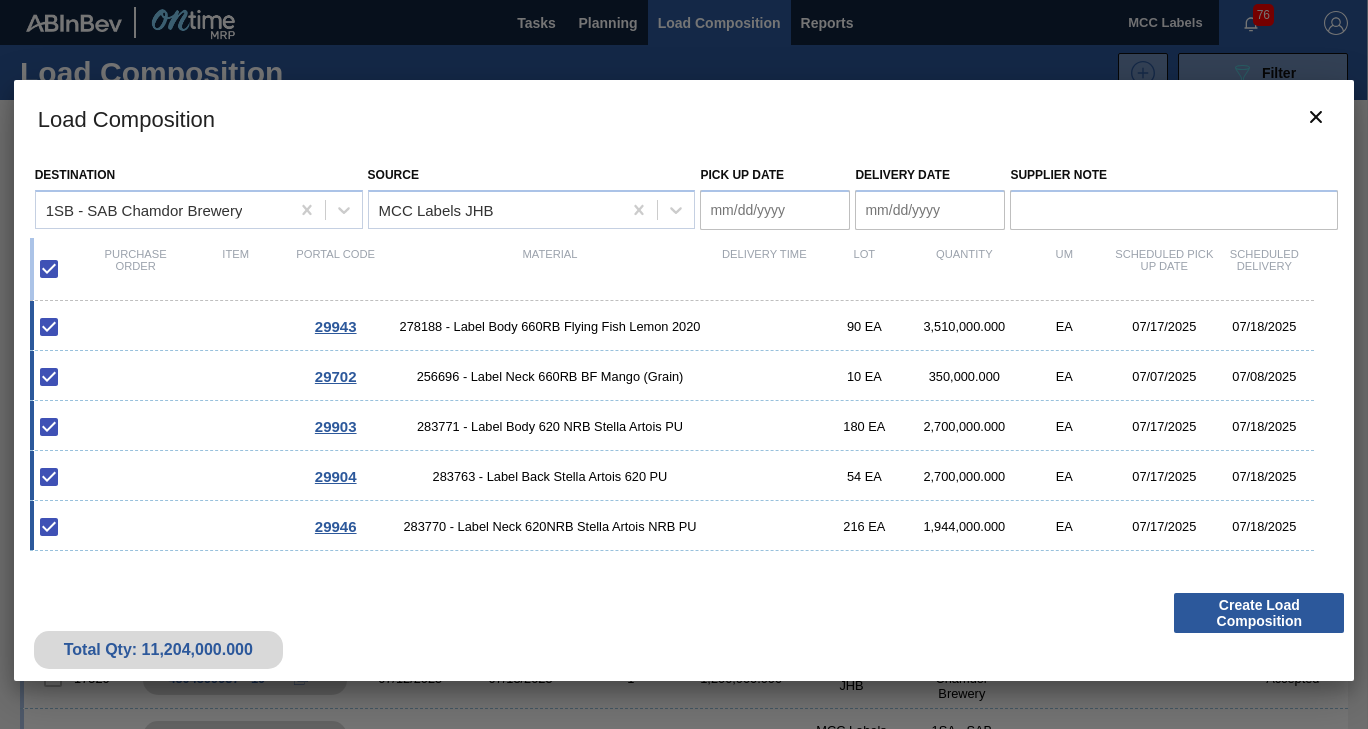 drag, startPoint x: 1254, startPoint y: 620, endPoint x: 1004, endPoint y: 505, distance: 275.18176 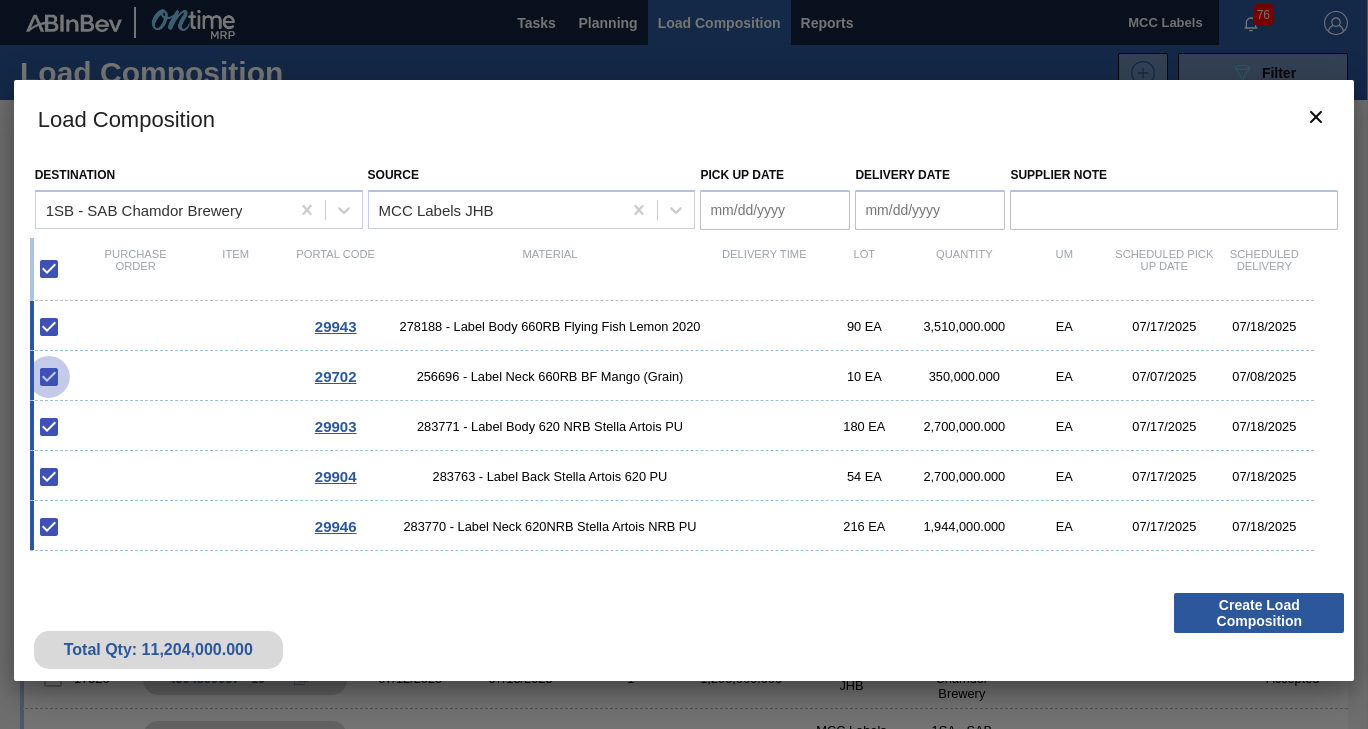 click at bounding box center [49, 377] 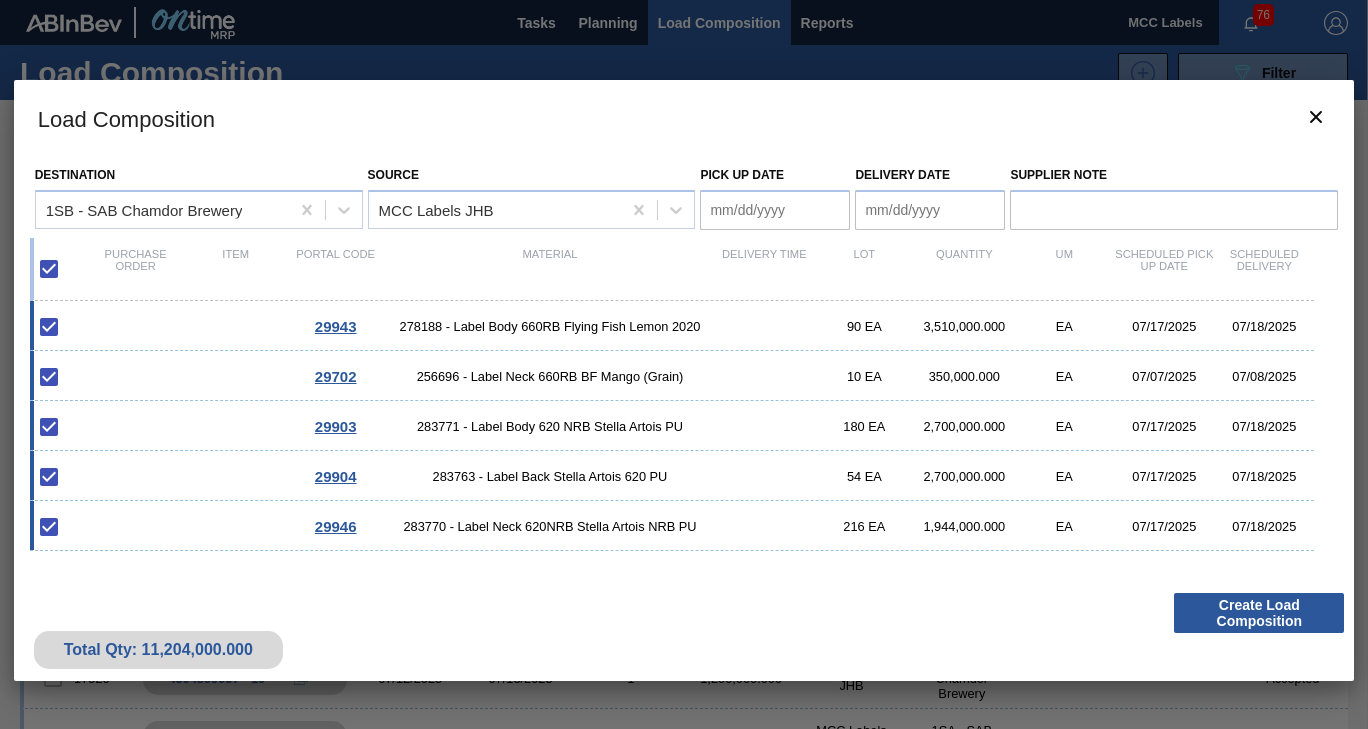 click at bounding box center [49, 377] 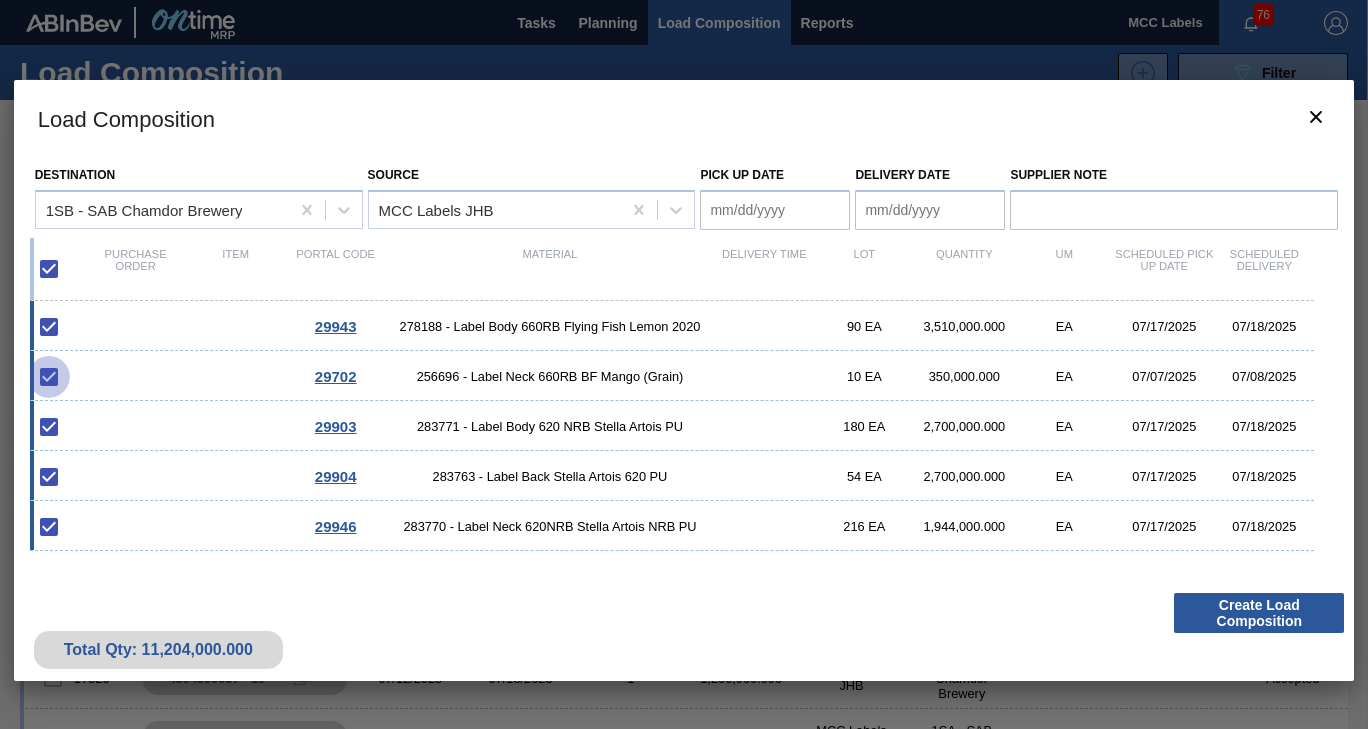 drag, startPoint x: 49, startPoint y: 382, endPoint x: 68, endPoint y: 388, distance: 19.924858 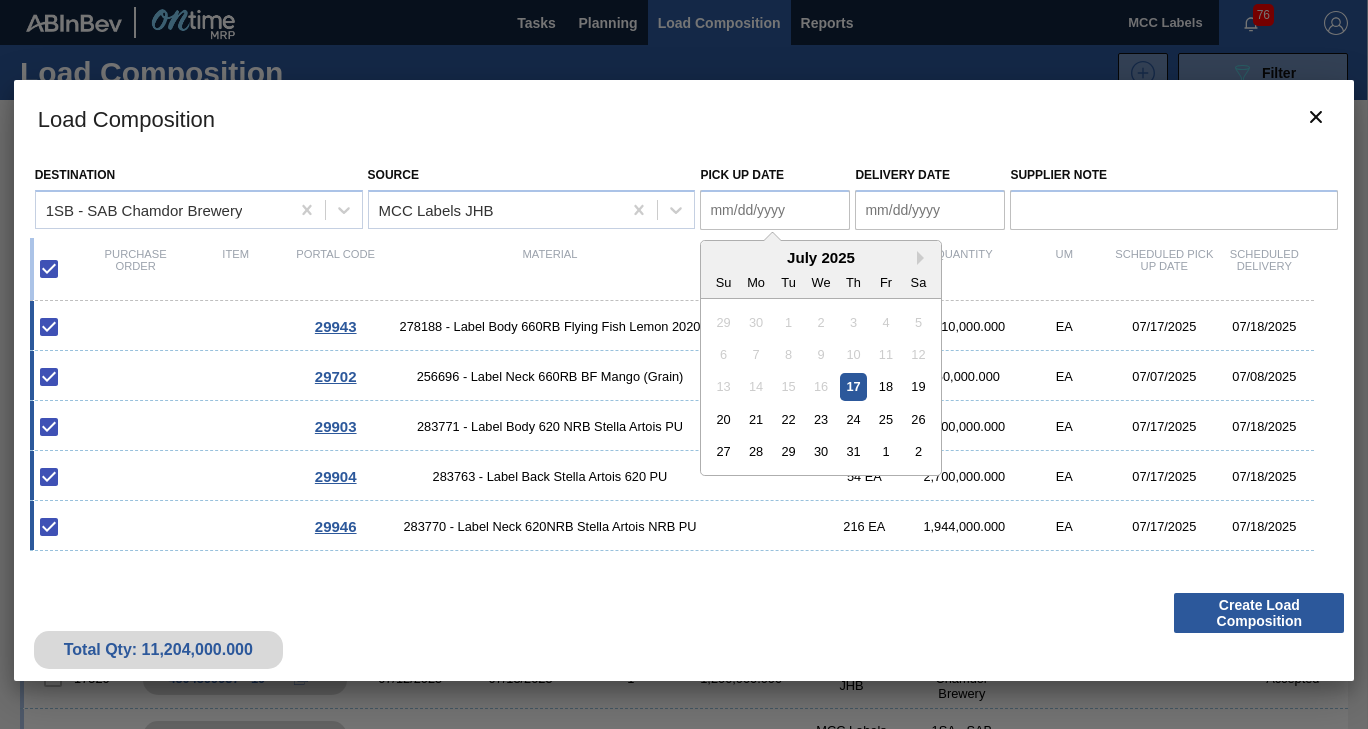 click on "Pick up Date" at bounding box center [775, 210] 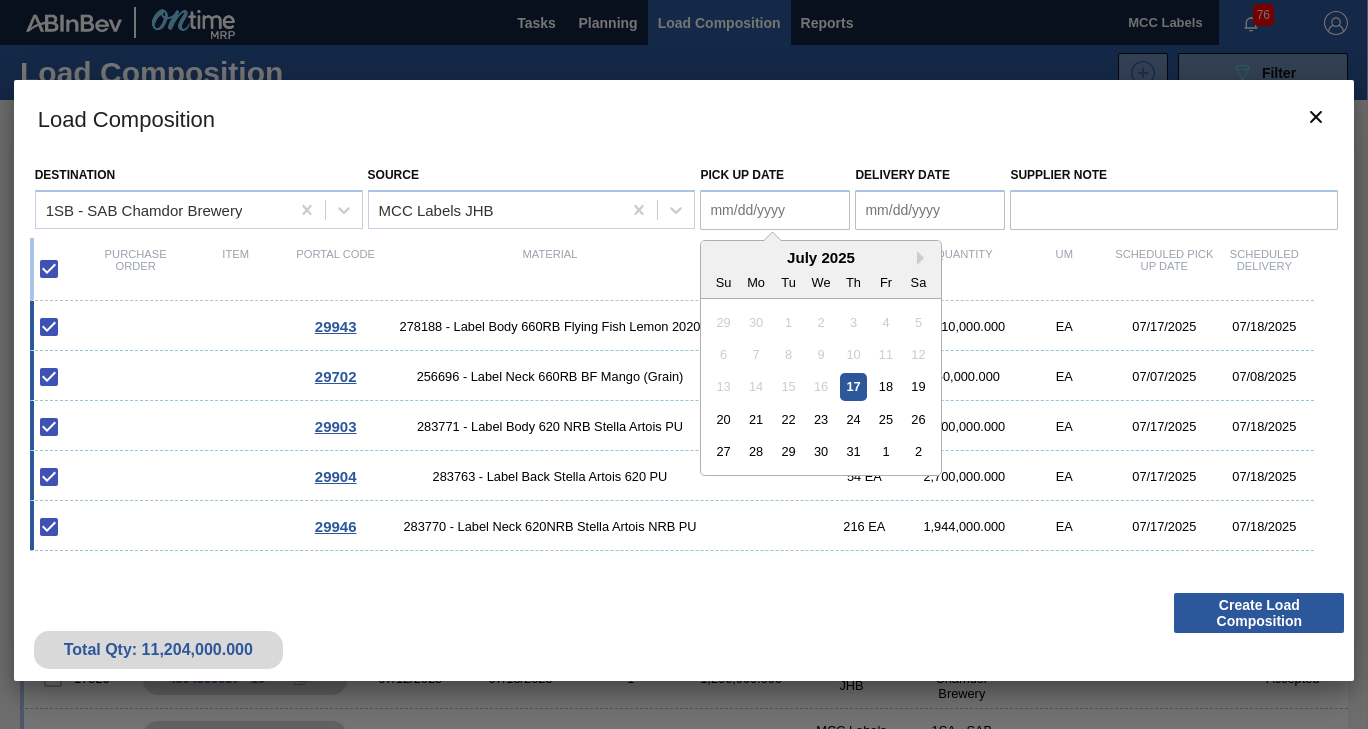 click on "18" at bounding box center (886, 386) 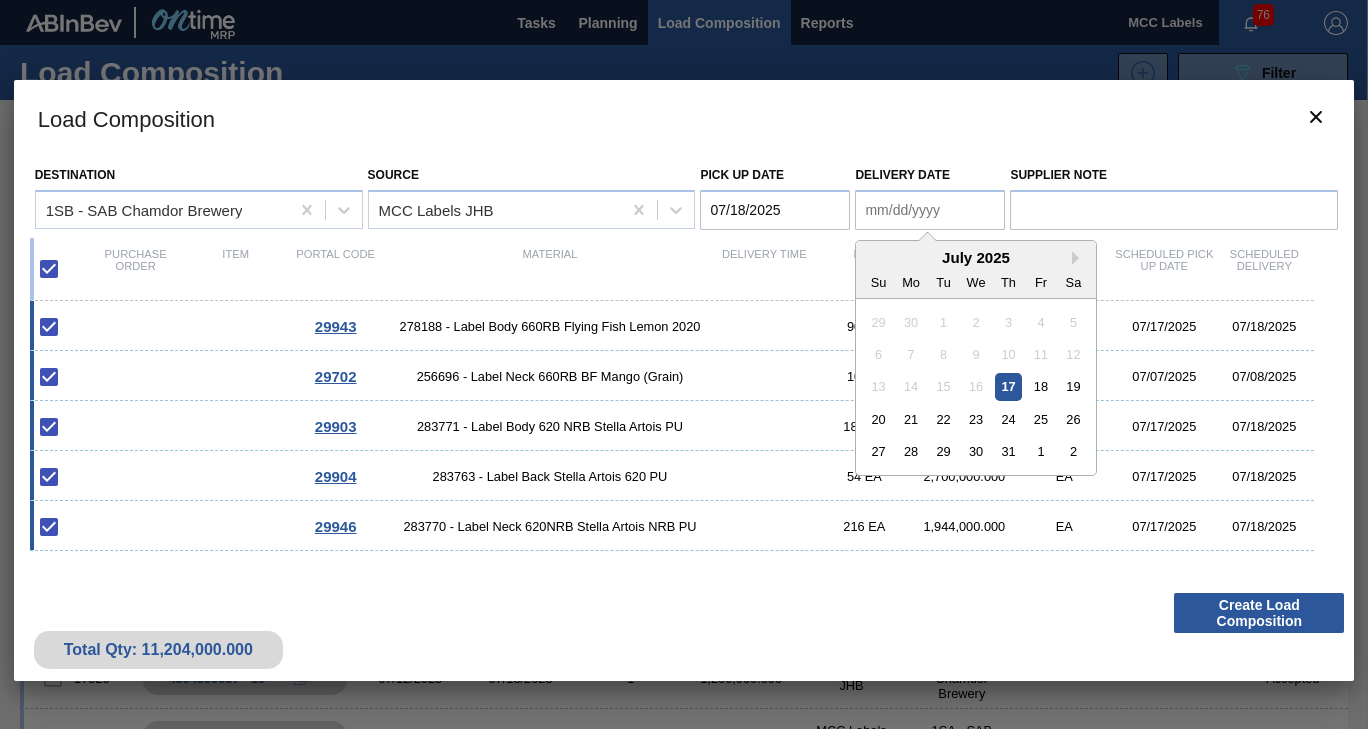 drag, startPoint x: 881, startPoint y: 219, endPoint x: 891, endPoint y: 240, distance: 23.259407 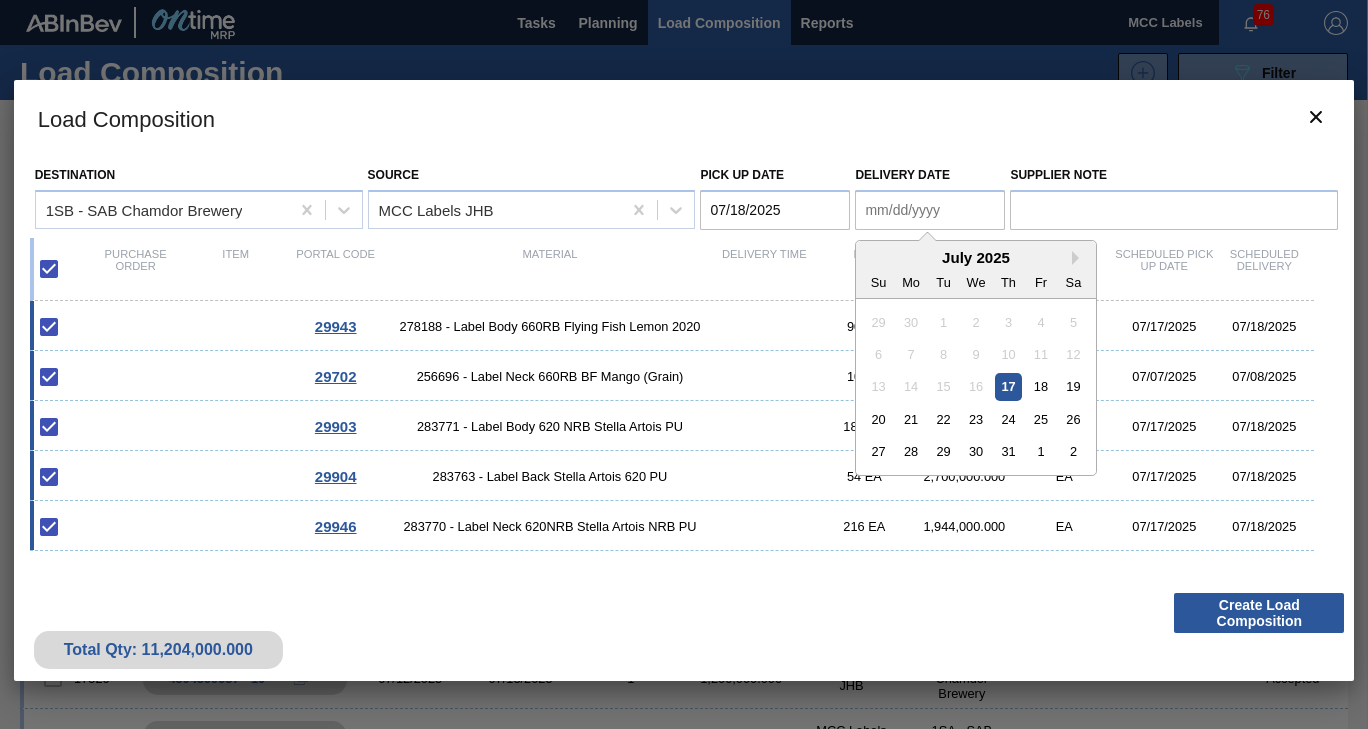 drag, startPoint x: 1038, startPoint y: 387, endPoint x: 1094, endPoint y: 468, distance: 98.47334 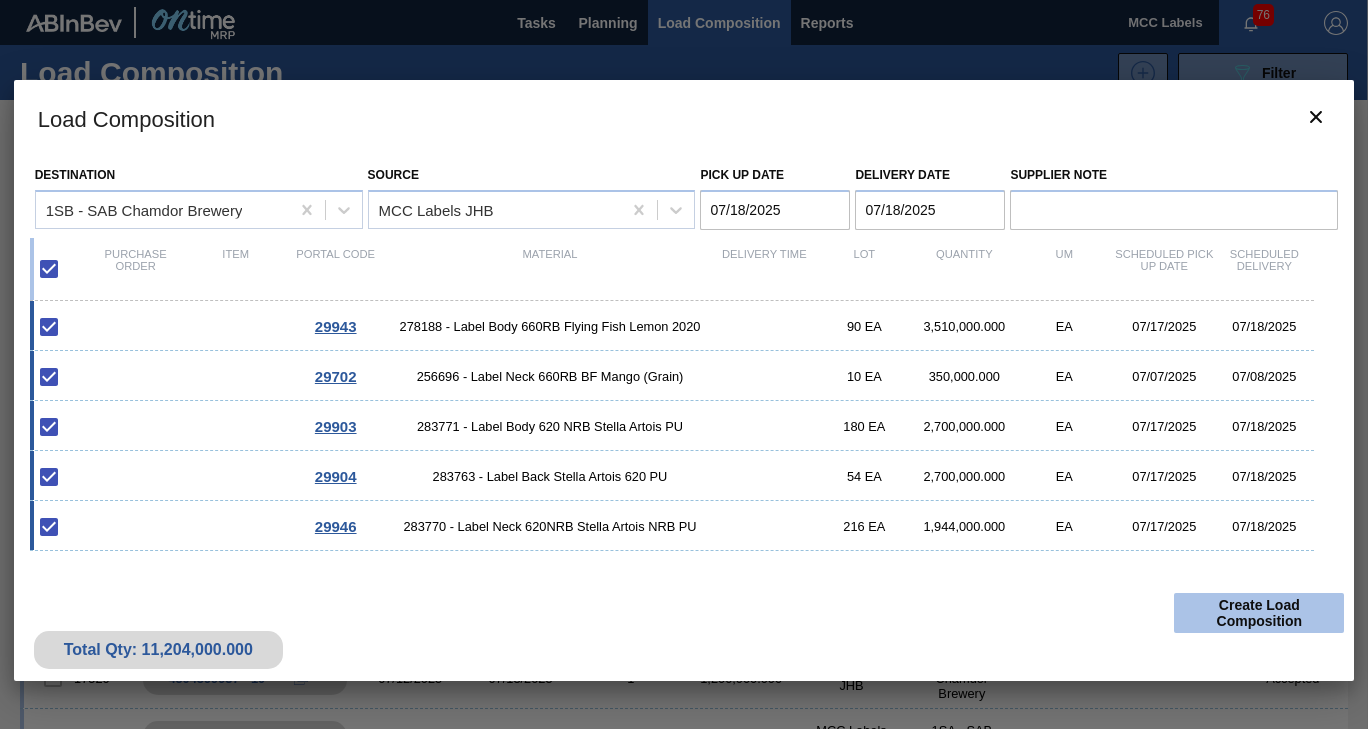 click on "Create Load Composition" at bounding box center (1259, 613) 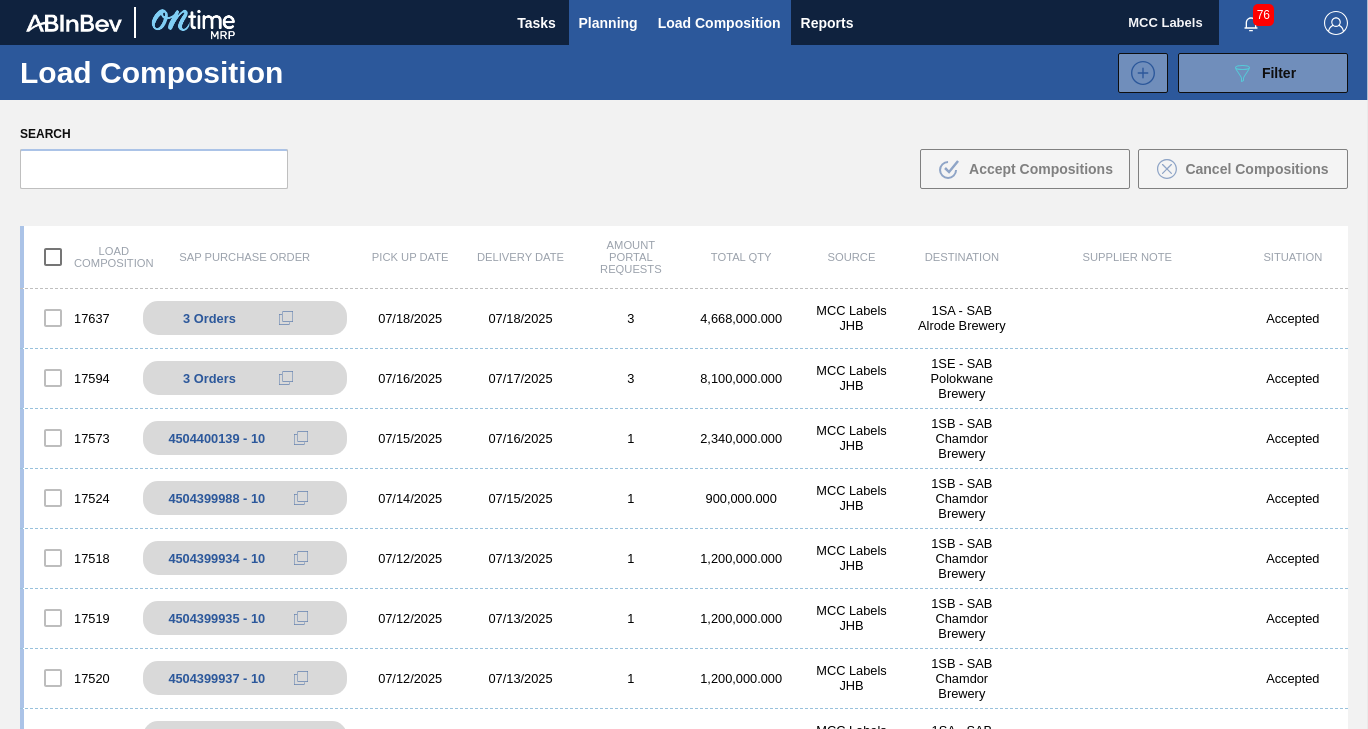 click on "Planning" at bounding box center (608, 23) 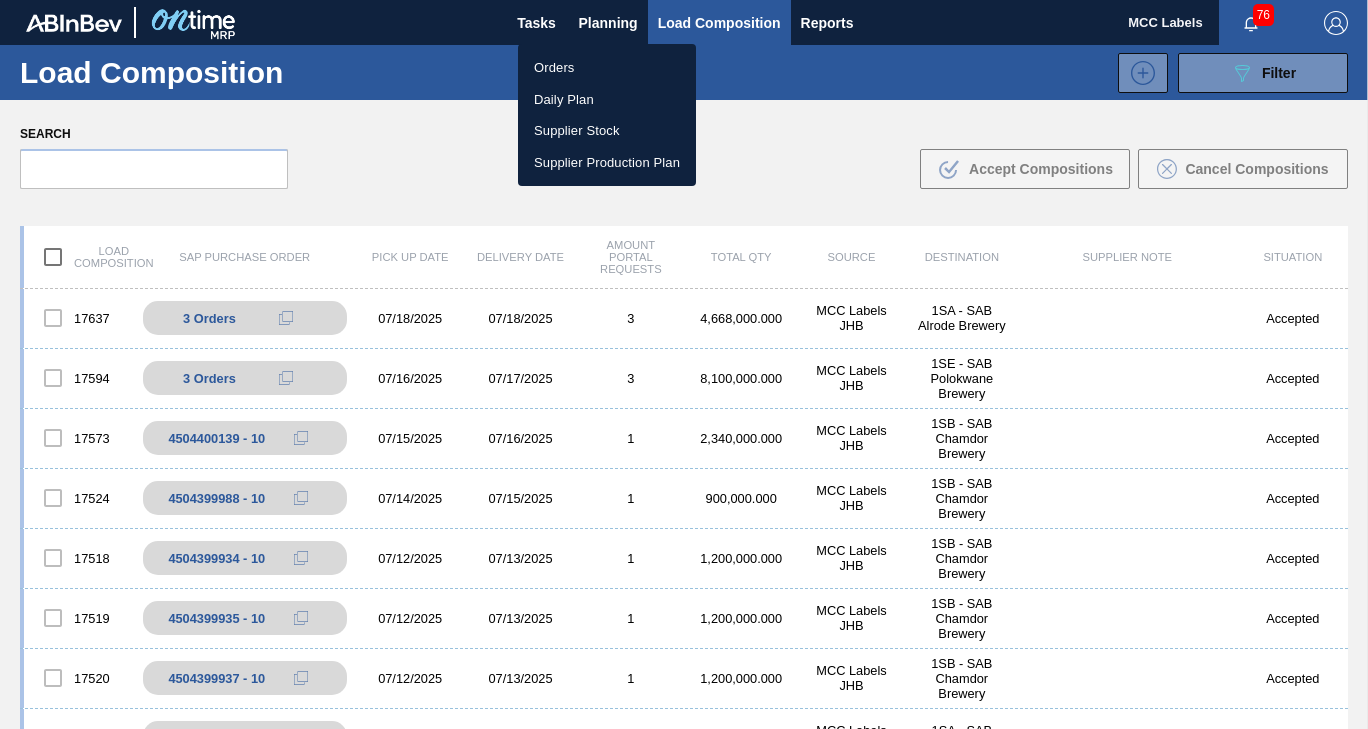 click on "Orders" at bounding box center [607, 68] 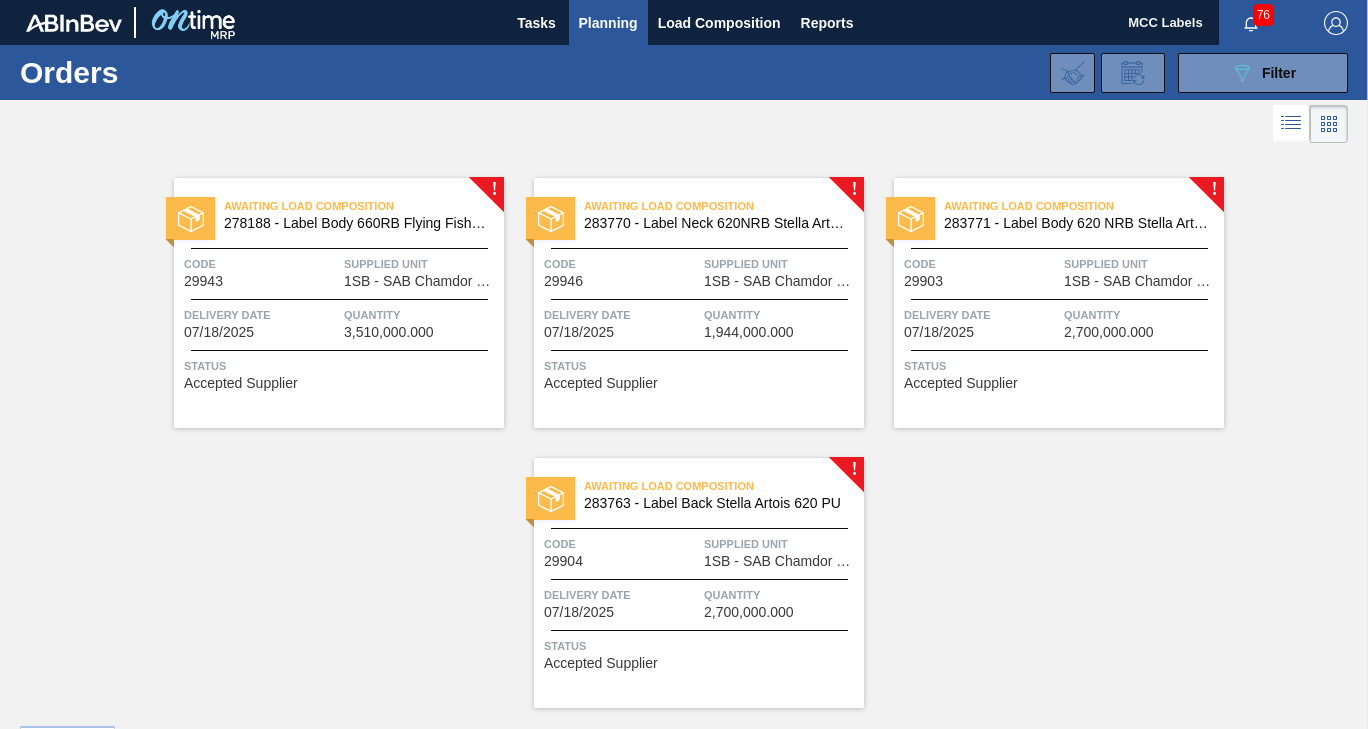 click on "Quantity" at bounding box center (421, 315) 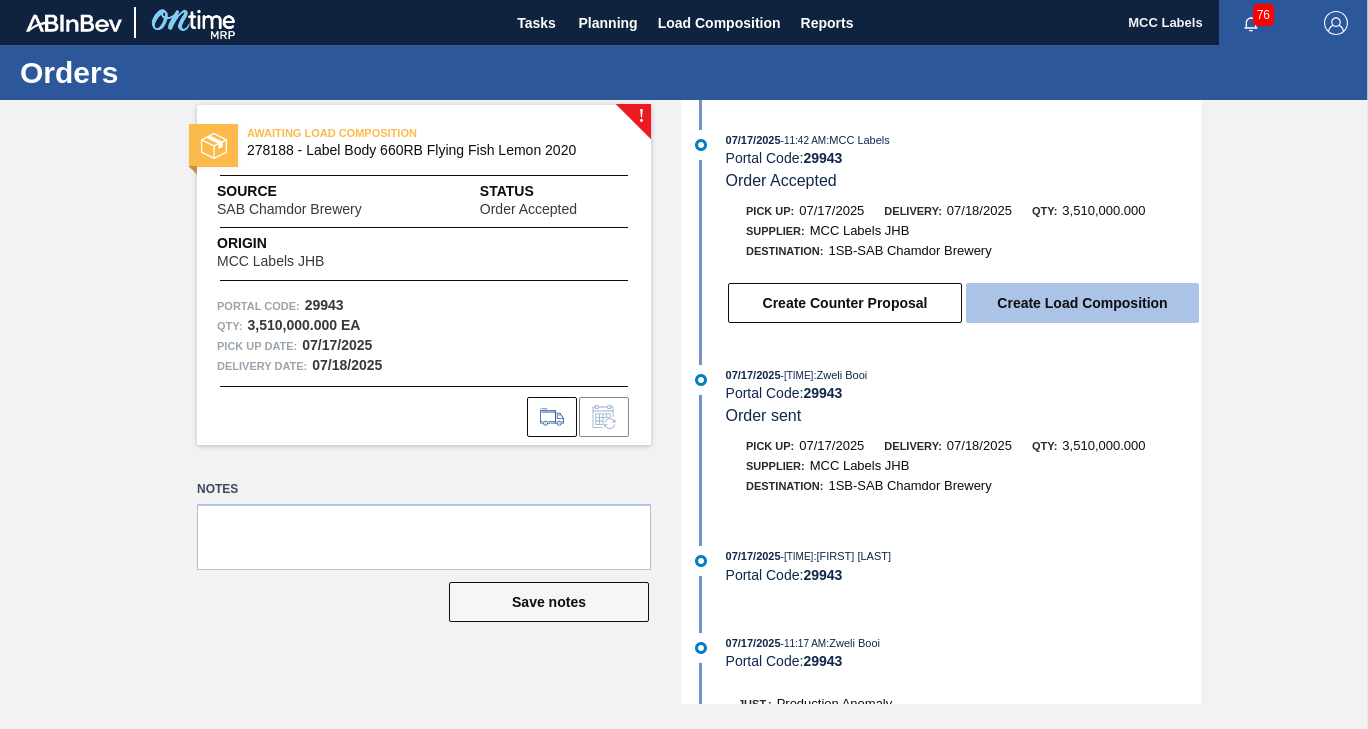 click on "Create Load Composition" at bounding box center [1082, 303] 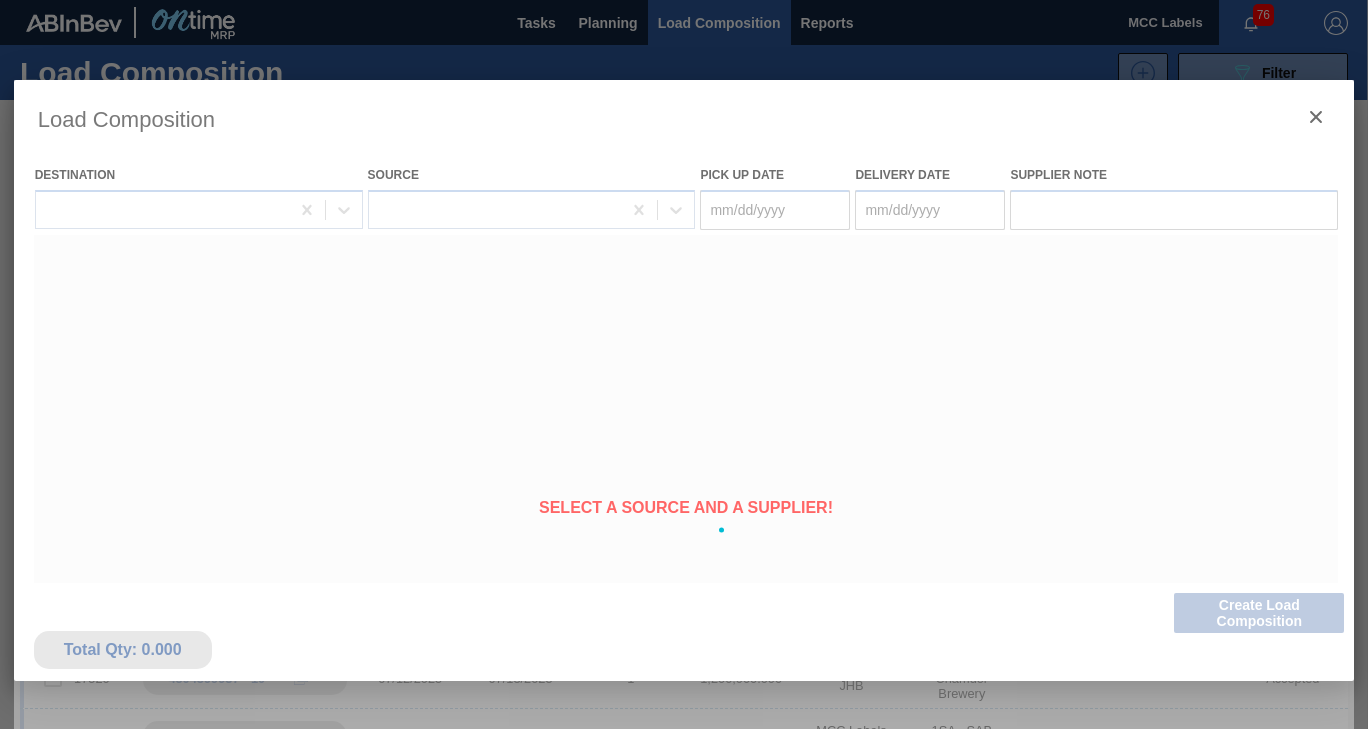 type on "07/17/2025" 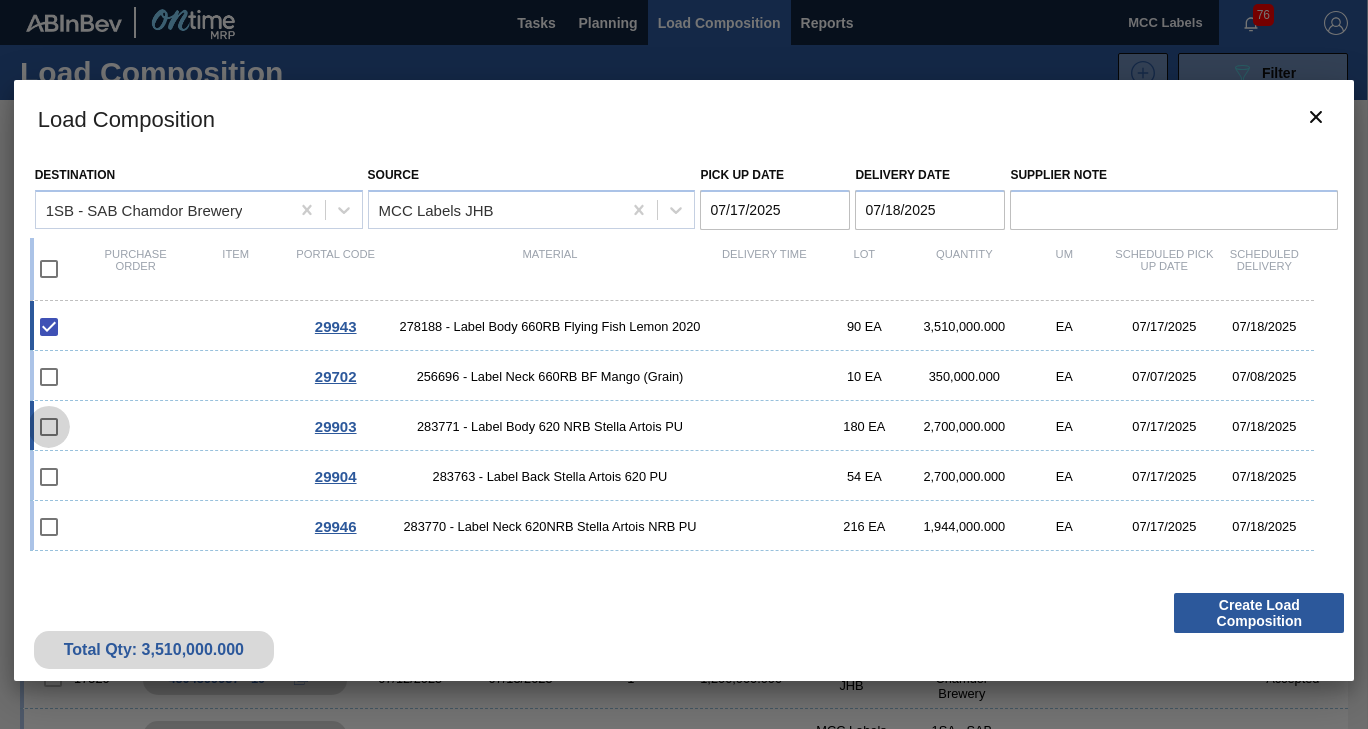click at bounding box center [49, 427] 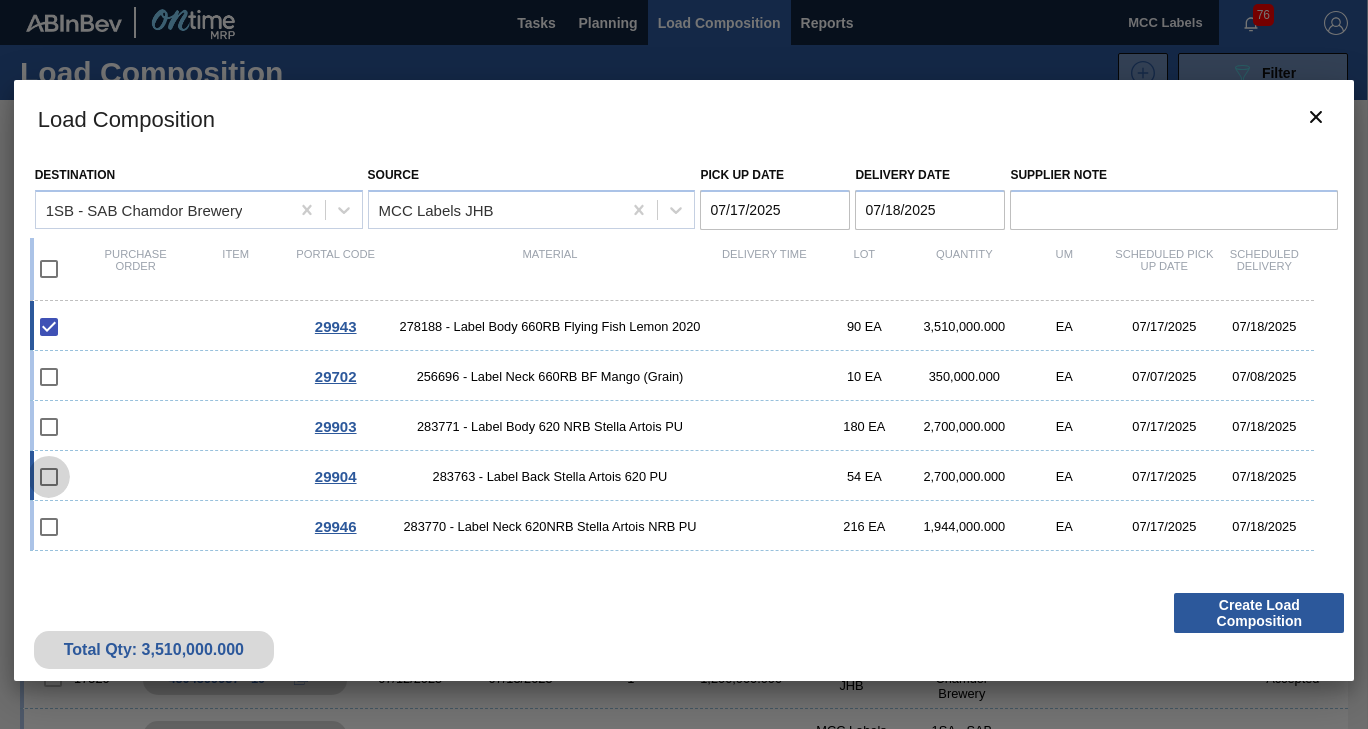 click at bounding box center (49, 477) 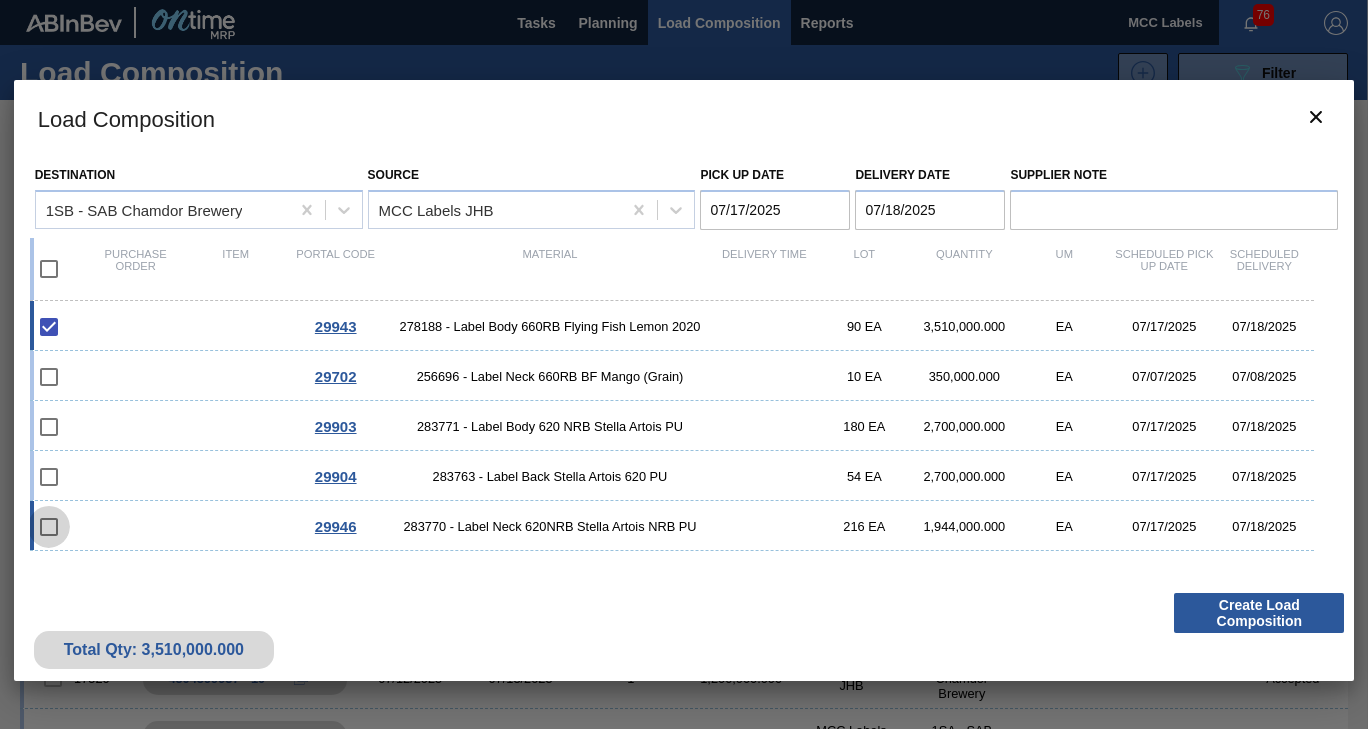 click at bounding box center (49, 527) 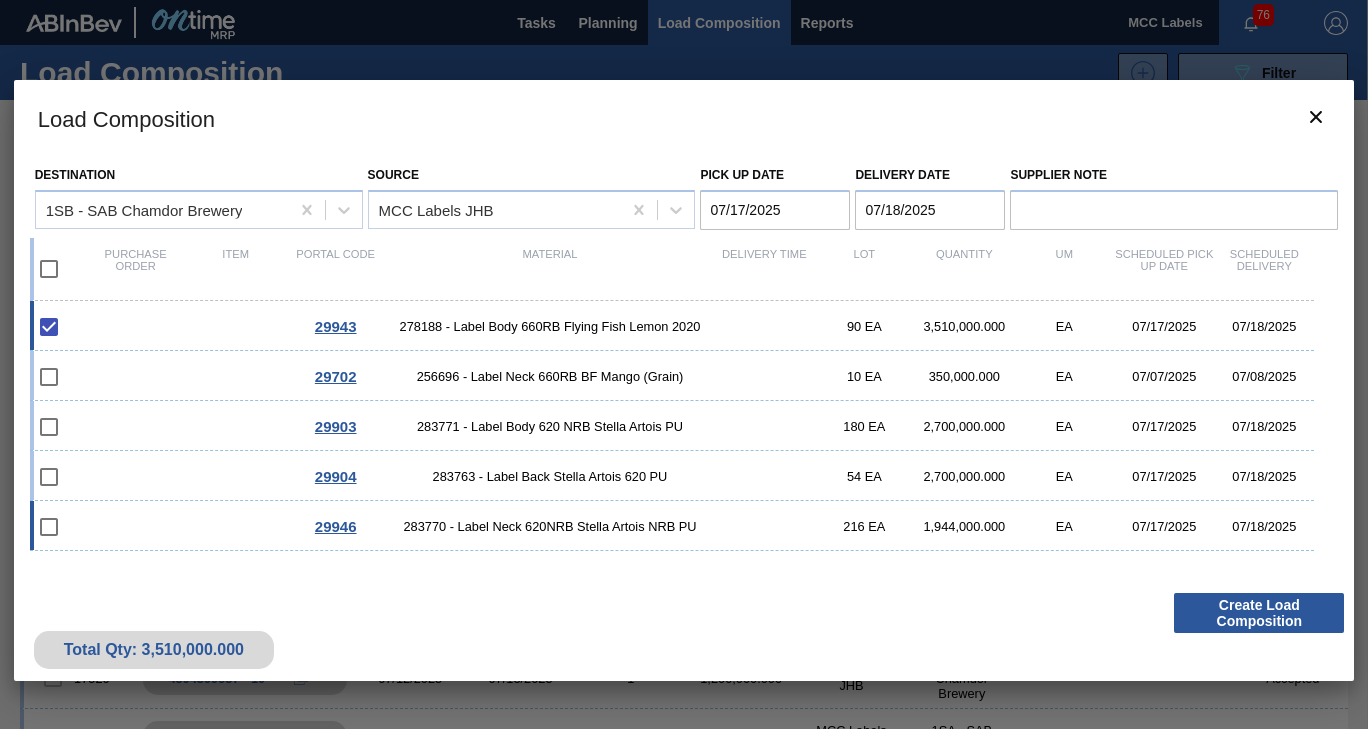 click at bounding box center [49, 527] 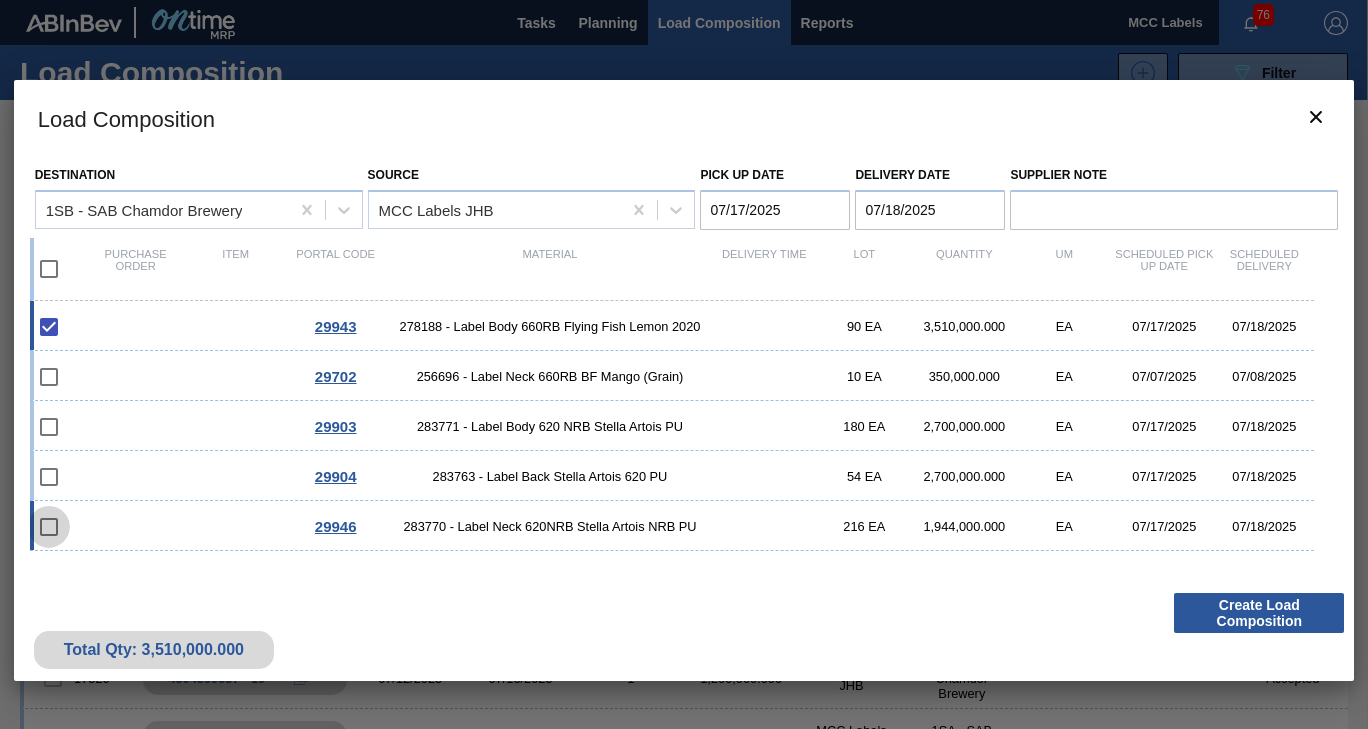 click at bounding box center [49, 527] 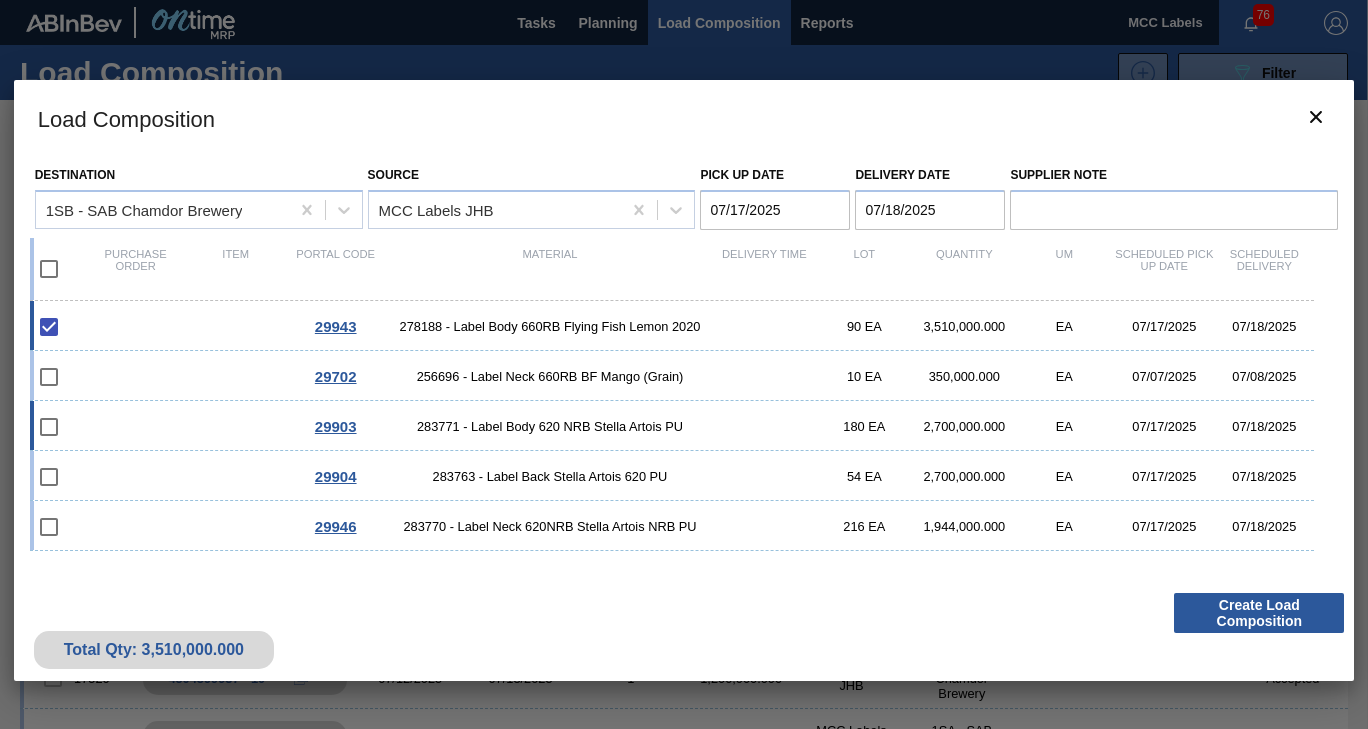 click on "29903" at bounding box center (336, 426) 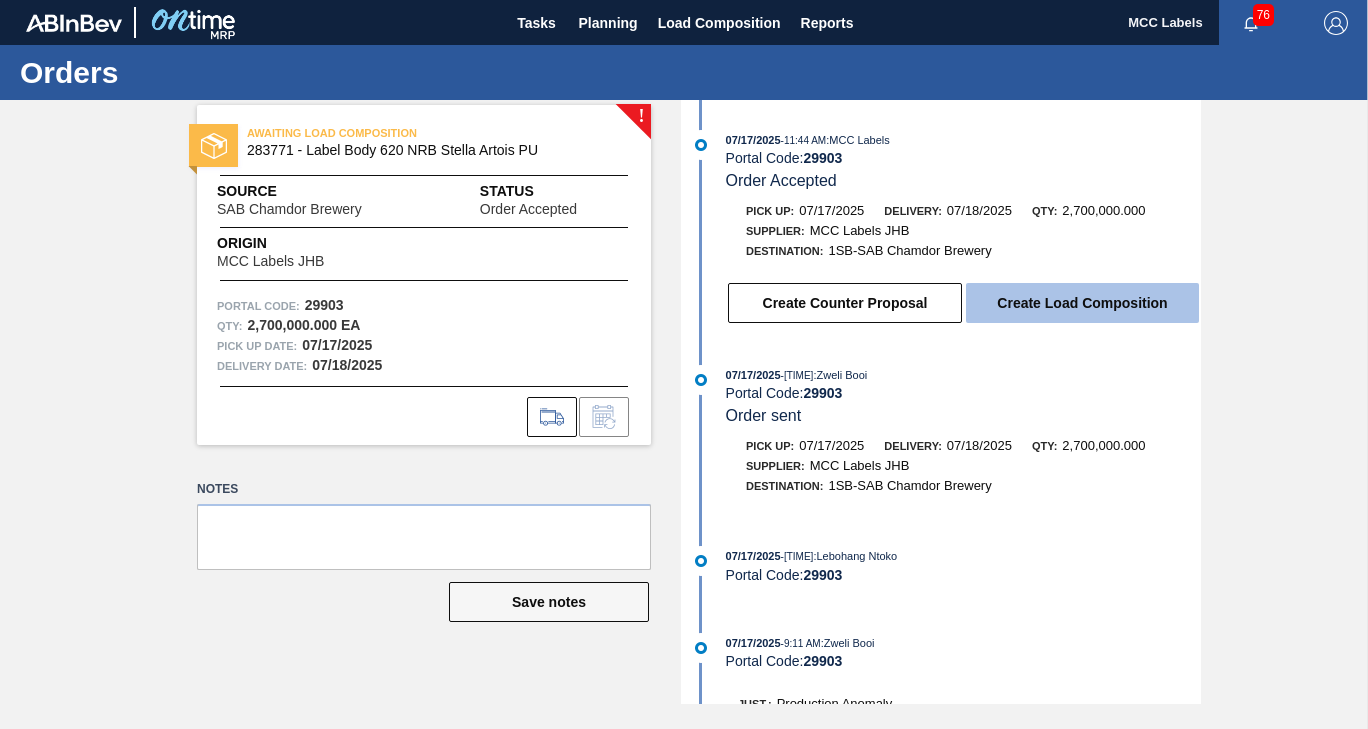 click on "Create Load Composition" at bounding box center (1082, 303) 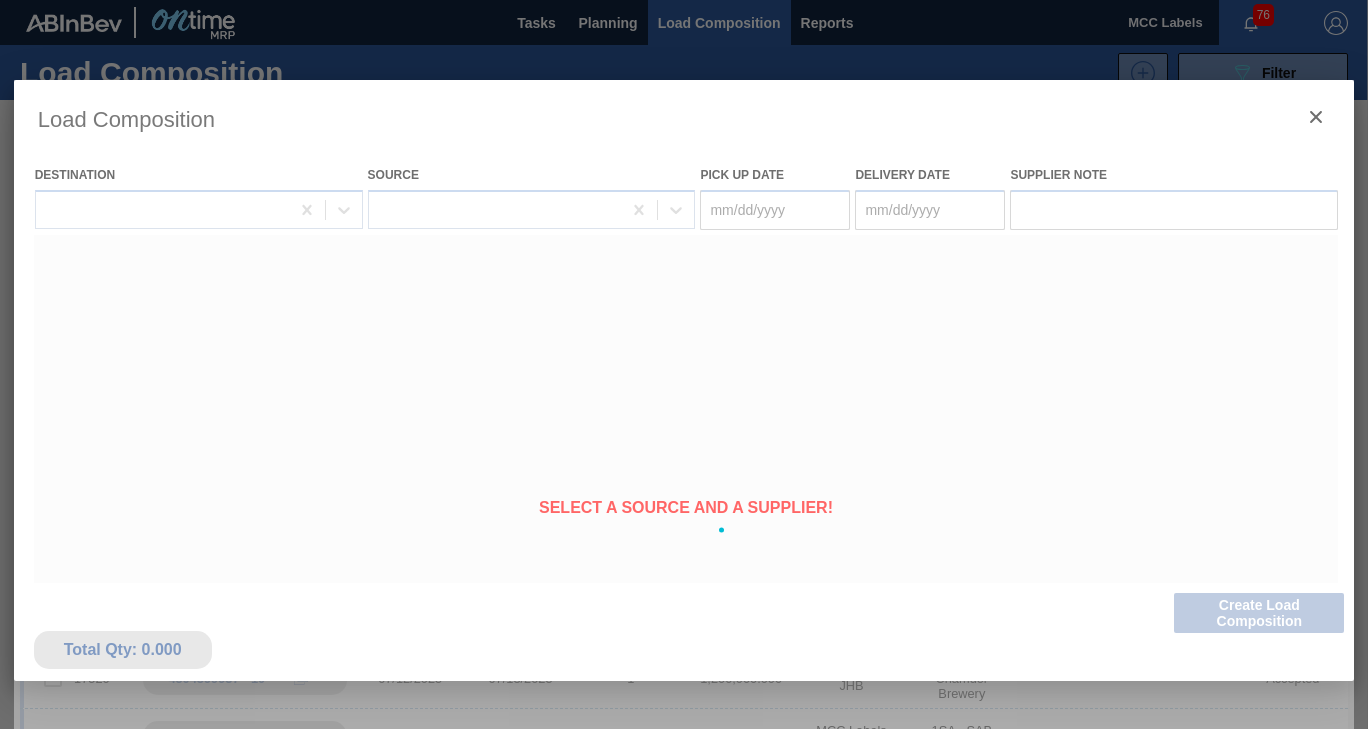 type on "07/17/2025" 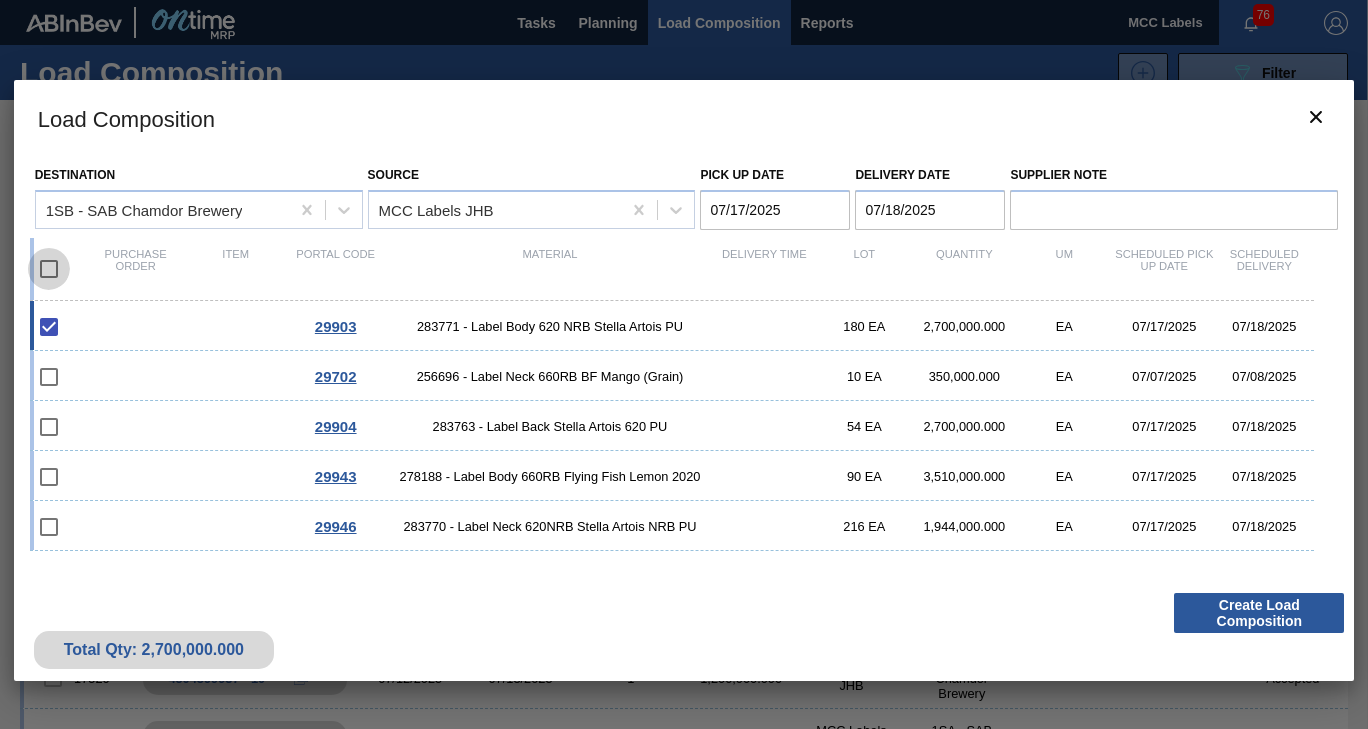 click at bounding box center [49, 269] 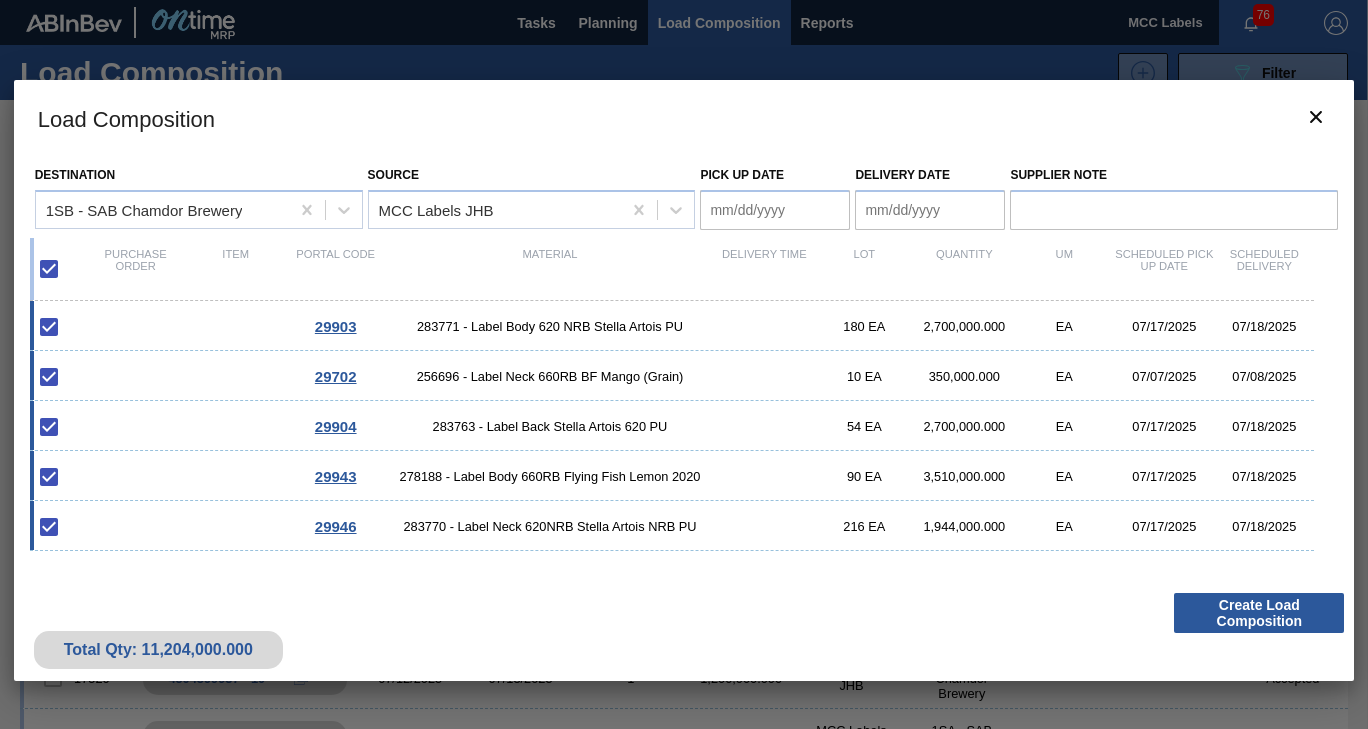 click at bounding box center [49, 377] 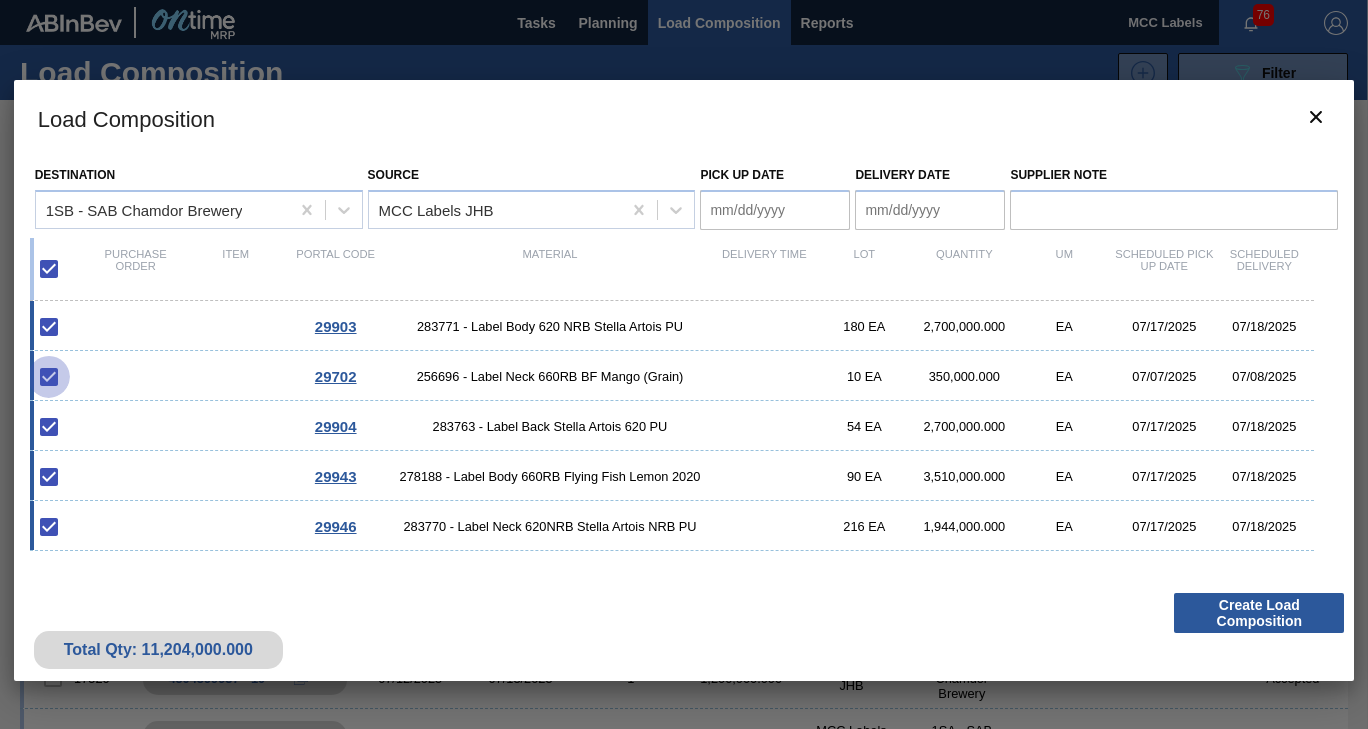 click at bounding box center [49, 377] 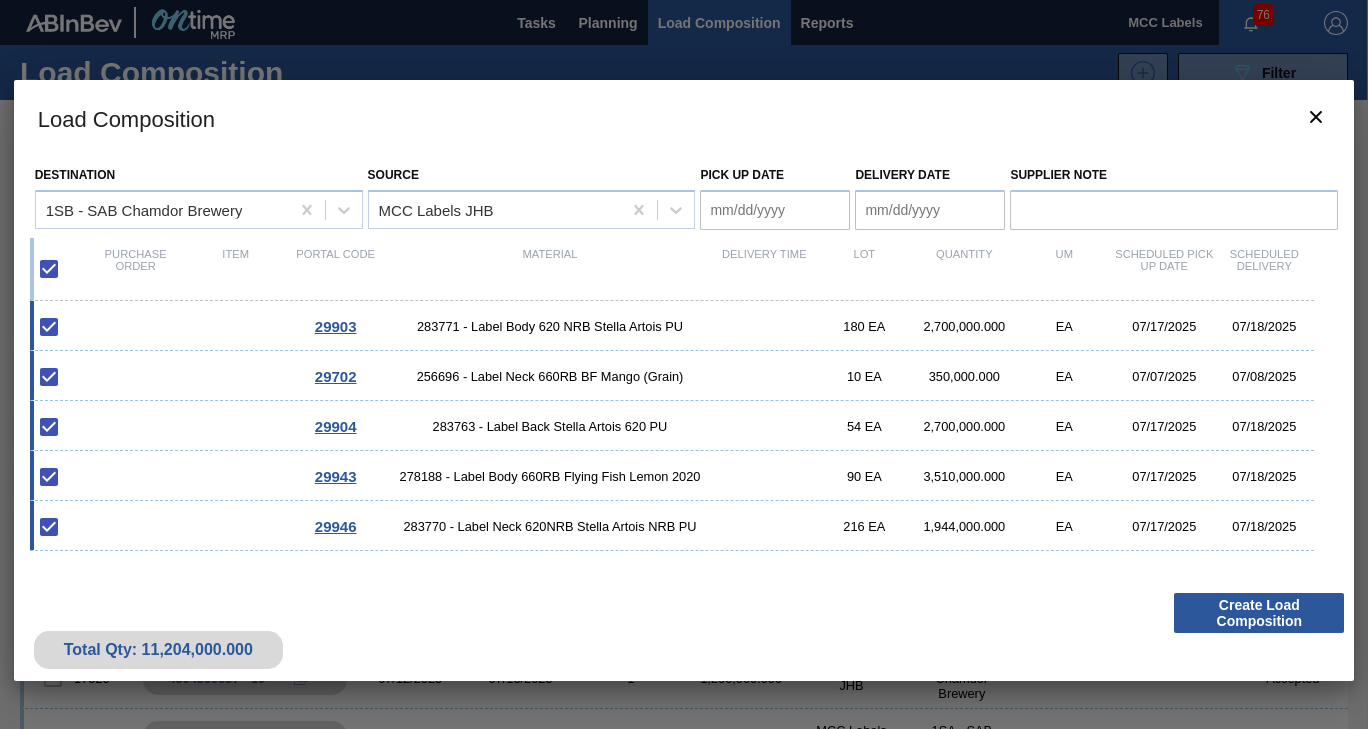 click at bounding box center [49, 377] 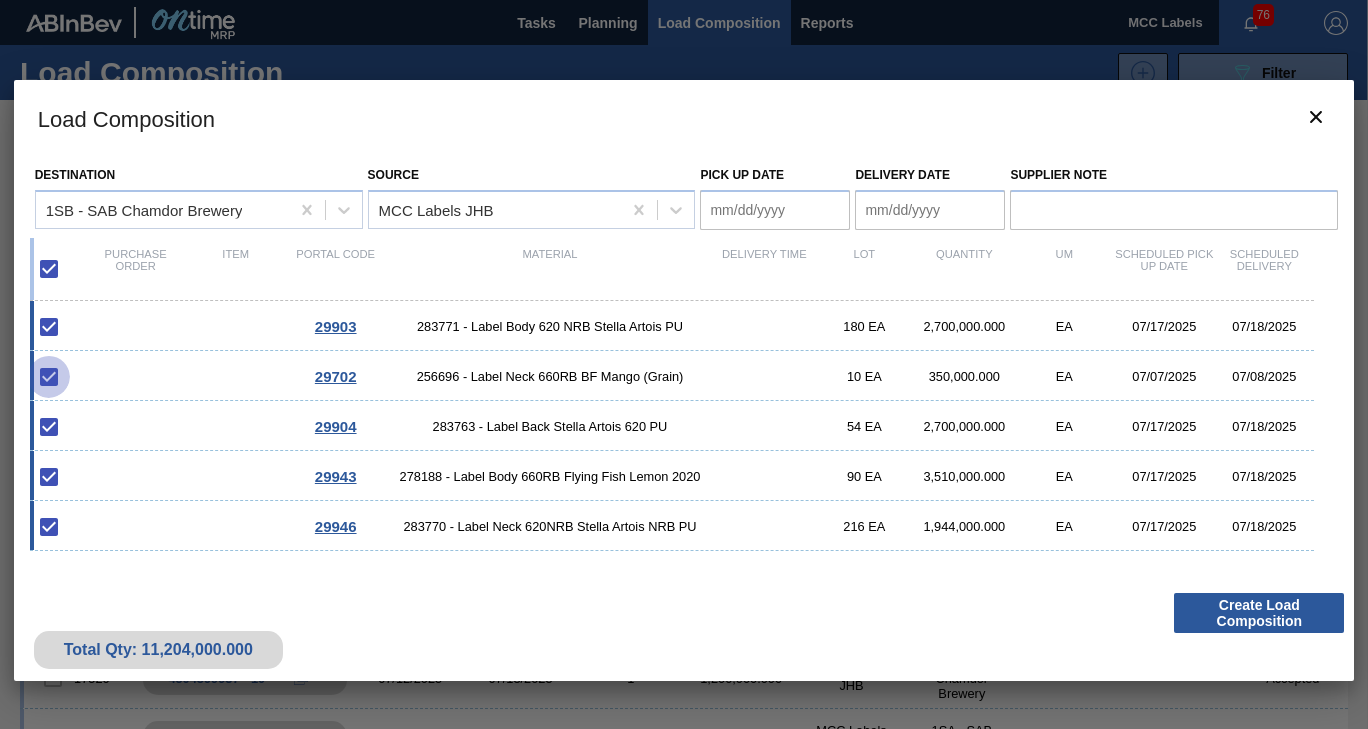 click at bounding box center (49, 377) 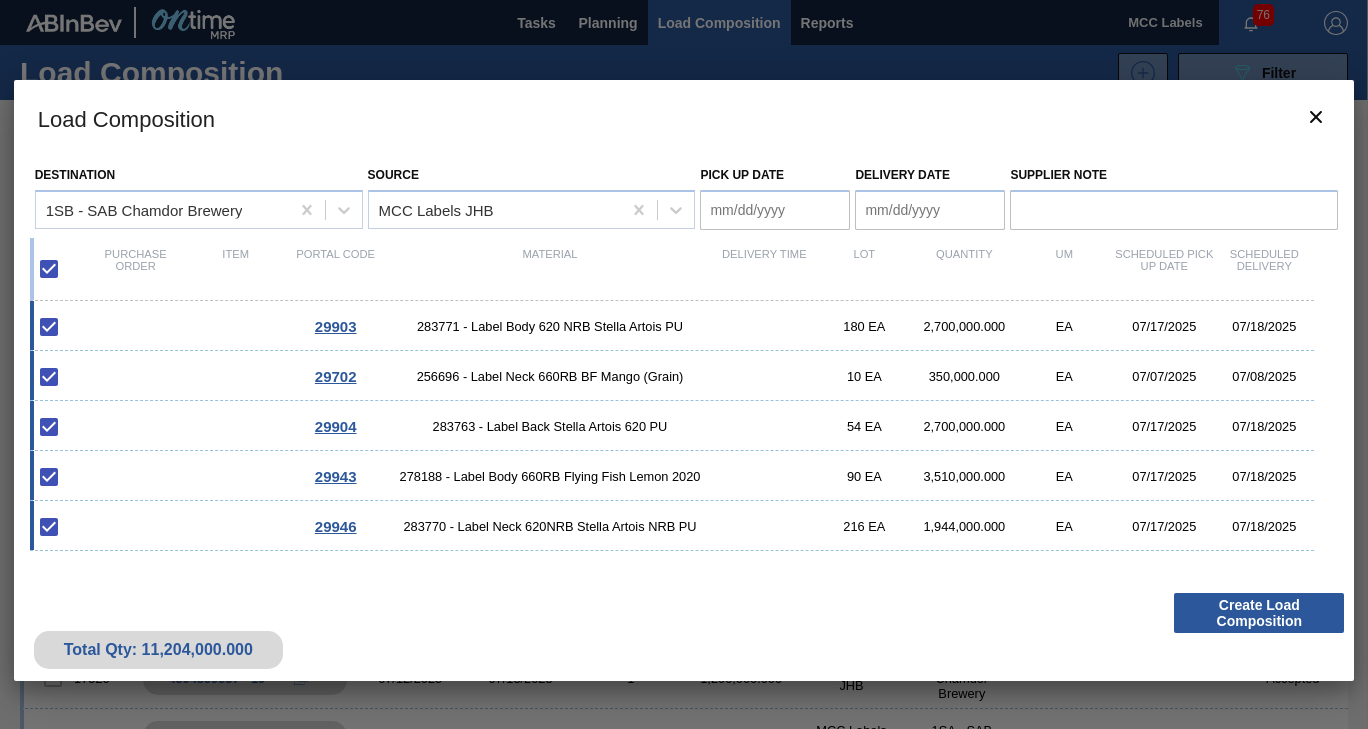click on "Delivery Date" at bounding box center [930, 210] 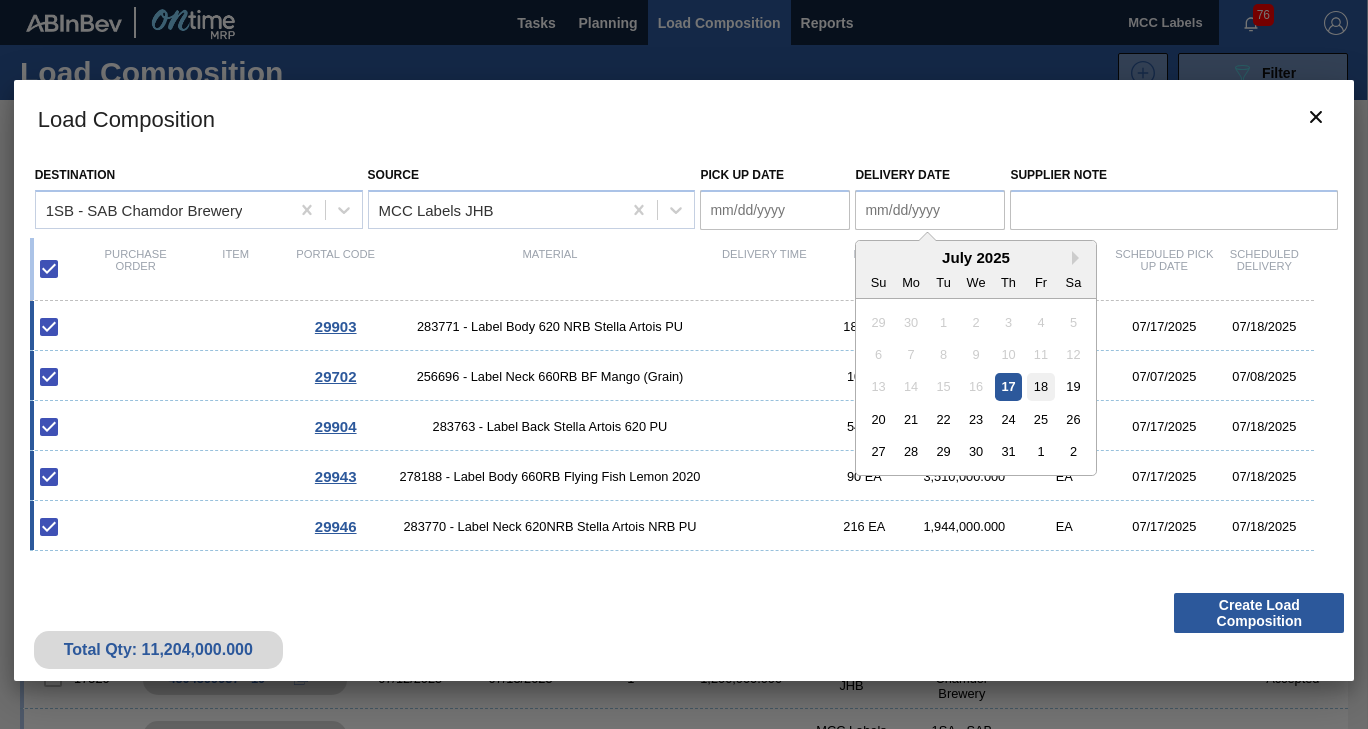 click on "18" at bounding box center [1041, 386] 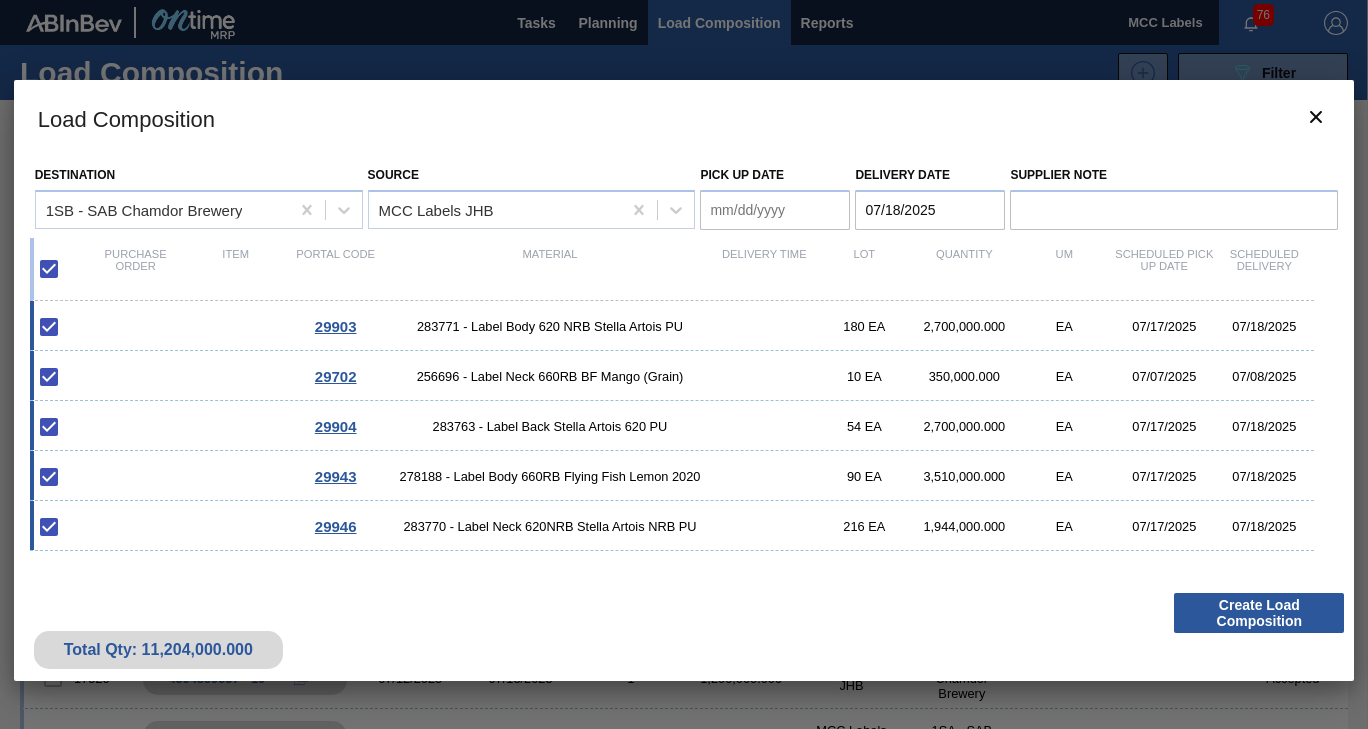 click on "Pick up Date" at bounding box center (775, 210) 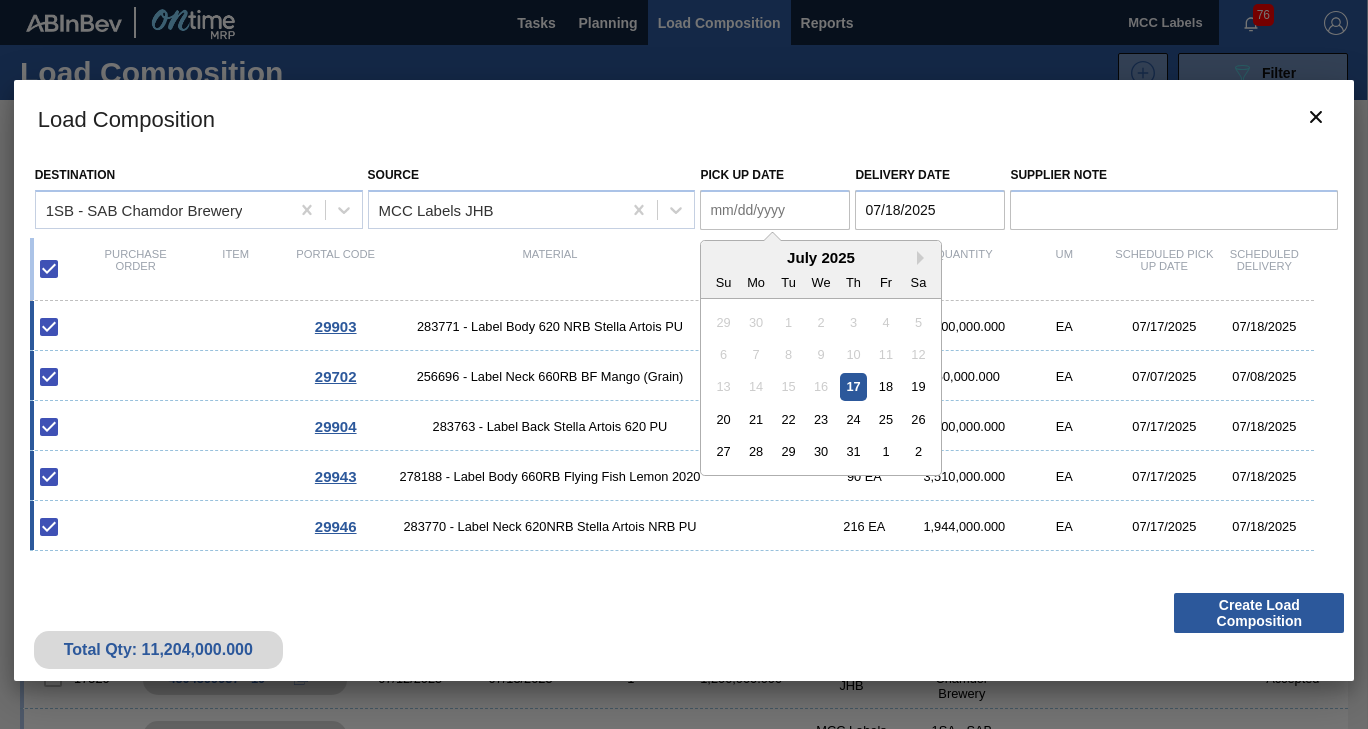 click on "17" at bounding box center (853, 386) 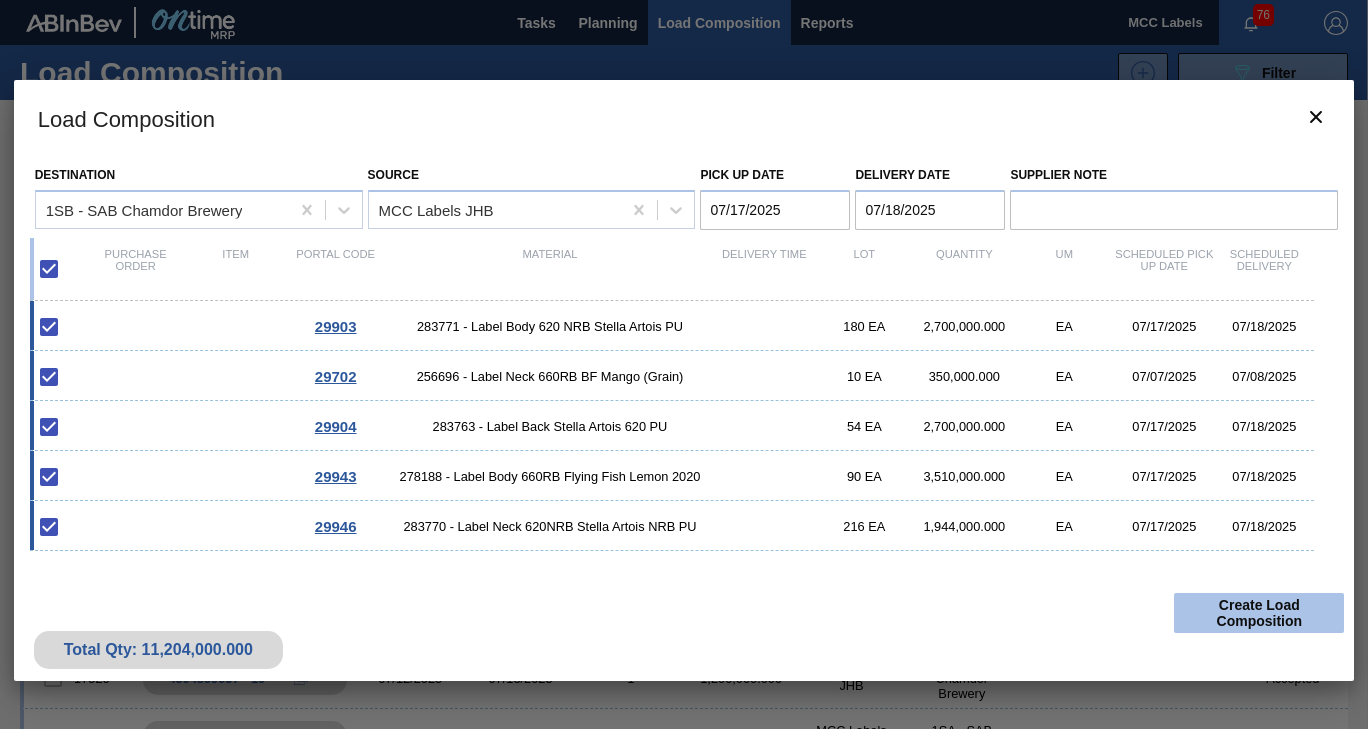 click on "Create Load Composition" at bounding box center [1259, 613] 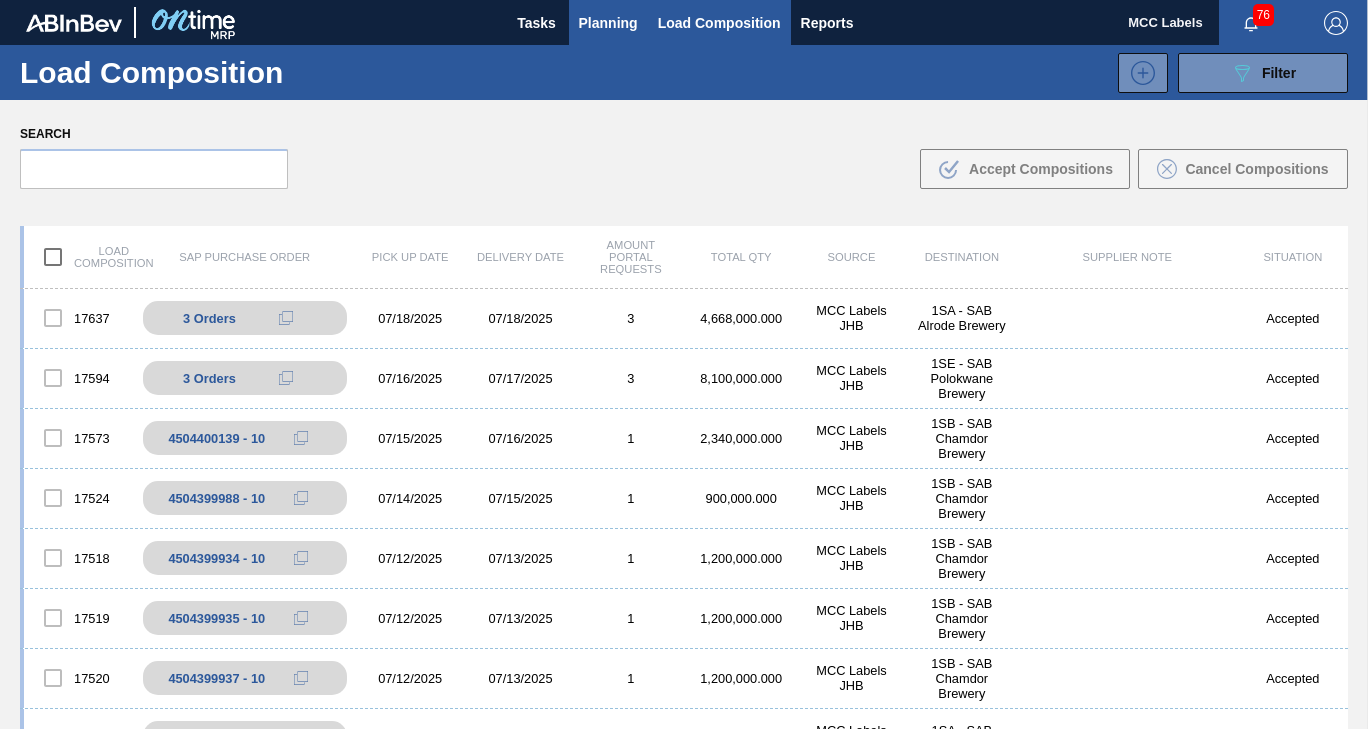 click on "Planning" at bounding box center [608, 23] 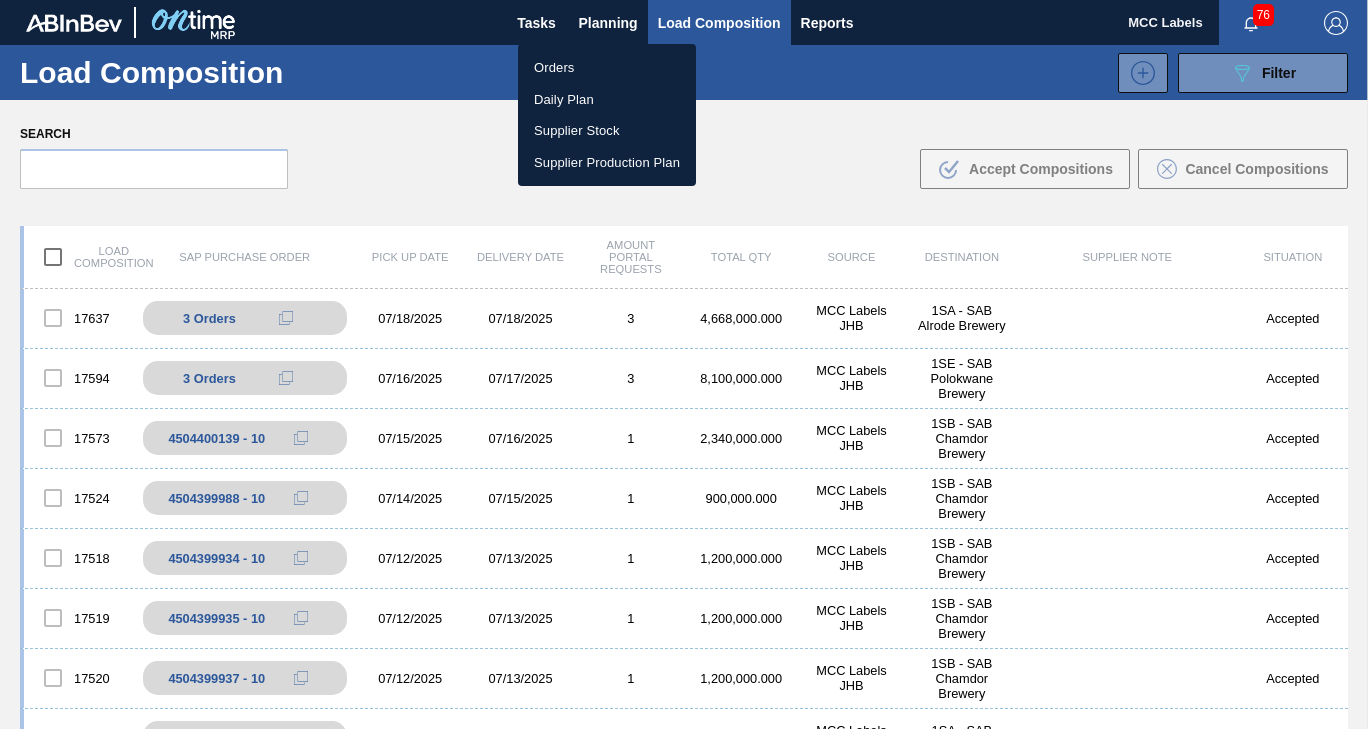 click on "Orders" at bounding box center (607, 68) 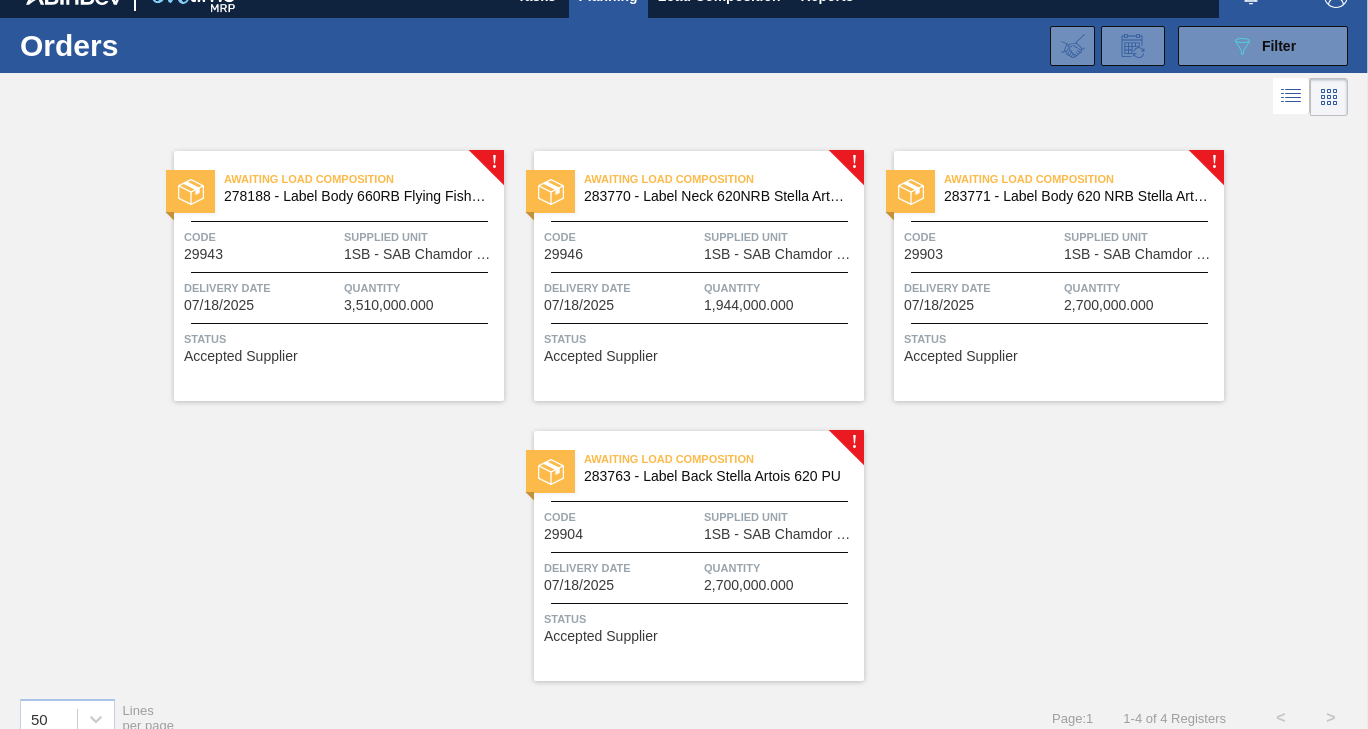scroll, scrollTop: 53, scrollLeft: 0, axis: vertical 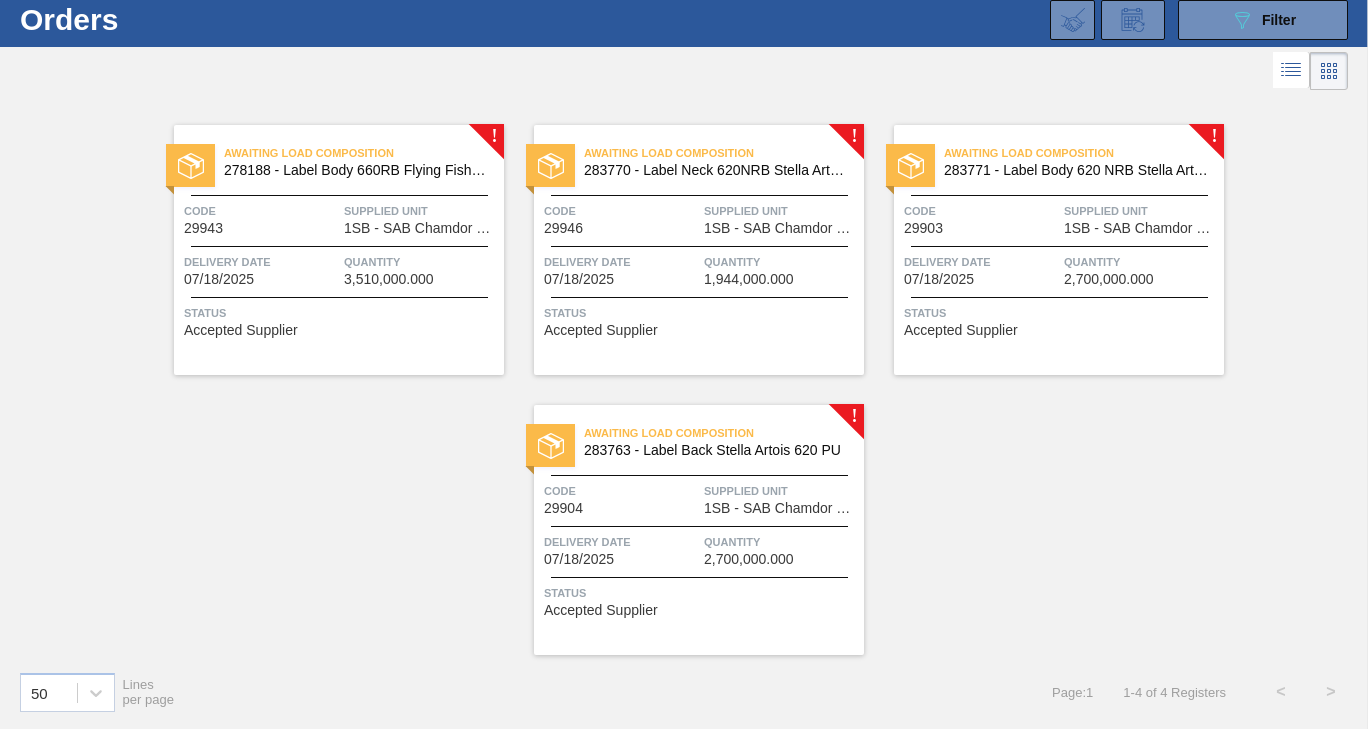 click on "Awaiting Load Composition [ORDER_NUMBER] - Label Back Stella Artois 620 PU Code [CODE] Supplied Unit 1SB - SAB Chamdor Brewery Delivery Date [DATE] Quantity [QUANTITY] Status Accepted Supplier" at bounding box center [699, 530] 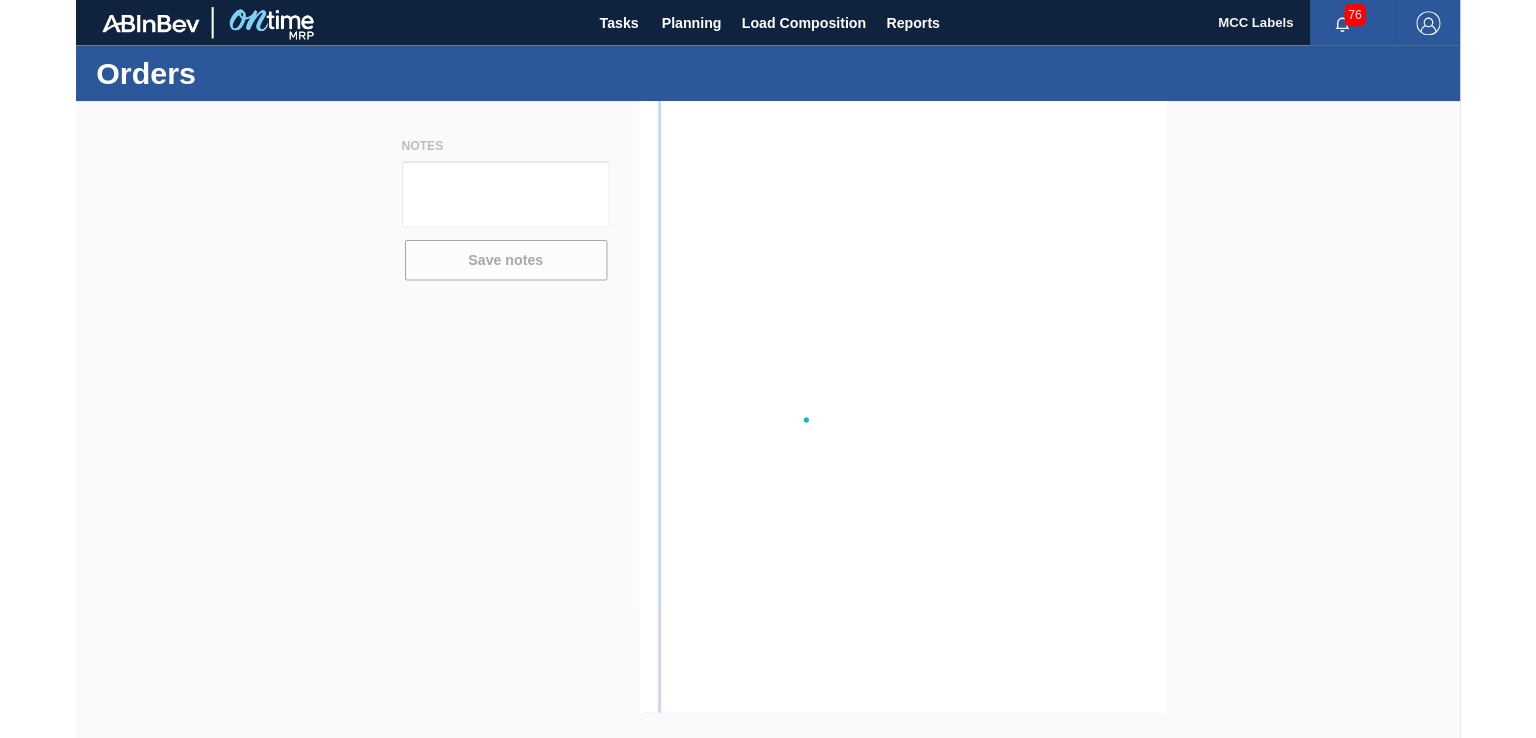 scroll, scrollTop: 0, scrollLeft: 0, axis: both 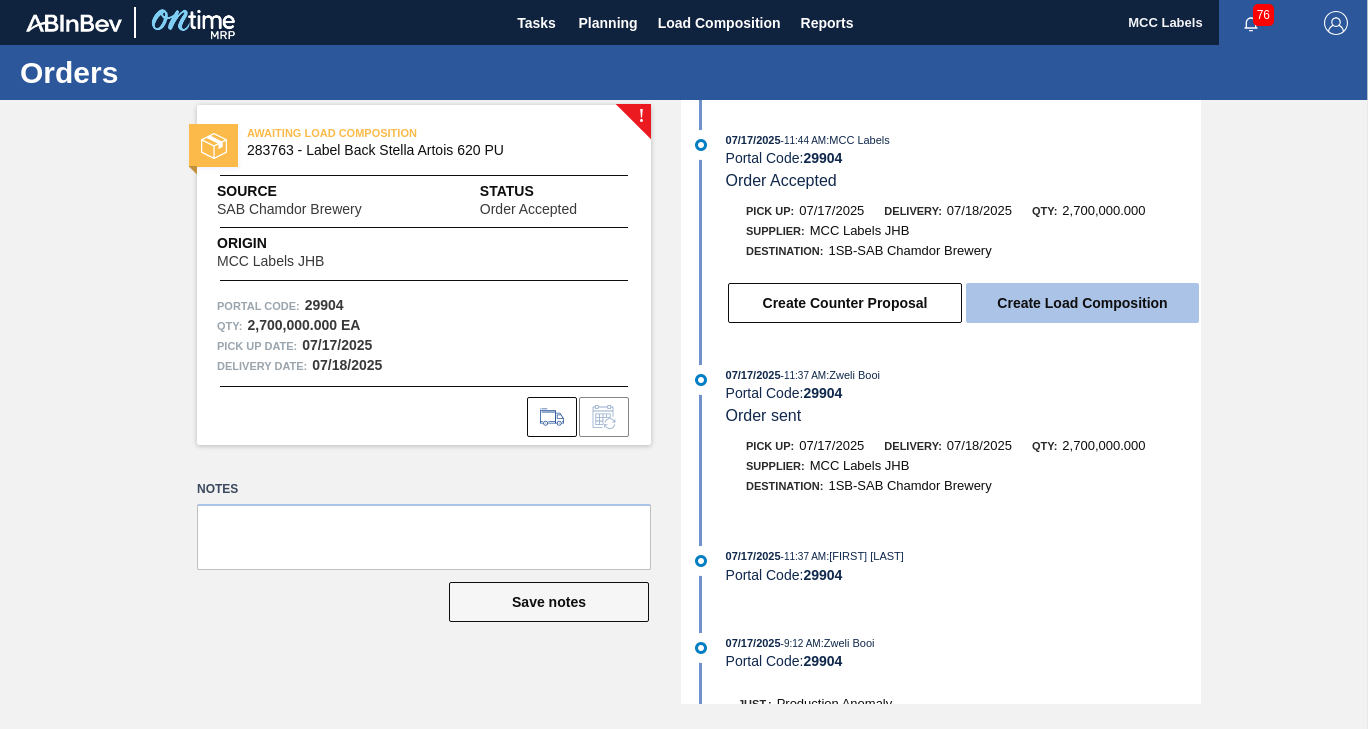 click on "Create Load Composition" at bounding box center [1082, 303] 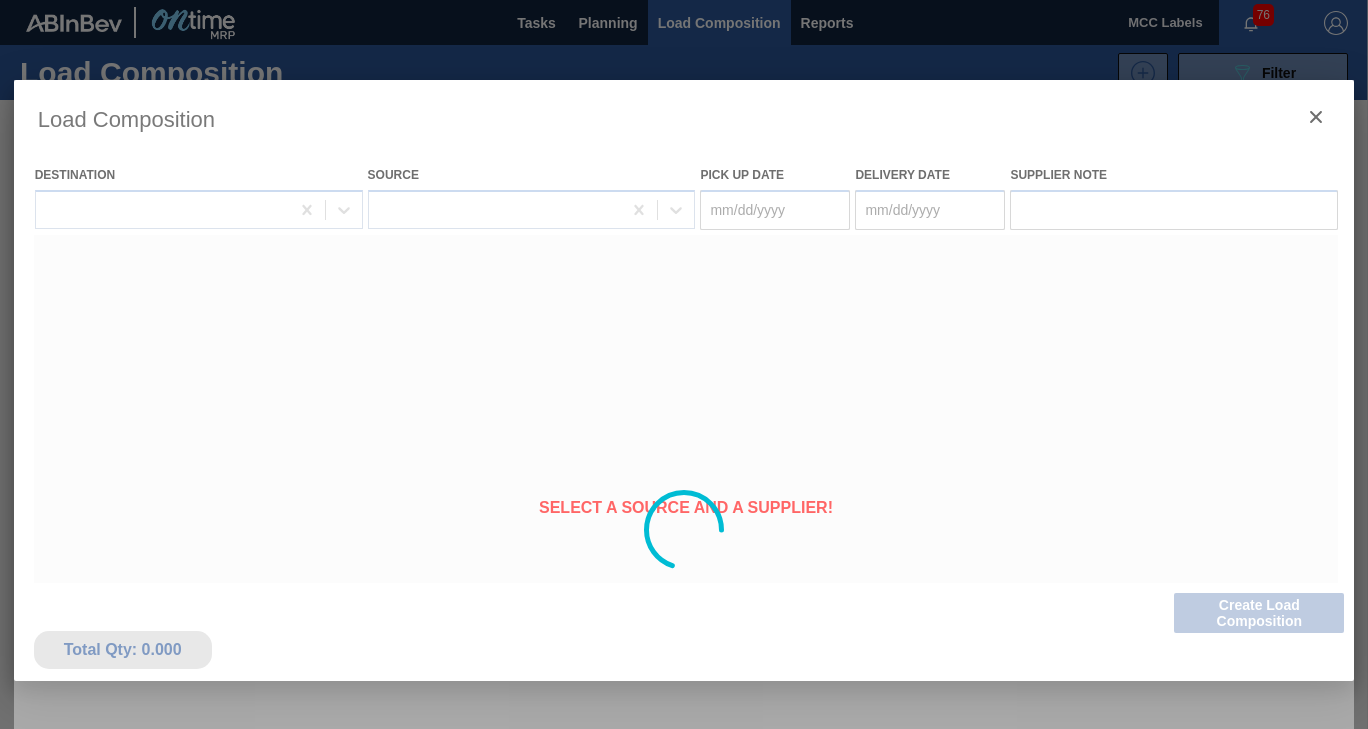 type on "07/17/2025" 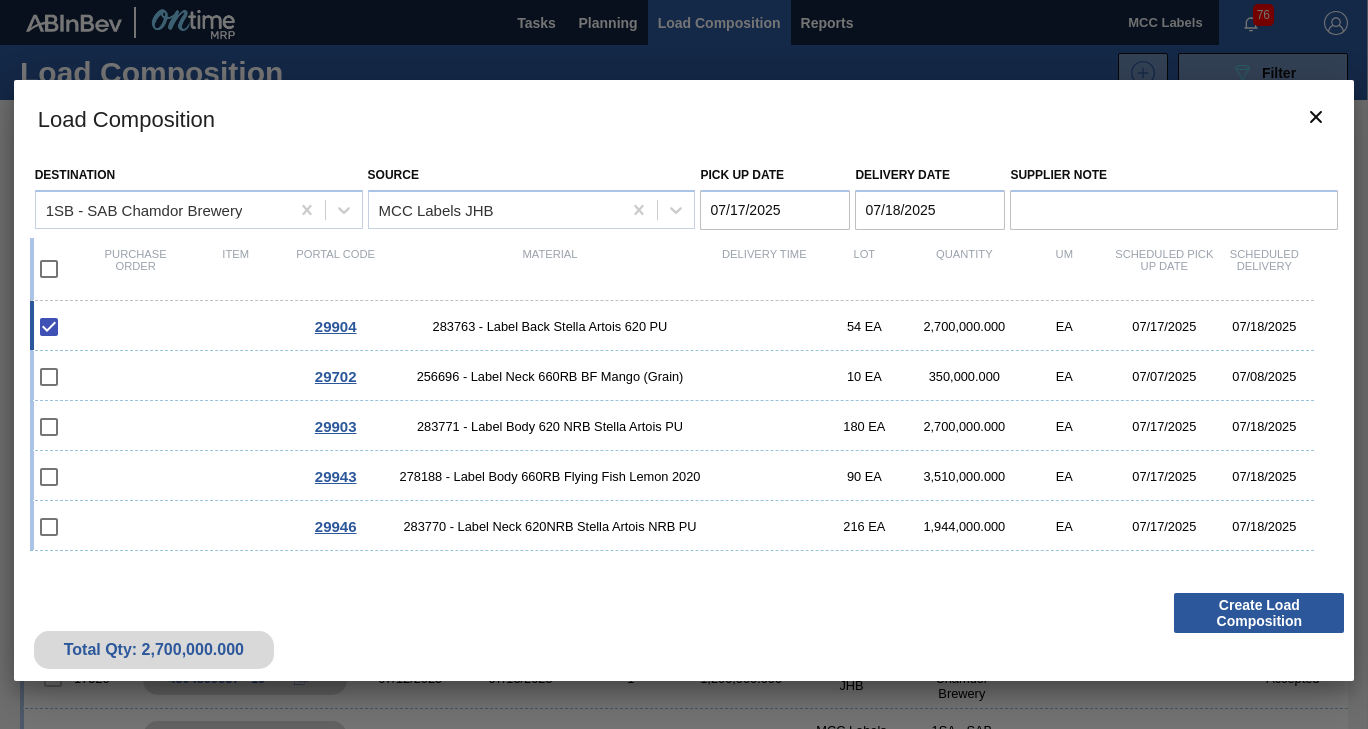 click at bounding box center (49, 269) 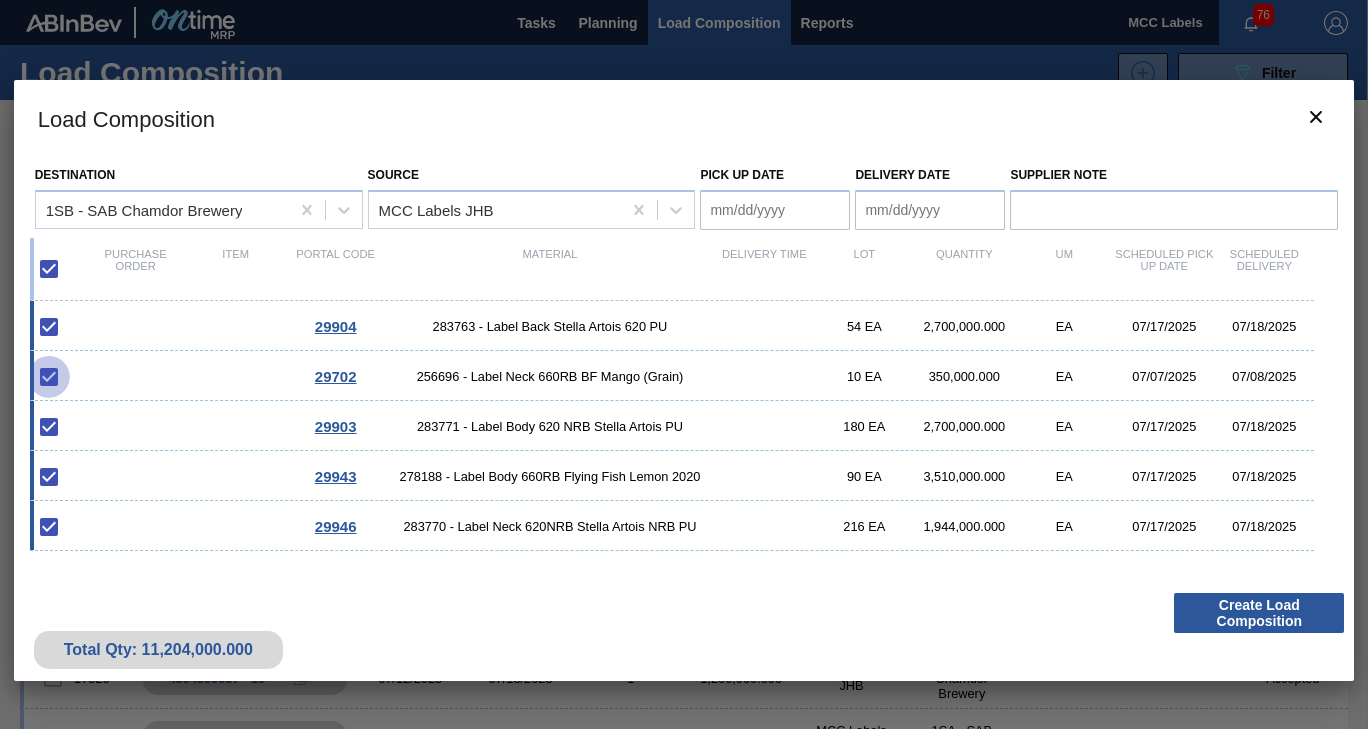 click at bounding box center (49, 377) 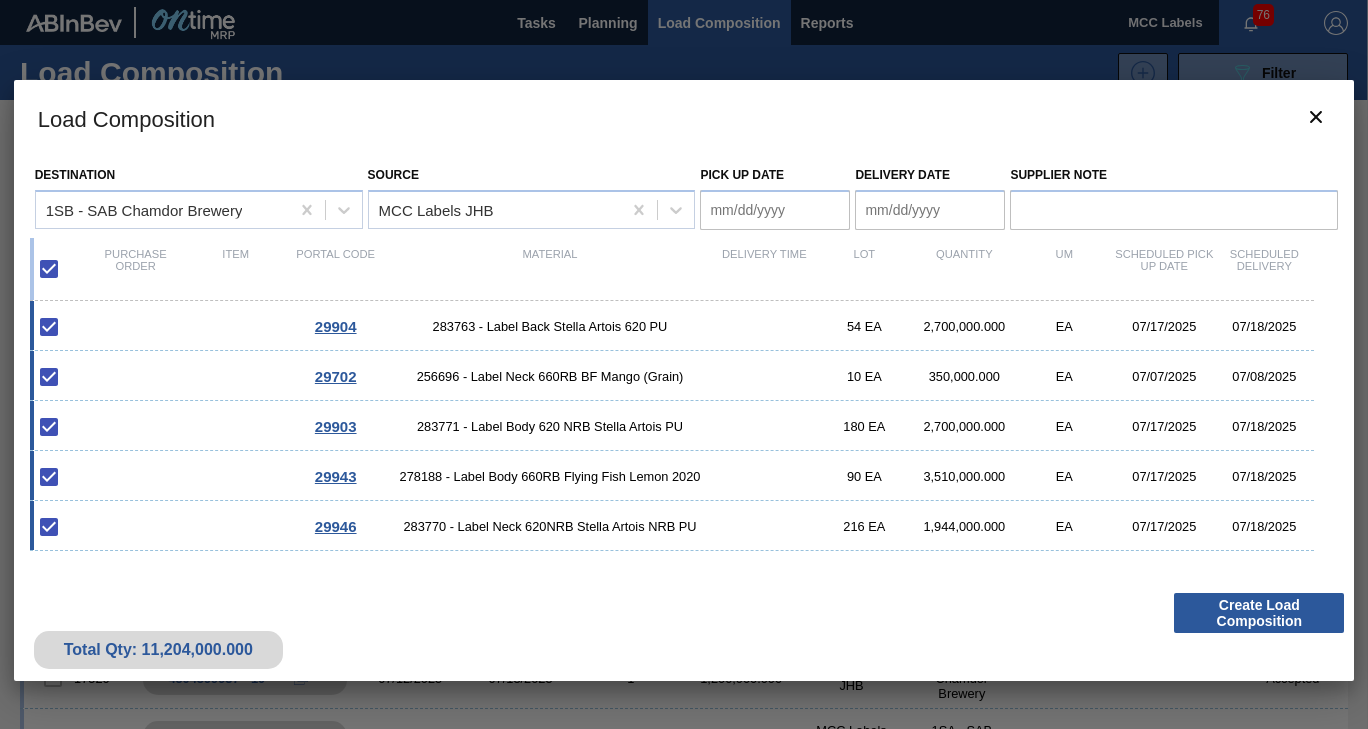 click at bounding box center [49, 377] 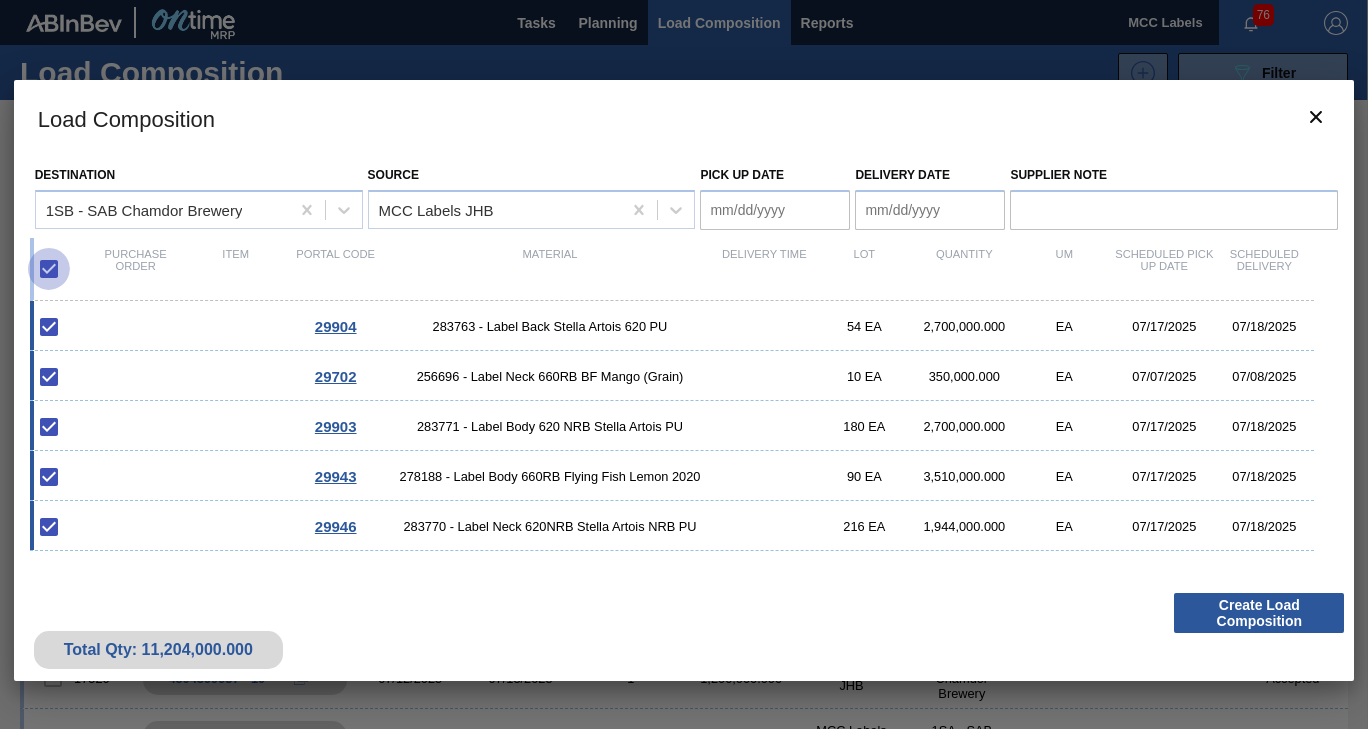 click at bounding box center (49, 269) 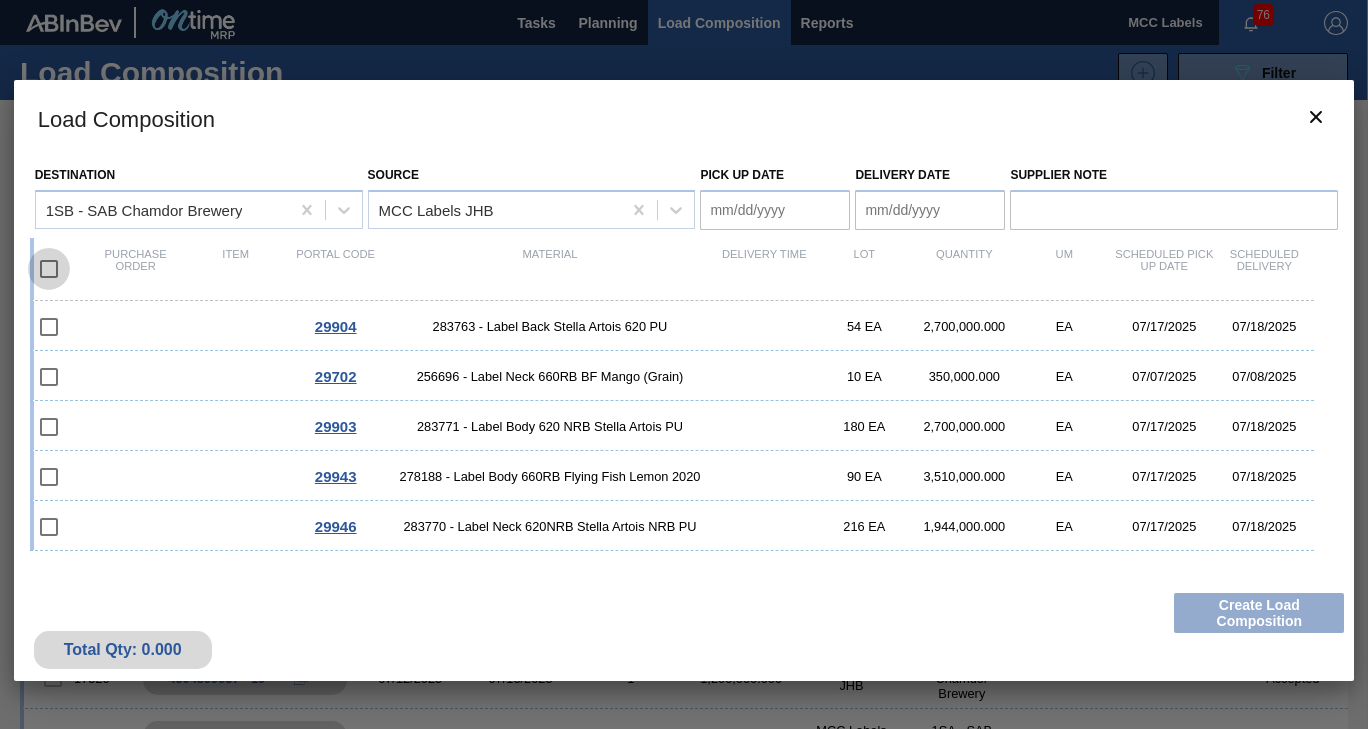 click at bounding box center (49, 269) 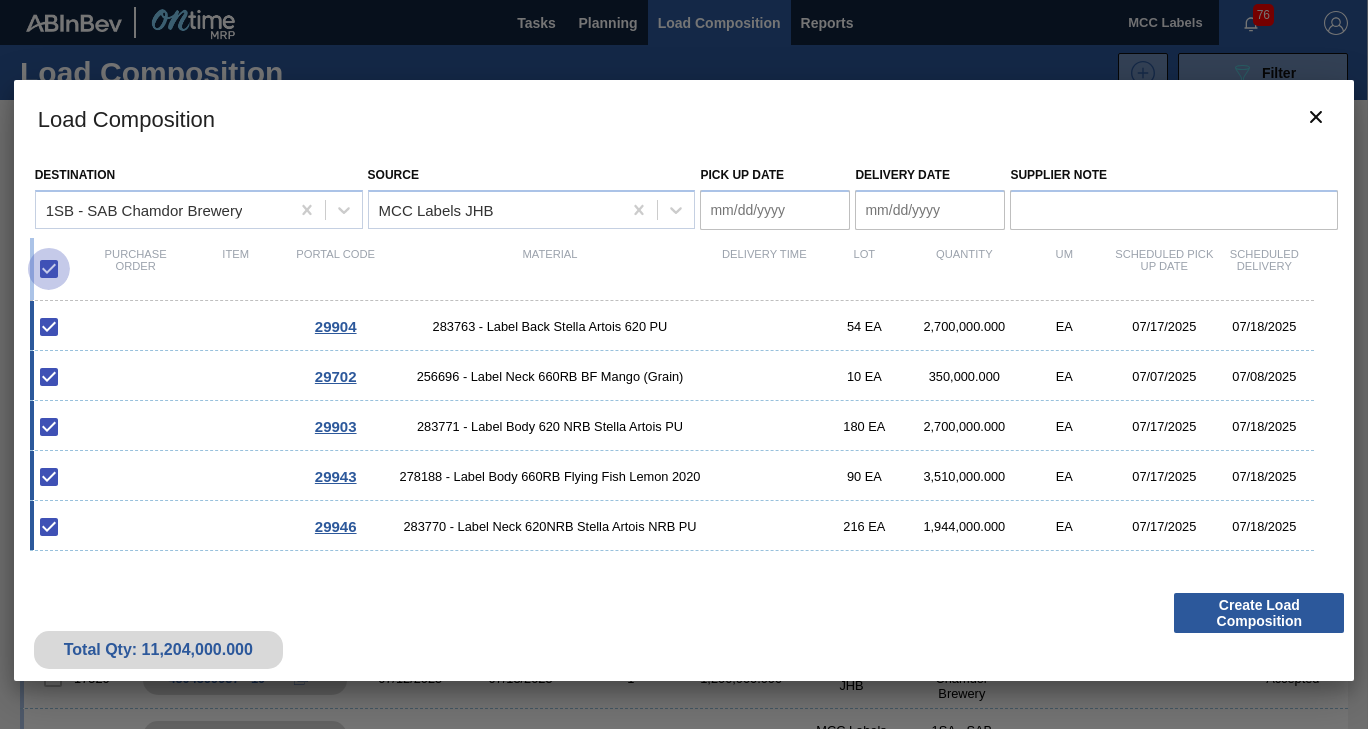 click at bounding box center (49, 269) 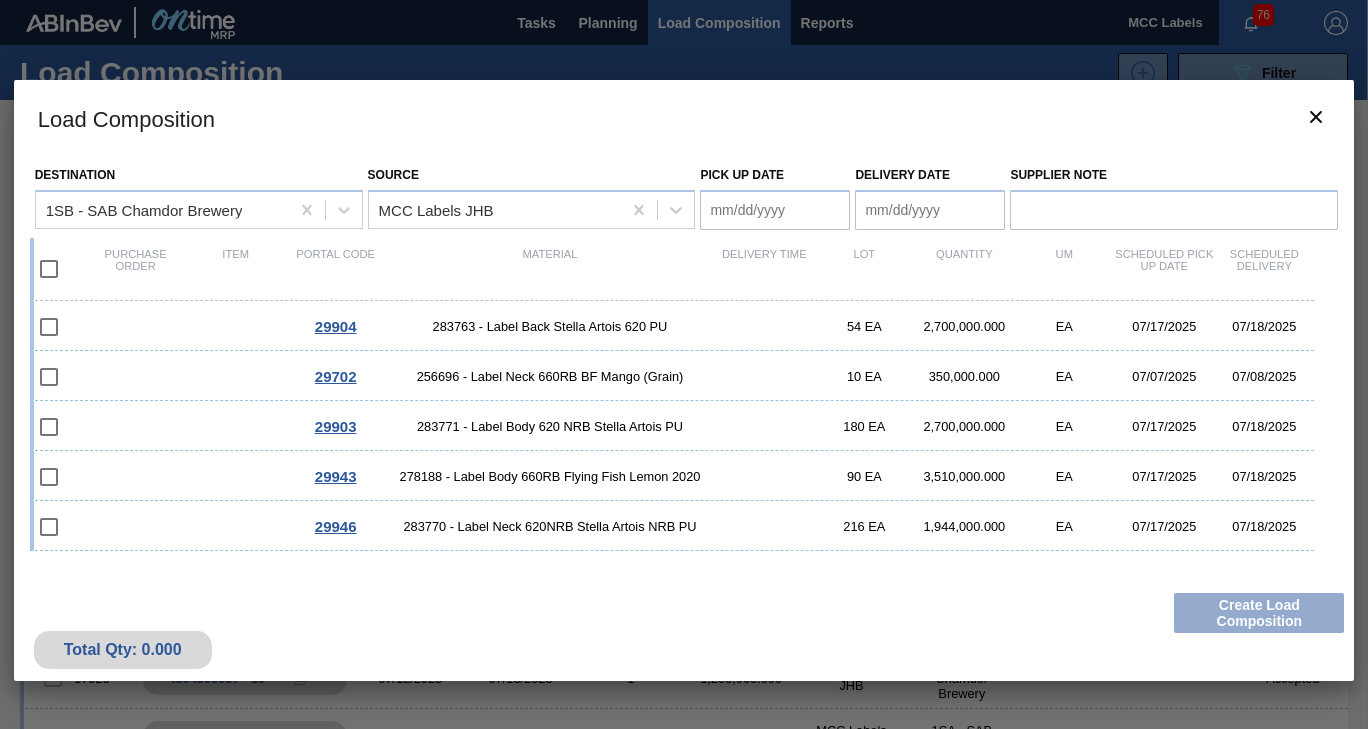 click at bounding box center [49, 269] 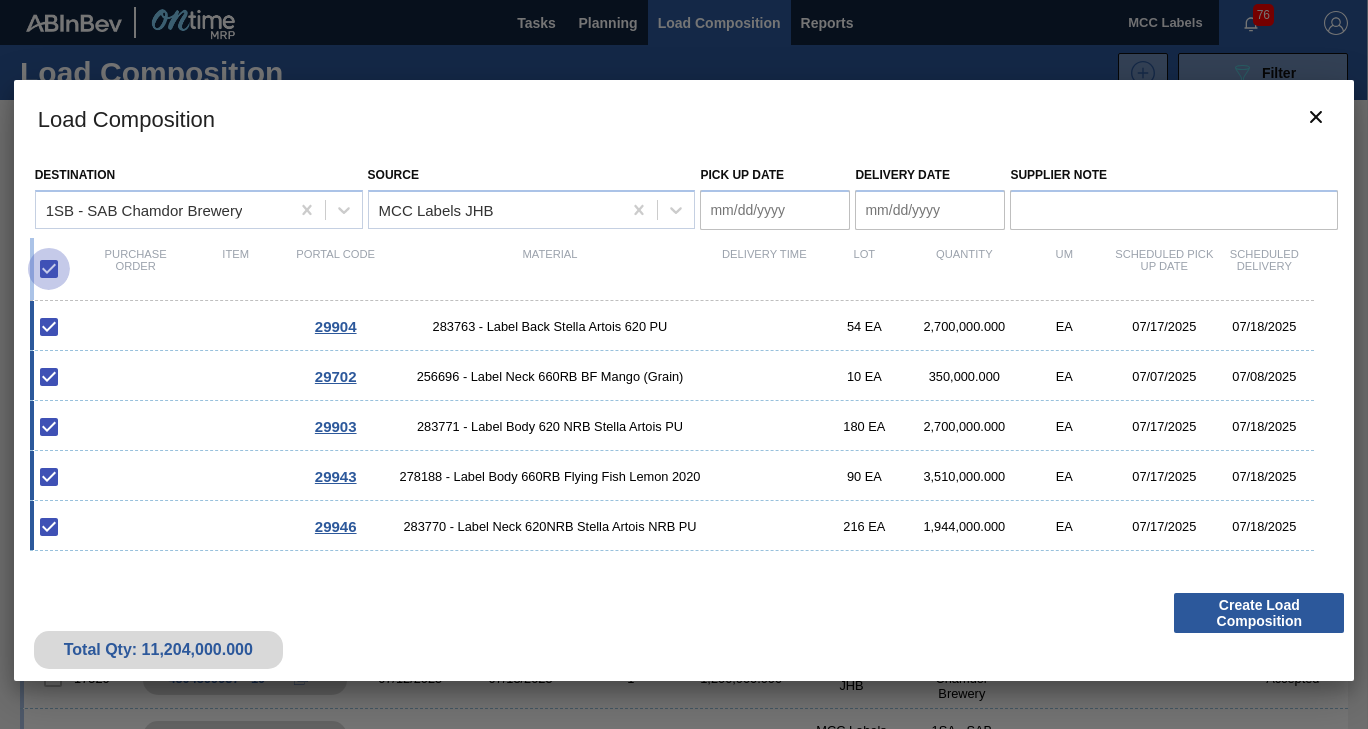 click at bounding box center [49, 269] 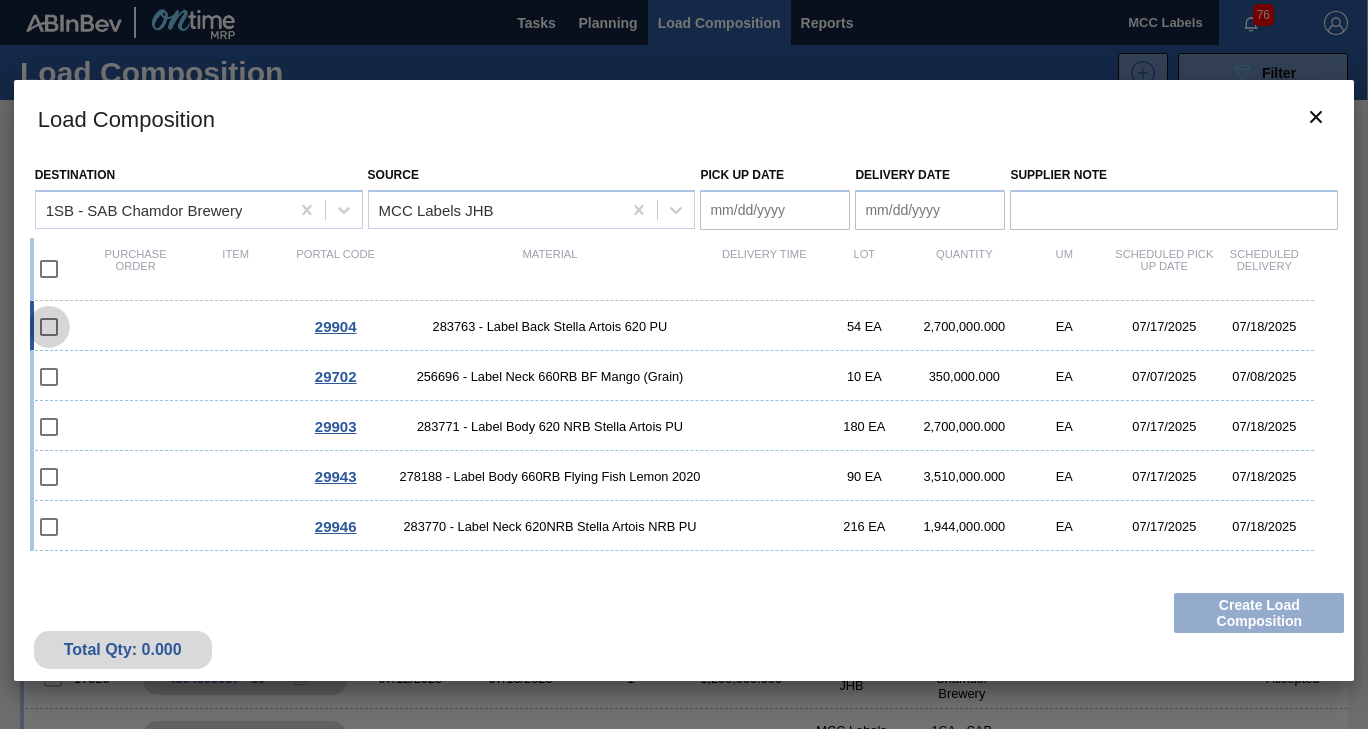 click at bounding box center [49, 327] 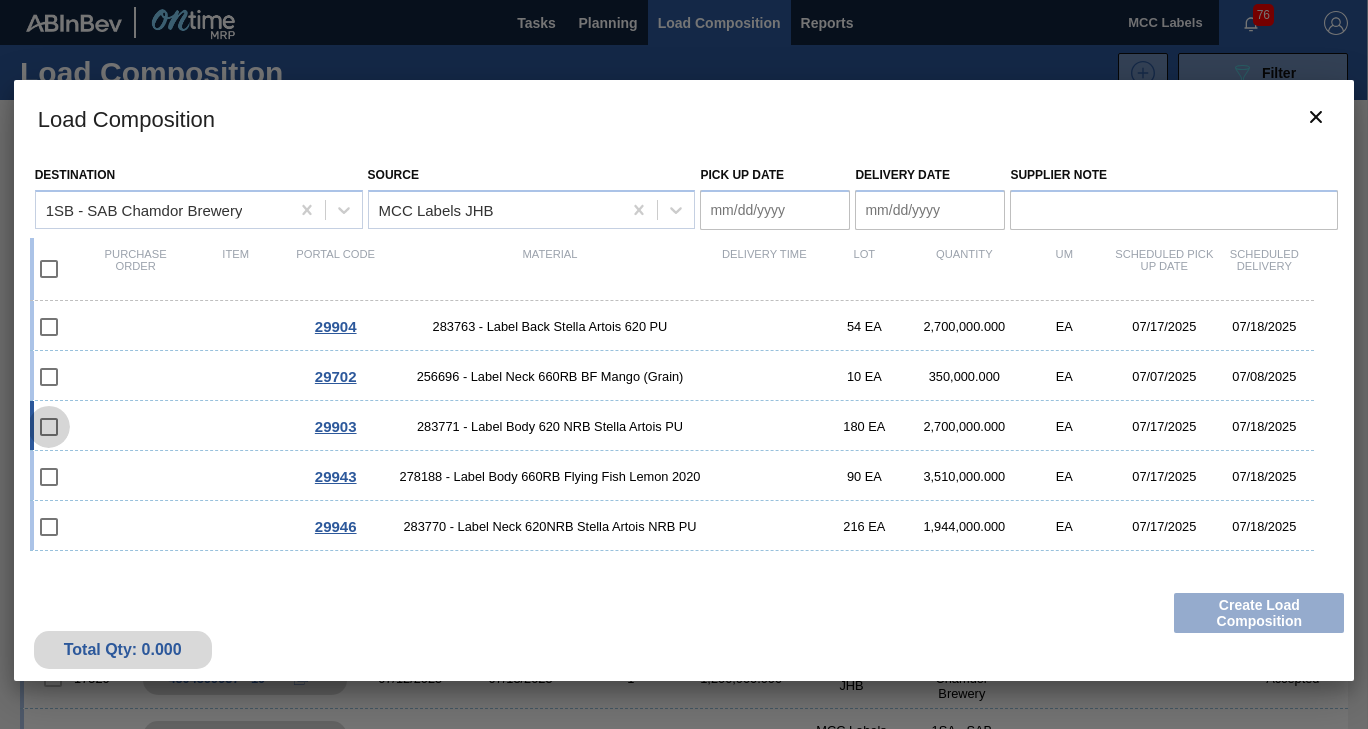 click at bounding box center (49, 427) 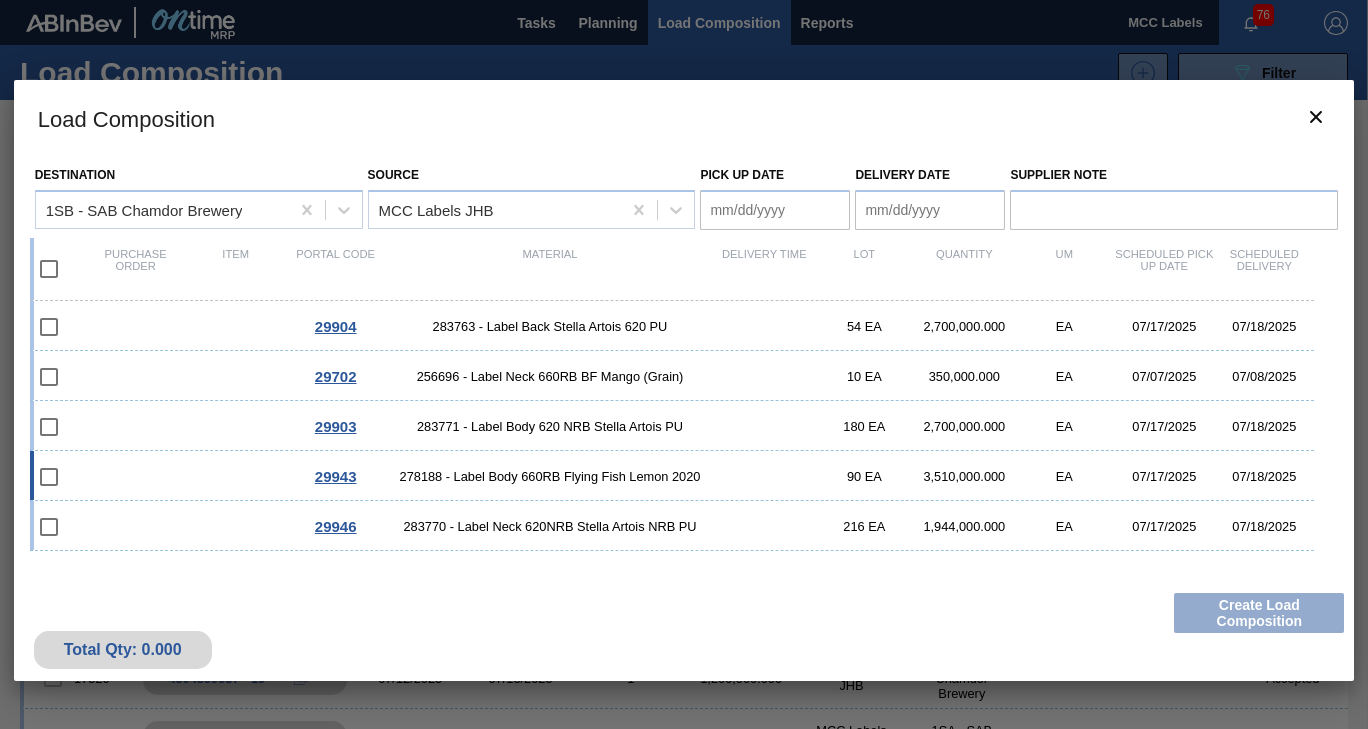click at bounding box center [49, 477] 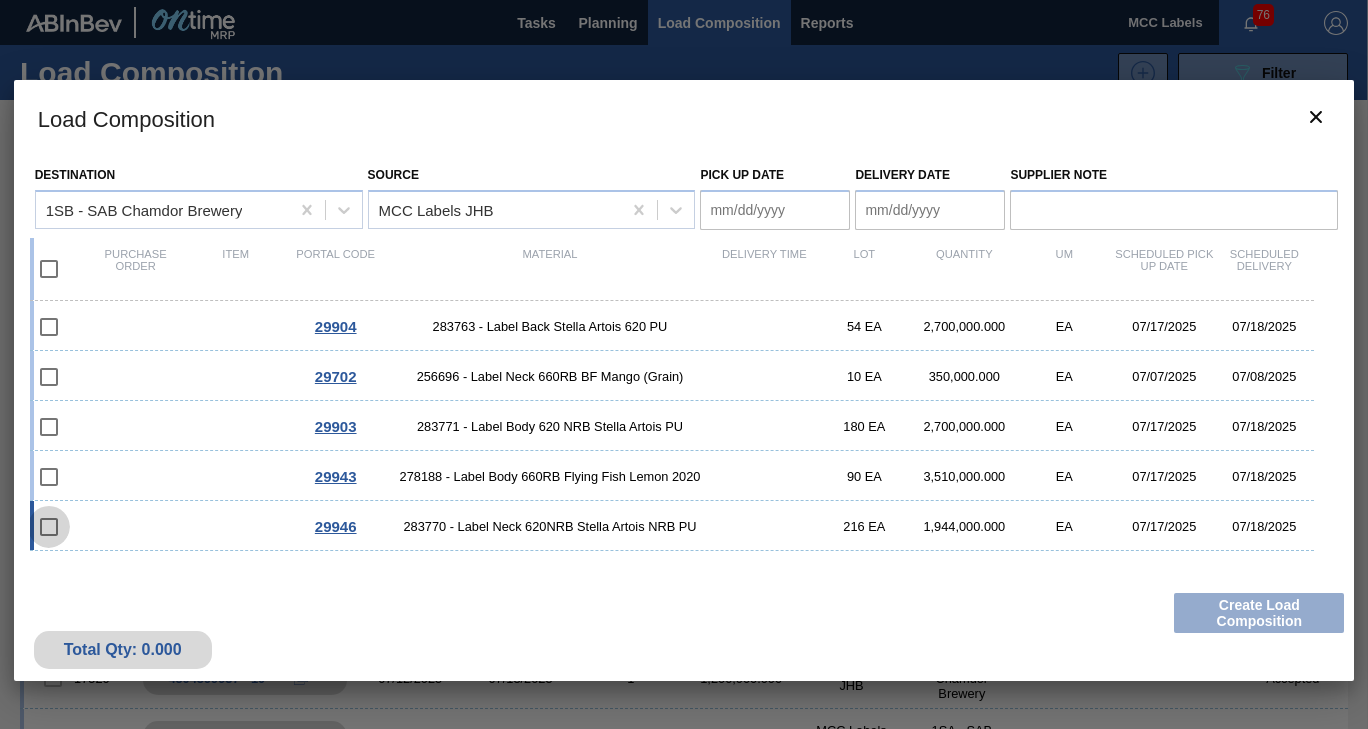 click at bounding box center [49, 527] 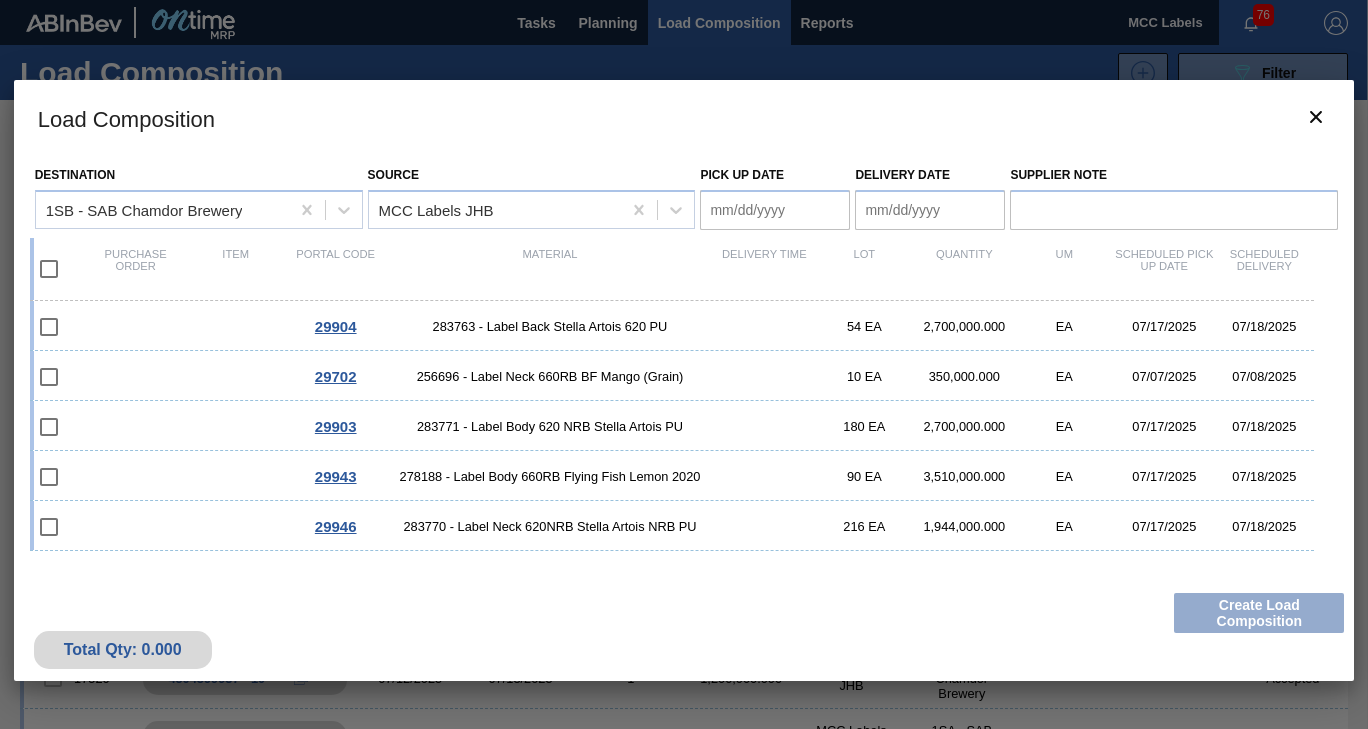 click at bounding box center (49, 269) 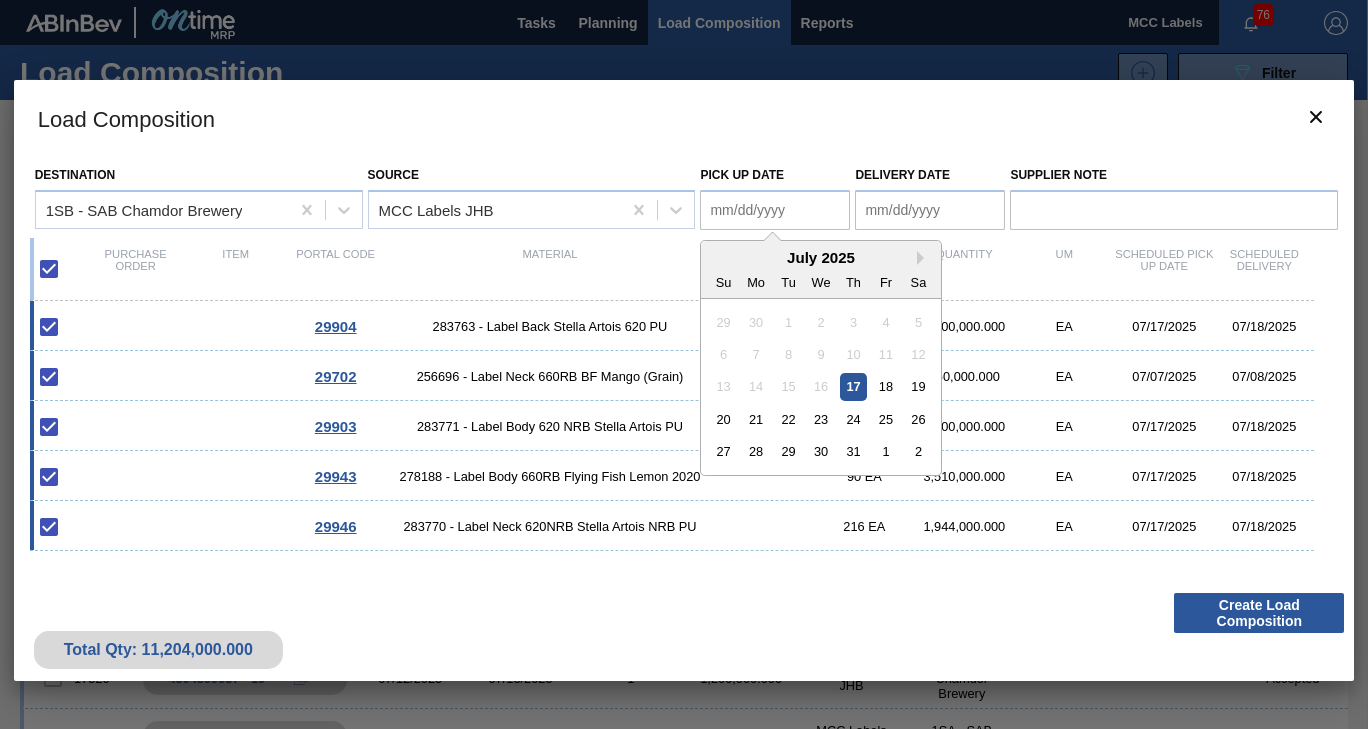 click on "Pick up Date" at bounding box center (775, 210) 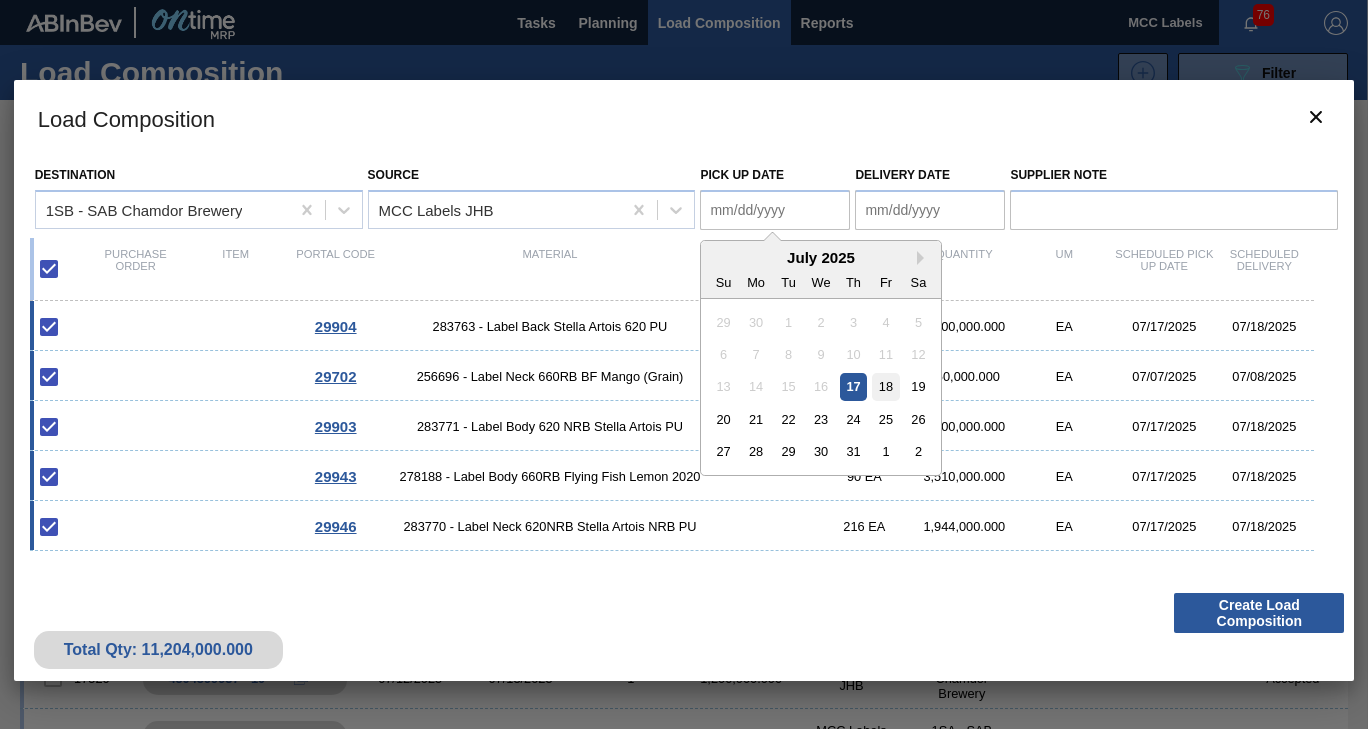 click on "18" at bounding box center [886, 386] 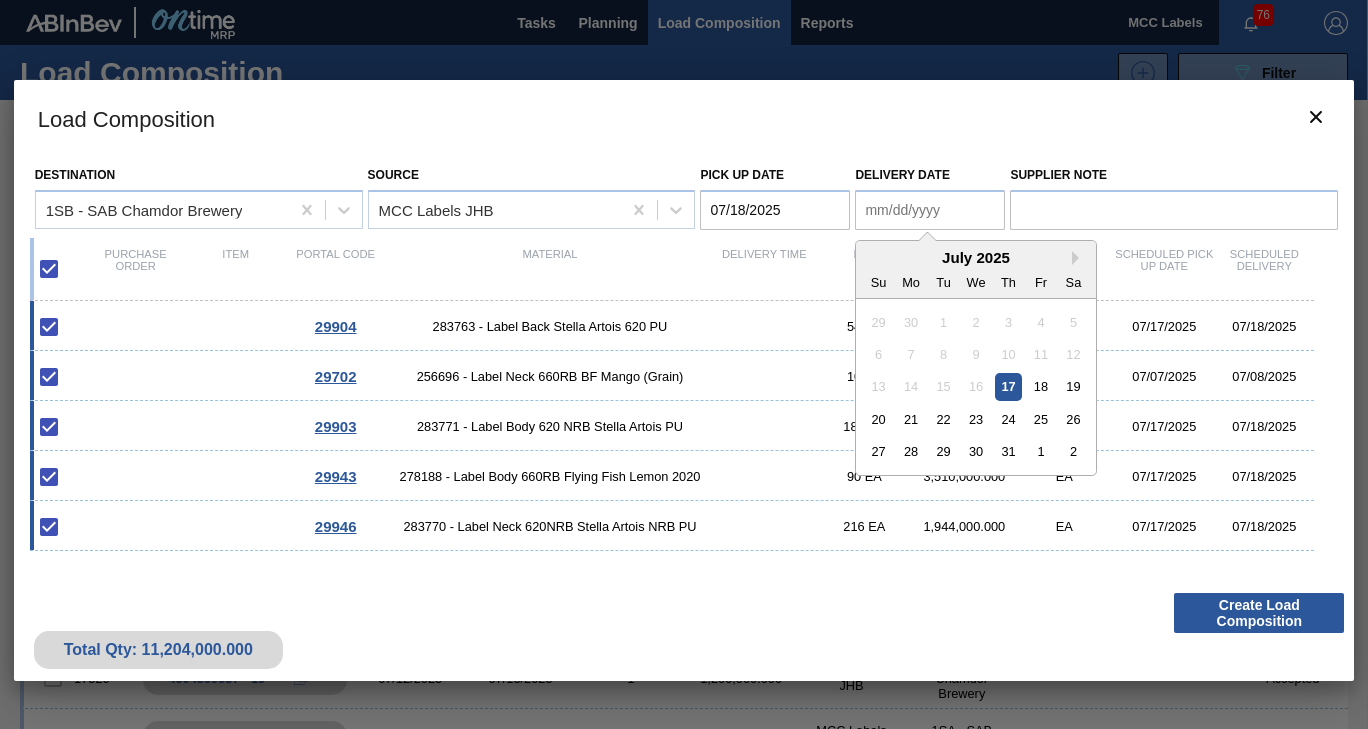 click on "Delivery Date" at bounding box center (930, 210) 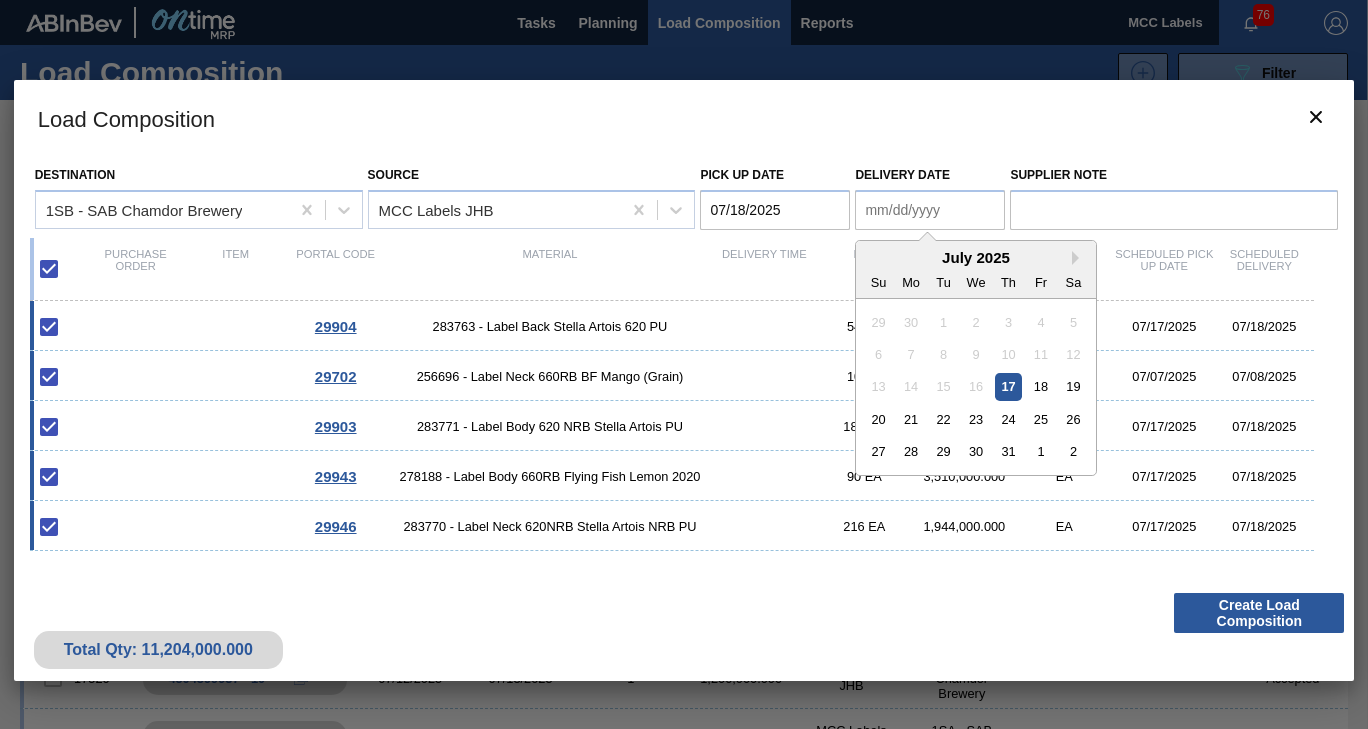 click on "18" at bounding box center [1041, 386] 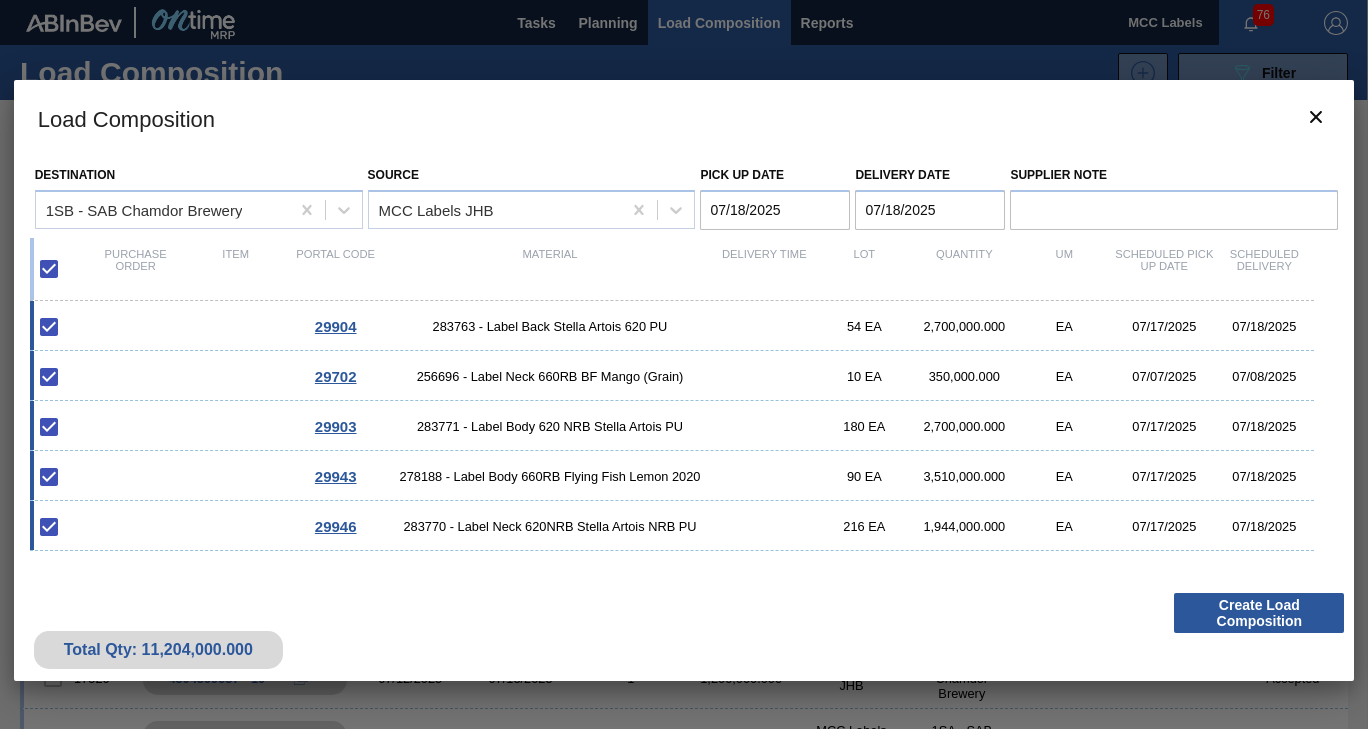 click on "29702" at bounding box center (336, 376) 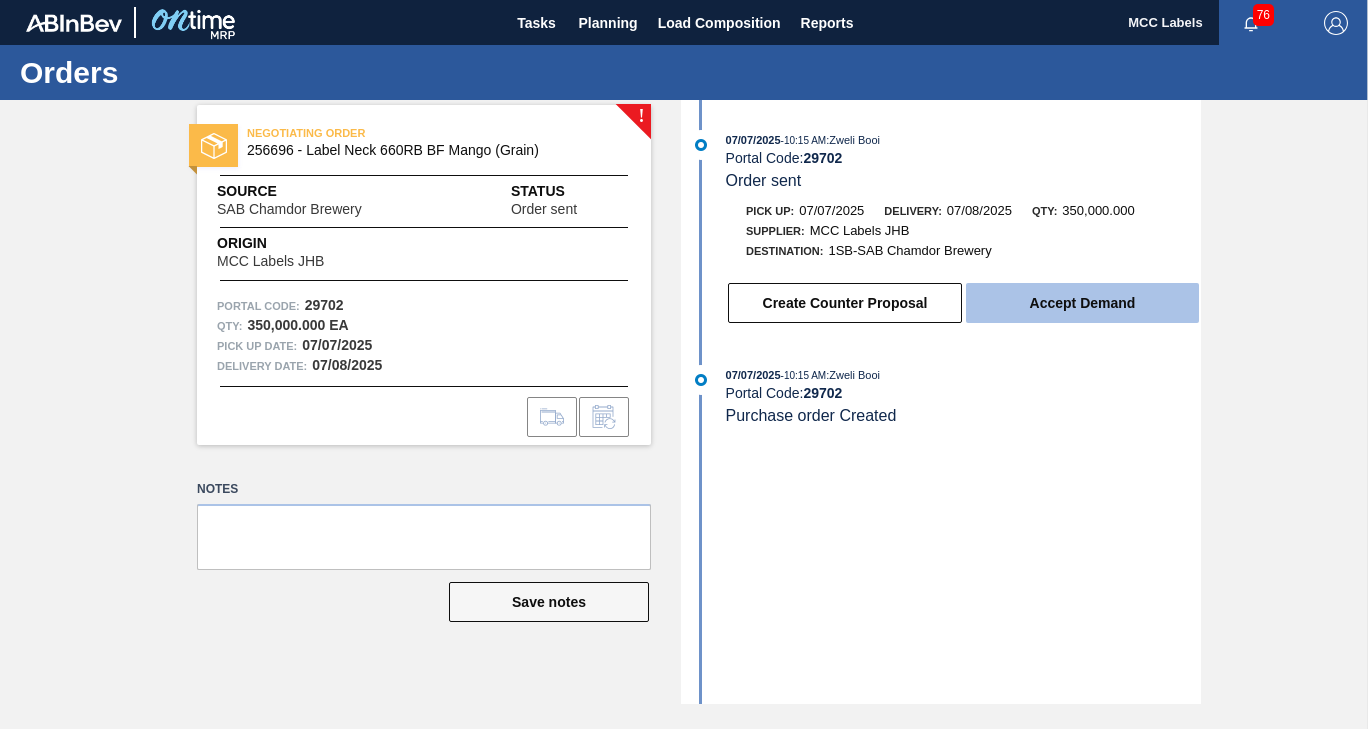 click on "Accept Demand" at bounding box center (1082, 303) 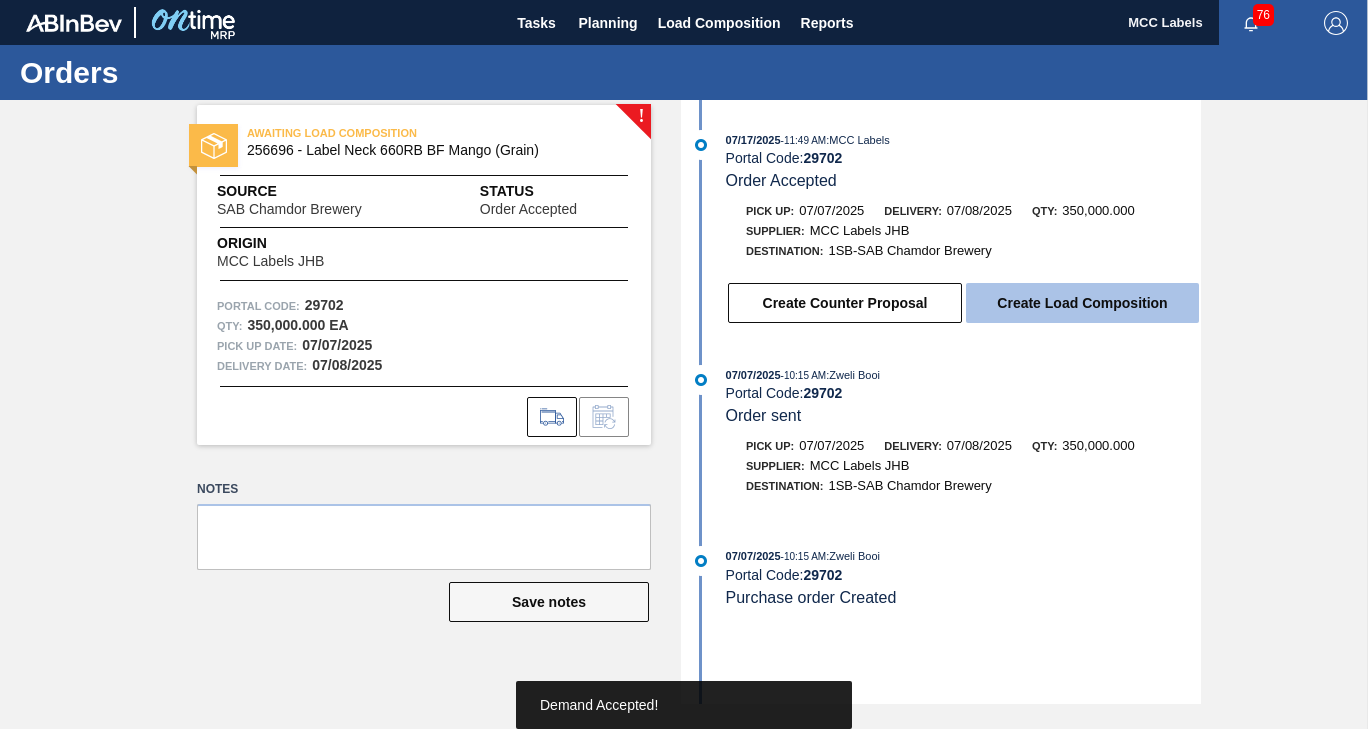 click on "Create Load Composition" at bounding box center (1082, 303) 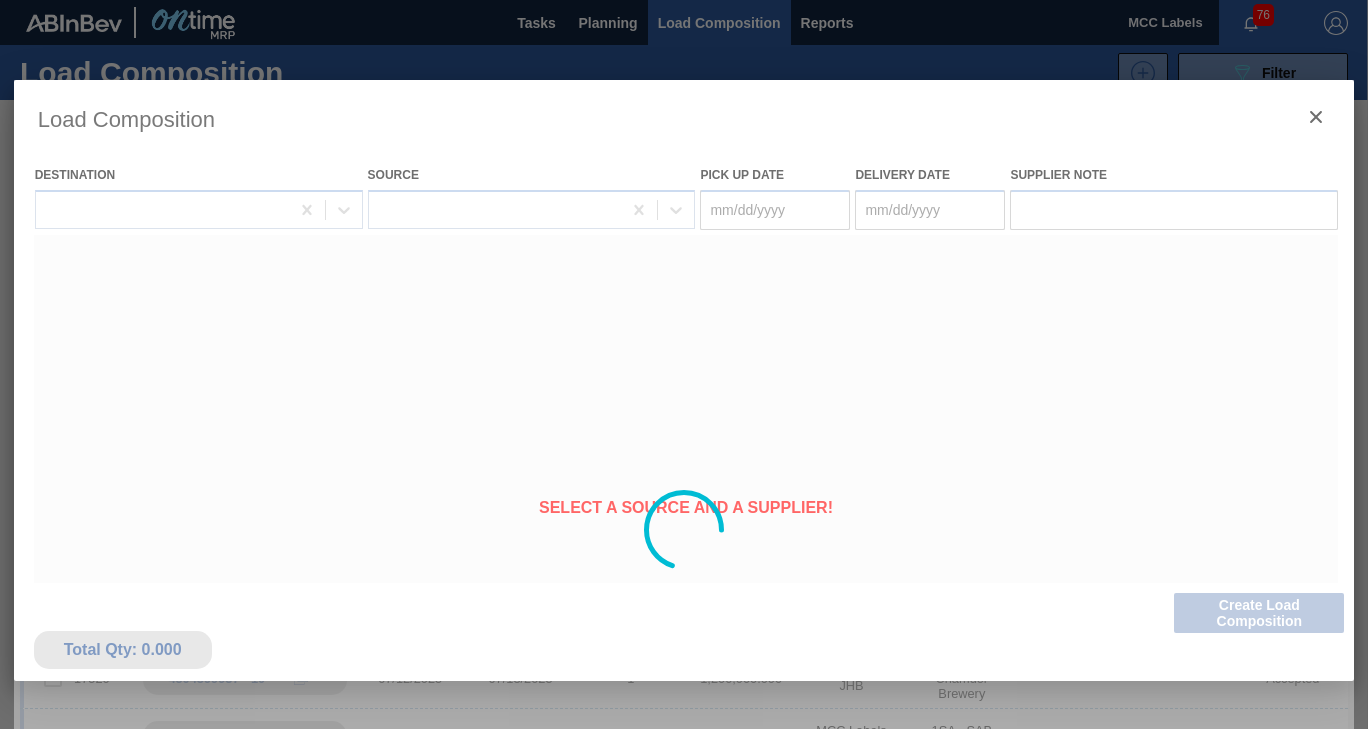 type on "07/07/2025" 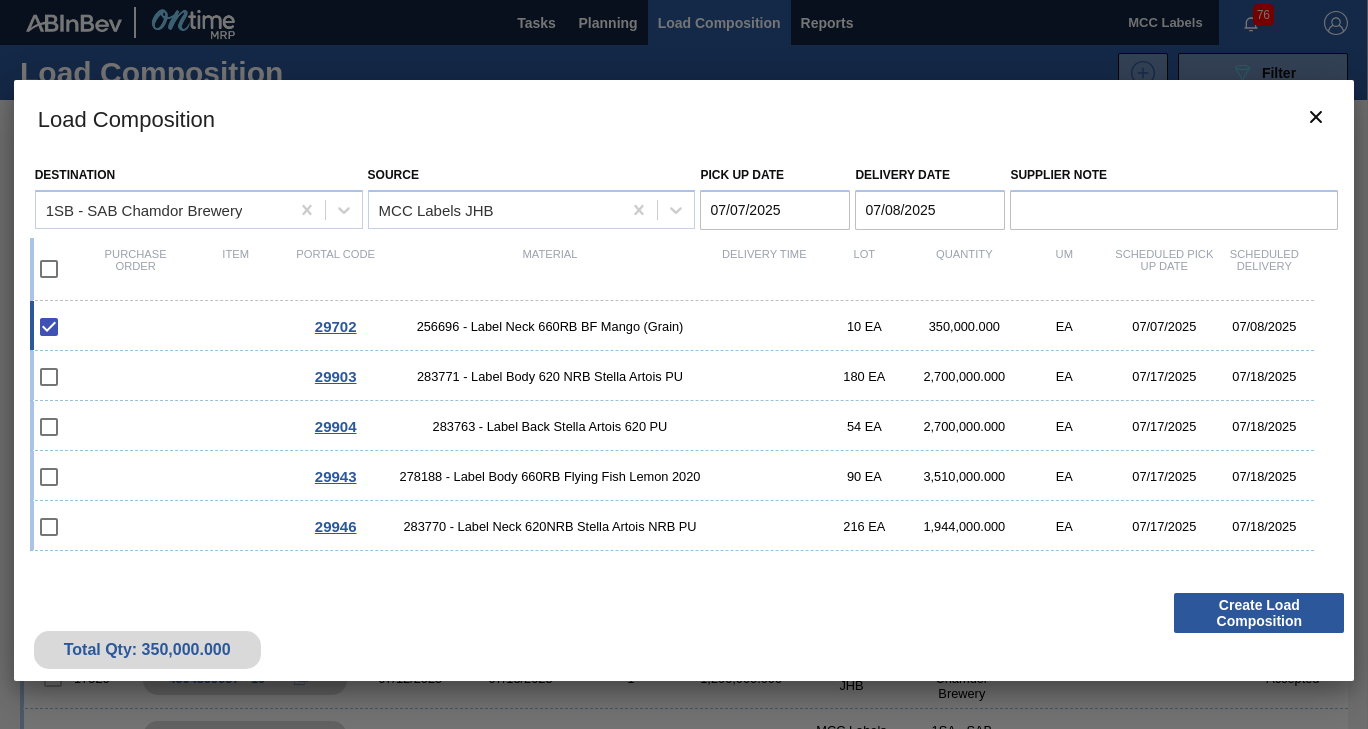 click at bounding box center (49, 269) 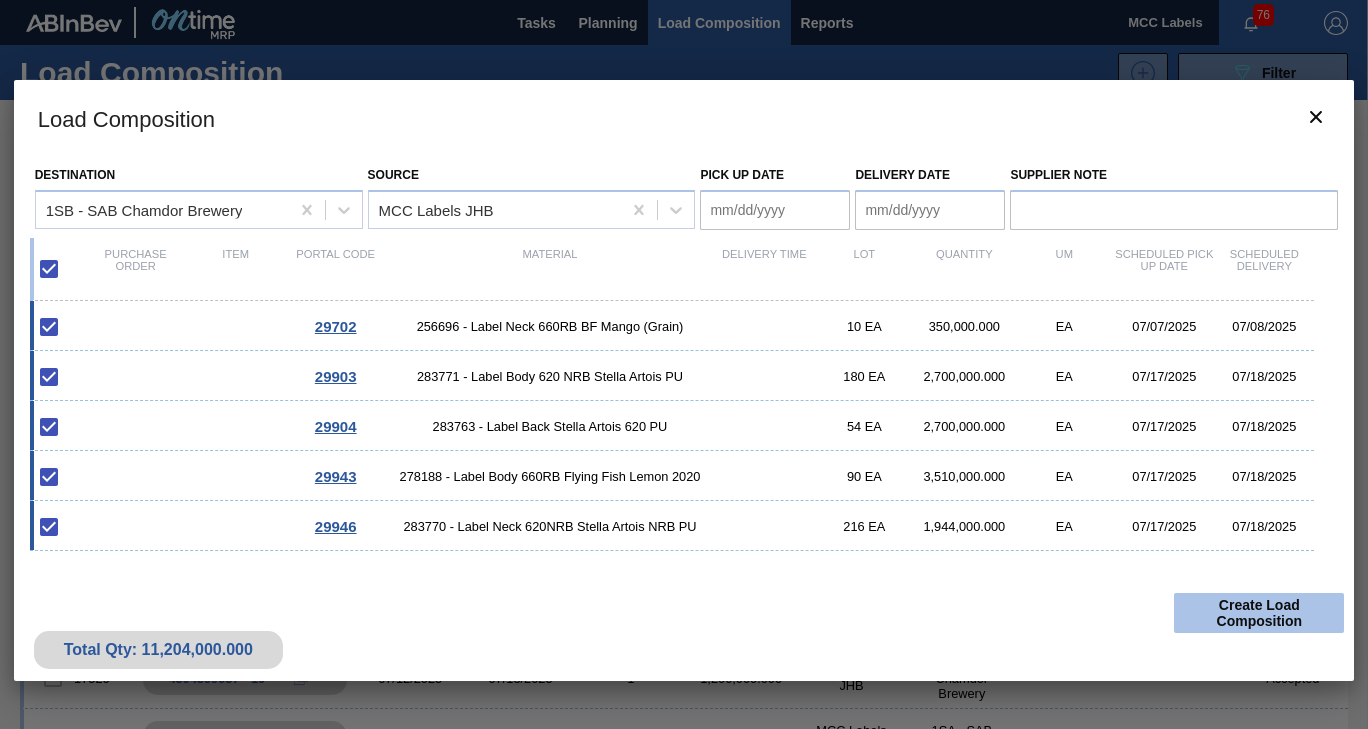 click on "Create Load Composition" at bounding box center (1259, 613) 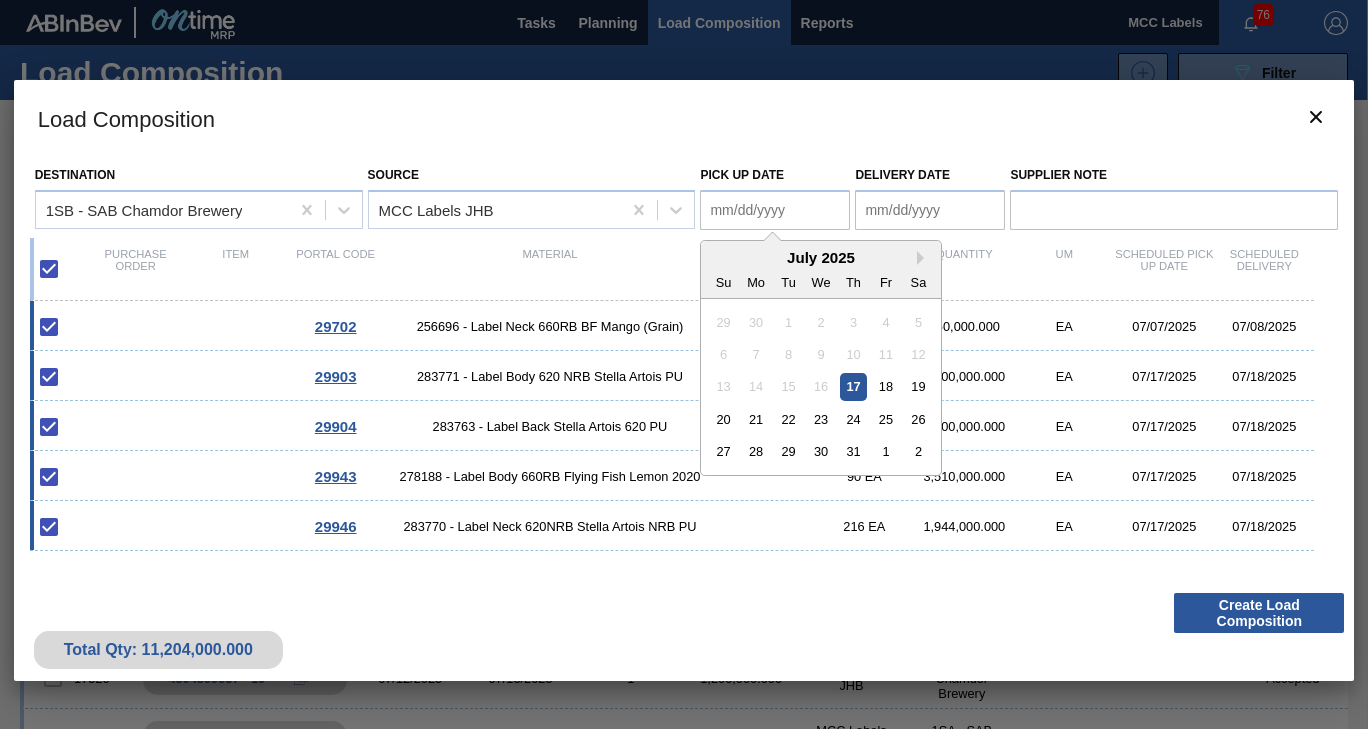 click on "Pick up Date" at bounding box center (775, 210) 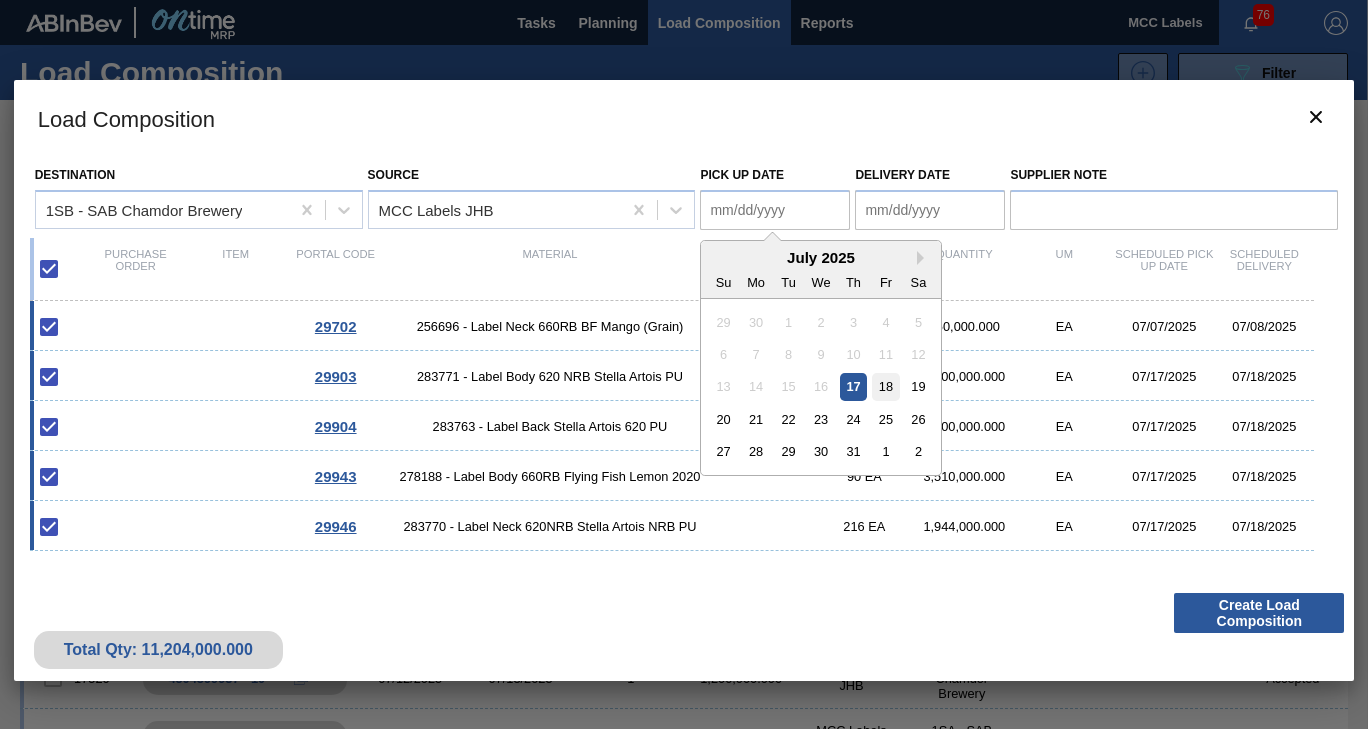 click on "18" at bounding box center (886, 386) 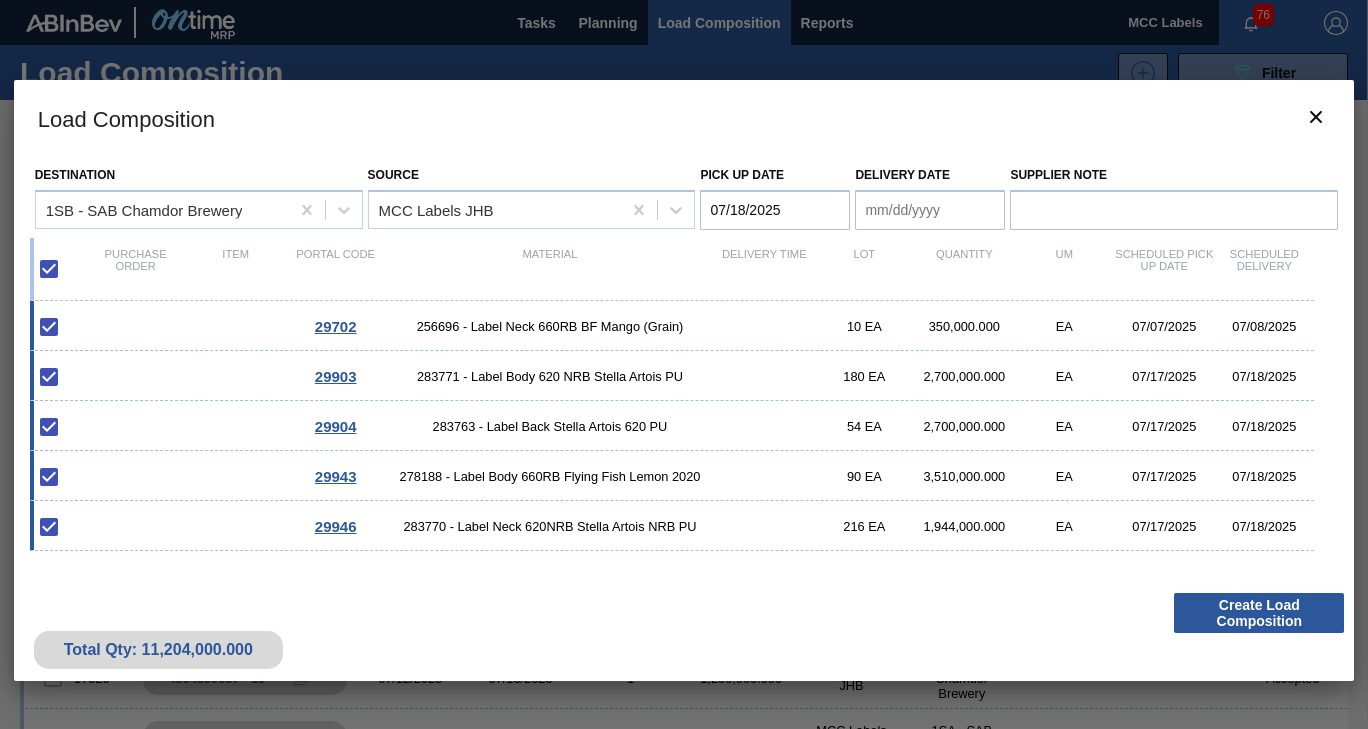 click on "Delivery Date" at bounding box center (930, 210) 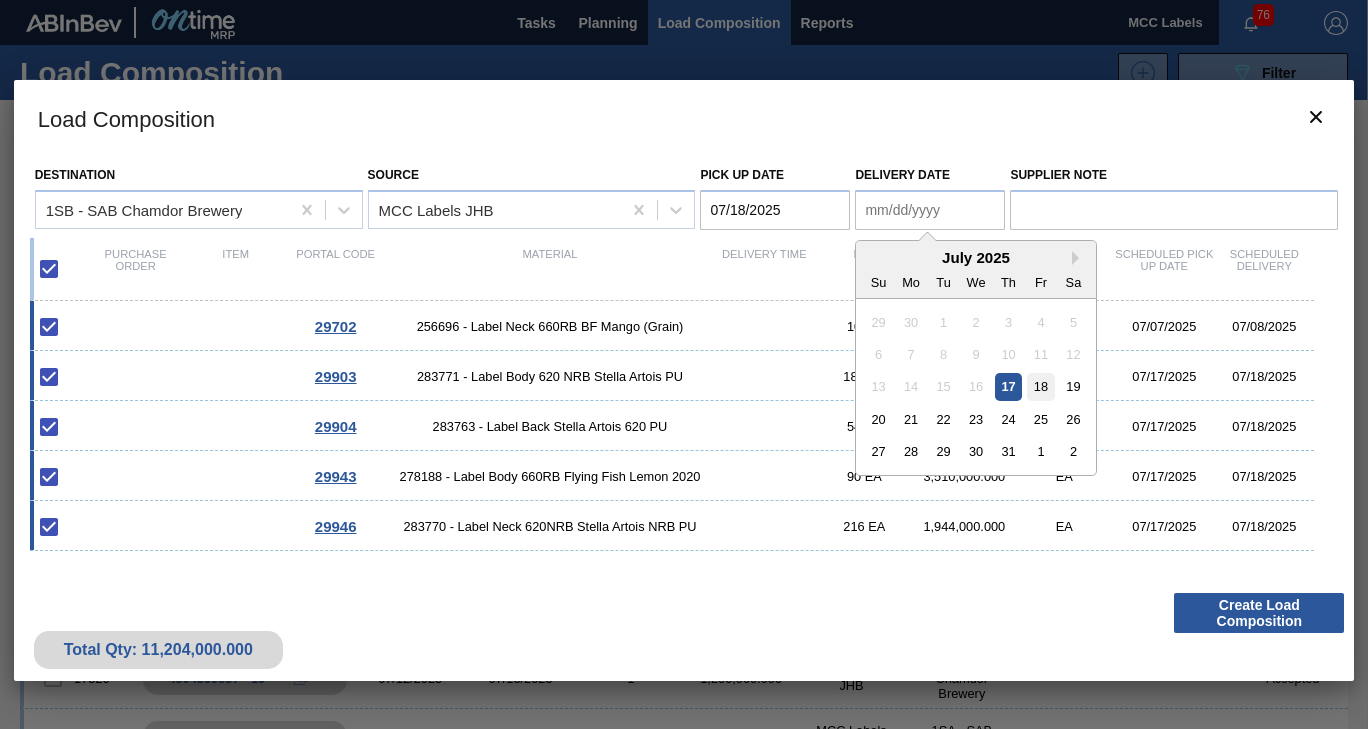 click on "18" at bounding box center (1041, 386) 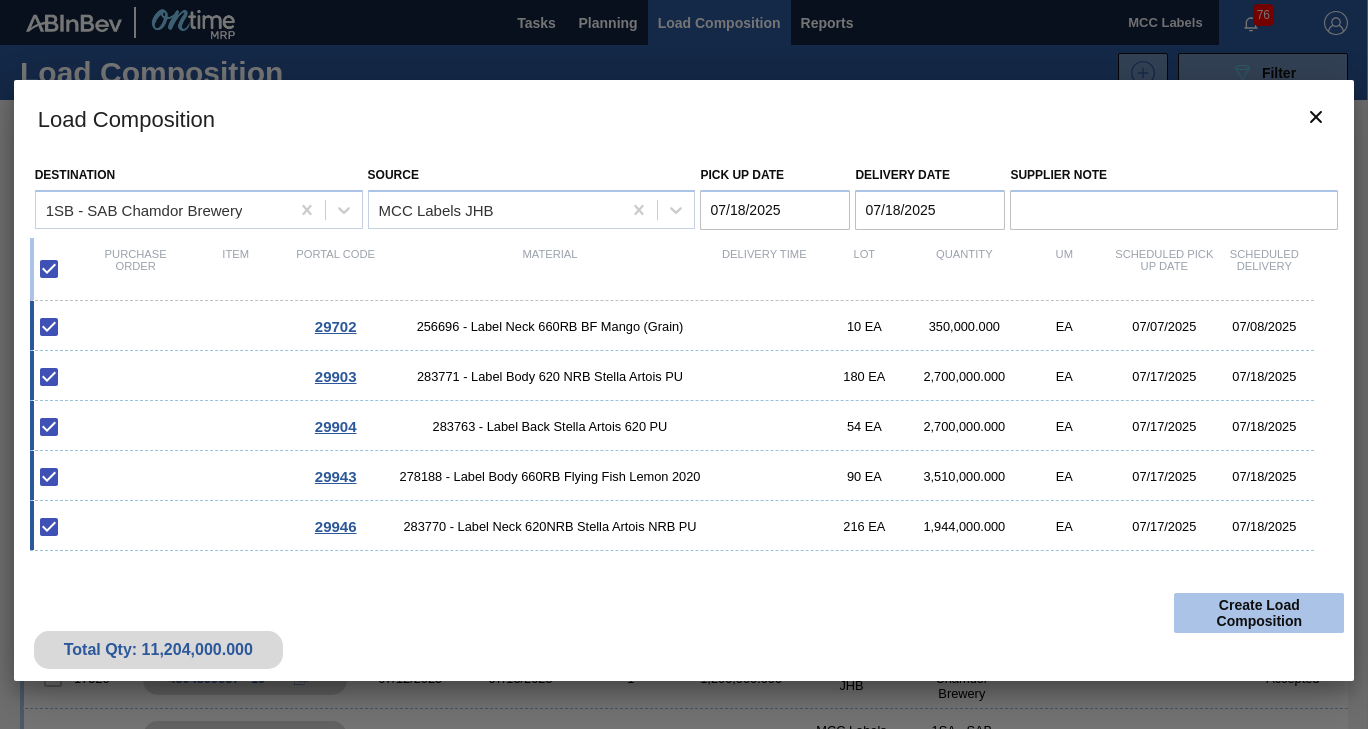 click on "Create Load Composition" at bounding box center (1259, 613) 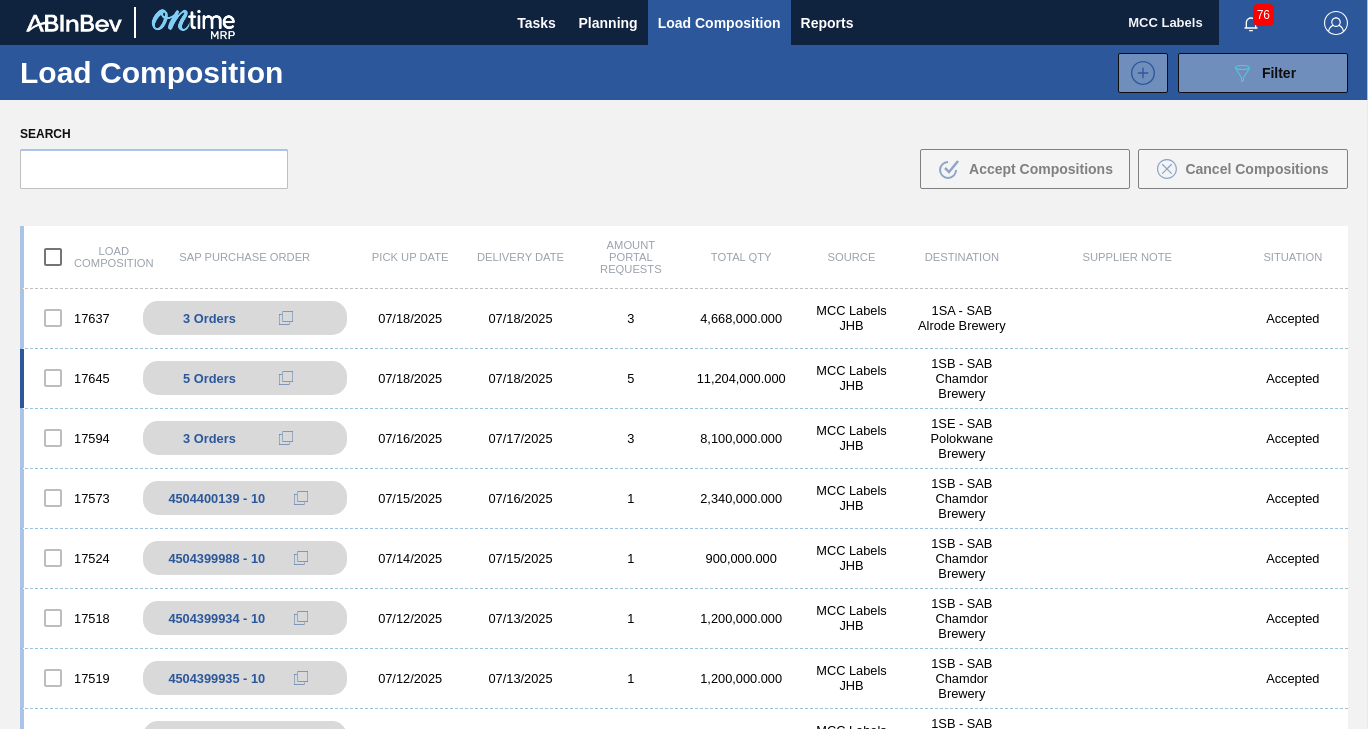 click on "1SB - SAB Chamdor Brewery" at bounding box center [962, 378] 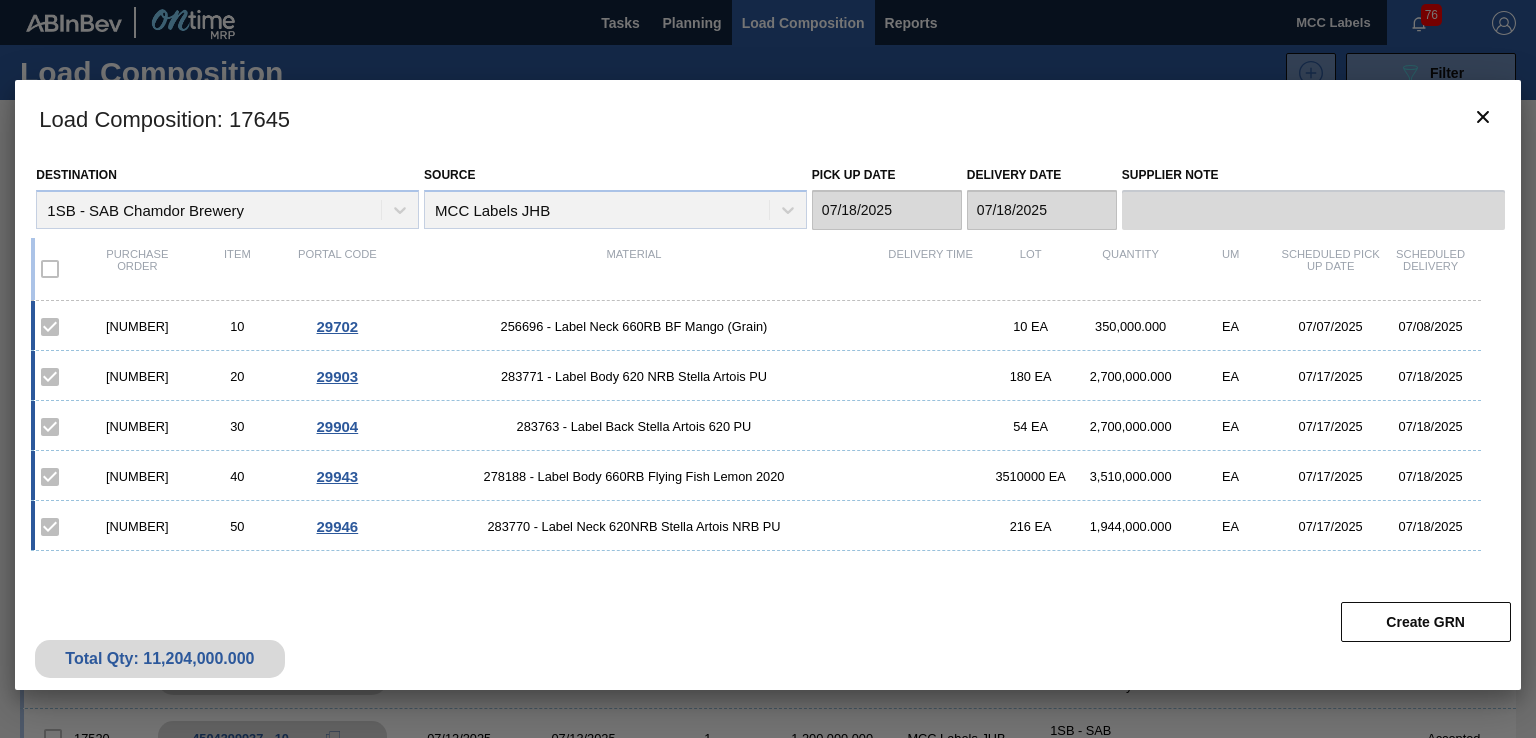 click at bounding box center [768, 369] 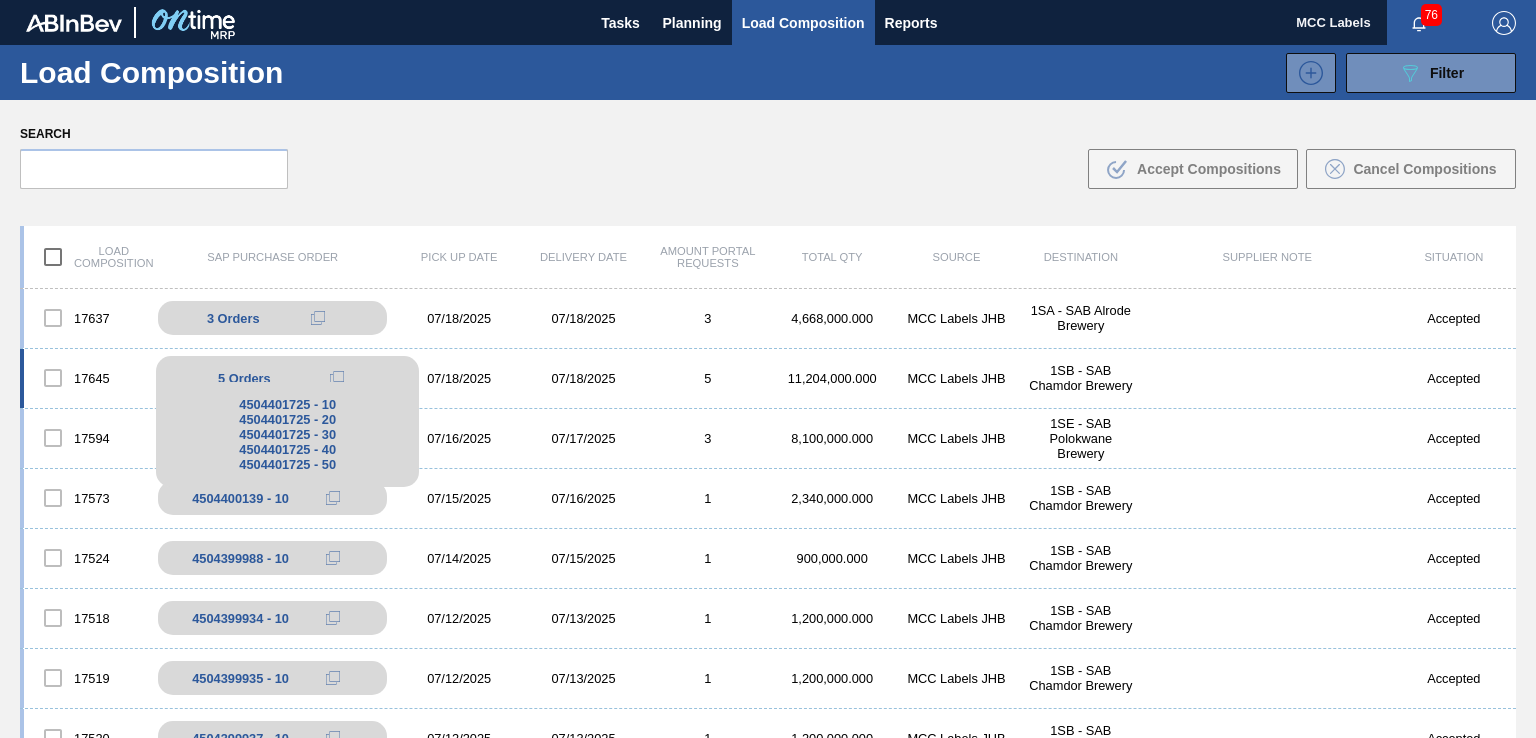 click on "[NUMBER] - 10 [NUMBER] - 20 [NUMBER] - 30 [NUMBER] - 40 [NUMBER] - 50" at bounding box center [287, 434] 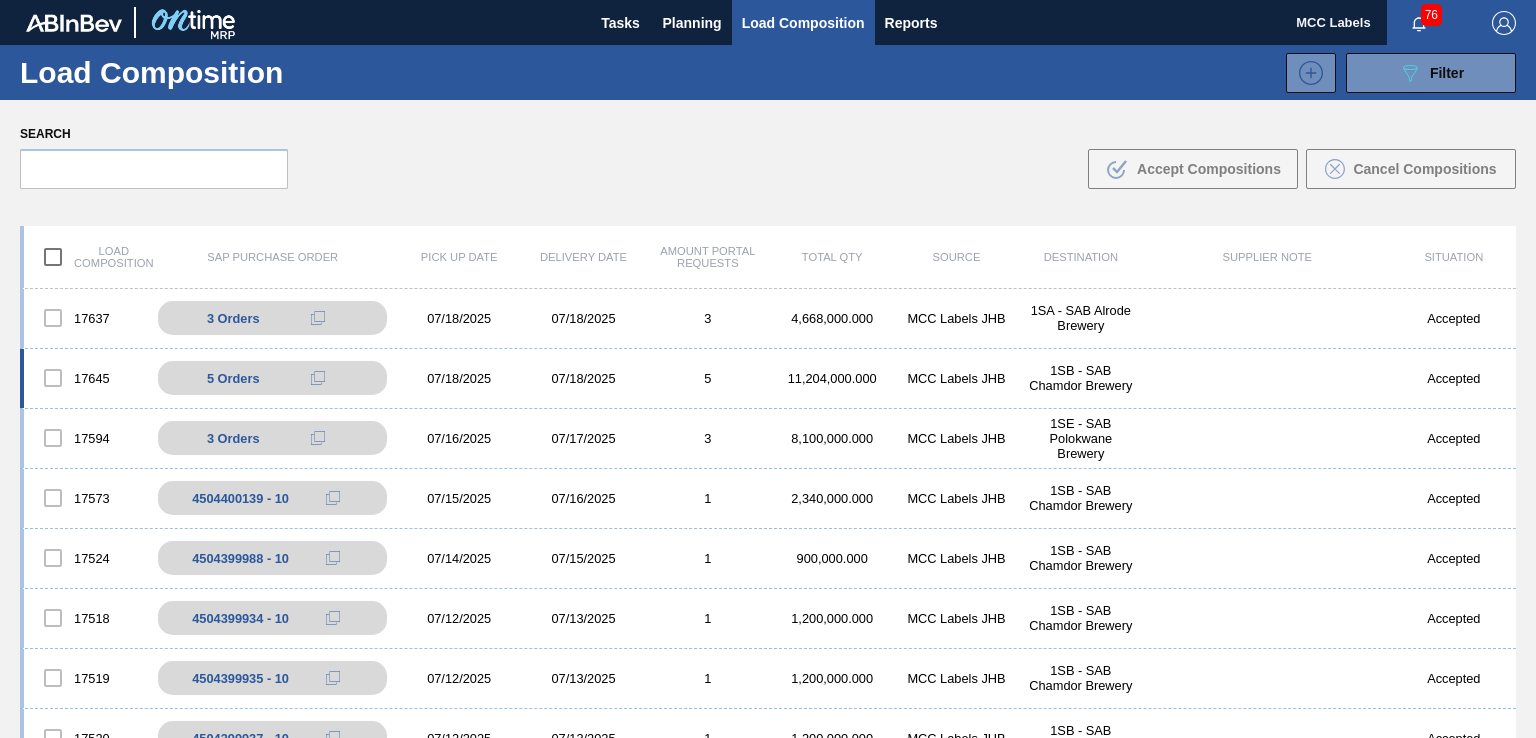 click on "MCC Labels JHB" at bounding box center (956, 378) 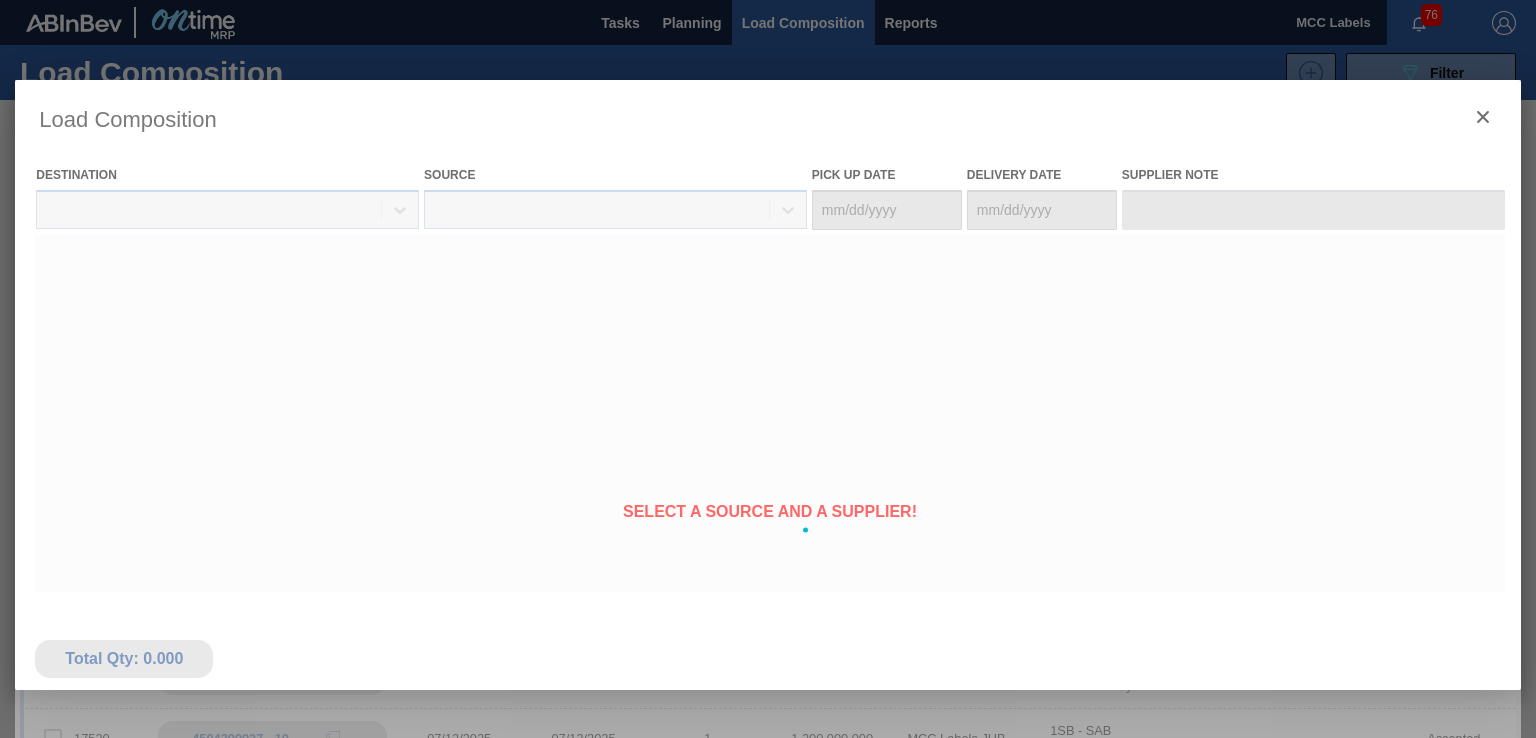 click on "Tasks Planning Load Composition Reports MCC Labels 76 Mark all as read Load Composition [UUID] Filter [UUID] Created with sketchtool. PO SAP Code Load composition Destination Situation Material Group Labeled Family Pick up Date from Pick up Date to Delivery date from Delivery date to Delivery time from Delivery time to Search Clear Search Search .b{fill:var(--color-action-default)} Accept Compositions Cancel Compositions Load composition SAP Purchase Order Pick up Date Delivery Date Amount Portal Requests Total Qty Source Destination Supplier Note Situation [ORDER_NUMBER] [NUMBER] Orders  [NUMBER] - 10 [NUMBER] - 20 [NUMBER] - 30 [DATE] [DATE] [NUMBER] [QUANTITY] MCC Labels JHB 1SA - SAB Alrode Brewery Accepted [ORDER_NUMBER] [NUMBER] Orders  [NUMBER] - 10 [NUMBER] - 20 [NUMBER] - 30 [NUMBER] - 40 [NUMBER] - 50 [DATE] [DATE] [NUMBER] [QUANTITY] MCC Labels JHB 1SB - SAB Chamdor Brewery Accepted [ORDER_NUMBER] [NUMBER] Orders  [NUMBER] - 10 [NUMBER] - 20 [NUMBER] - 30" at bounding box center [768, 0] 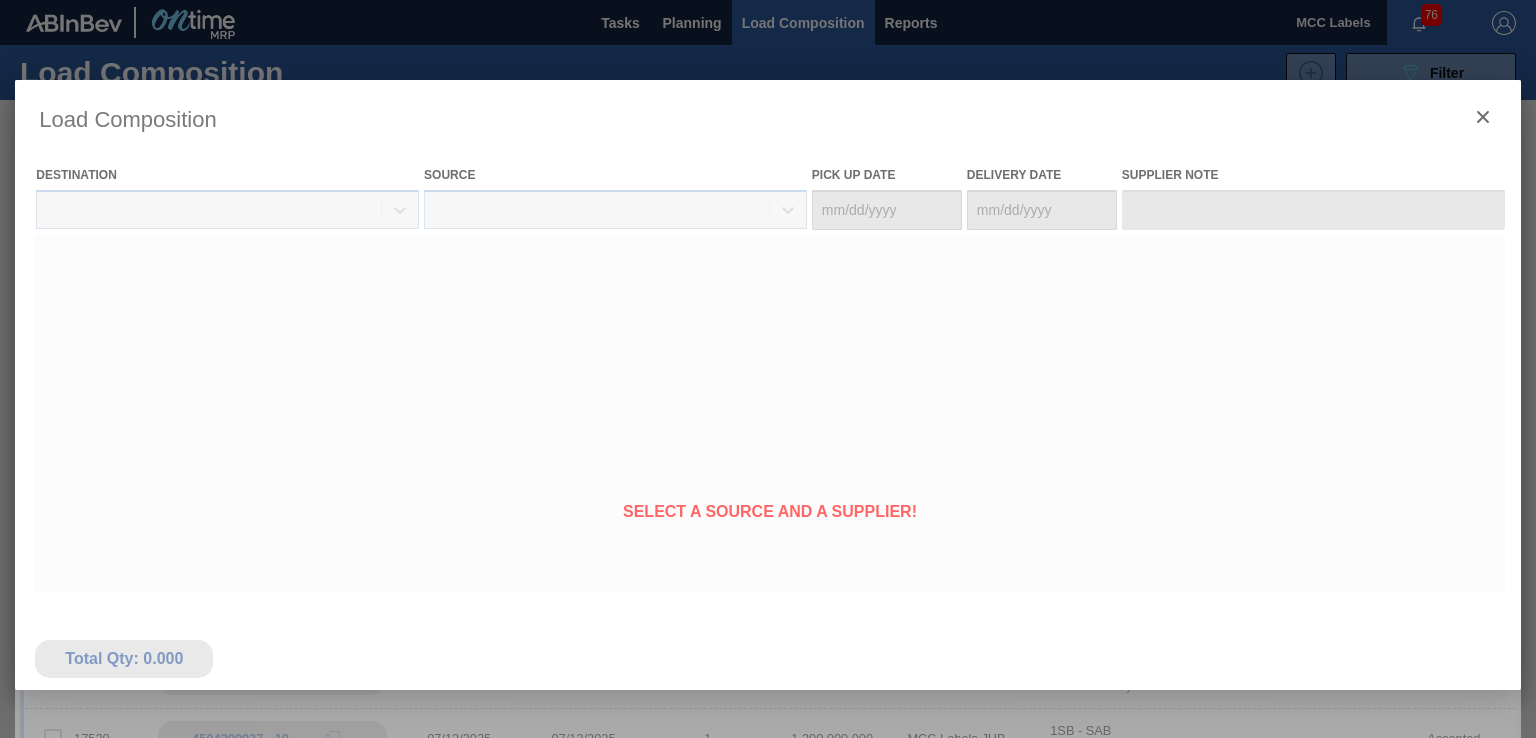 type on "07/18/2025" 